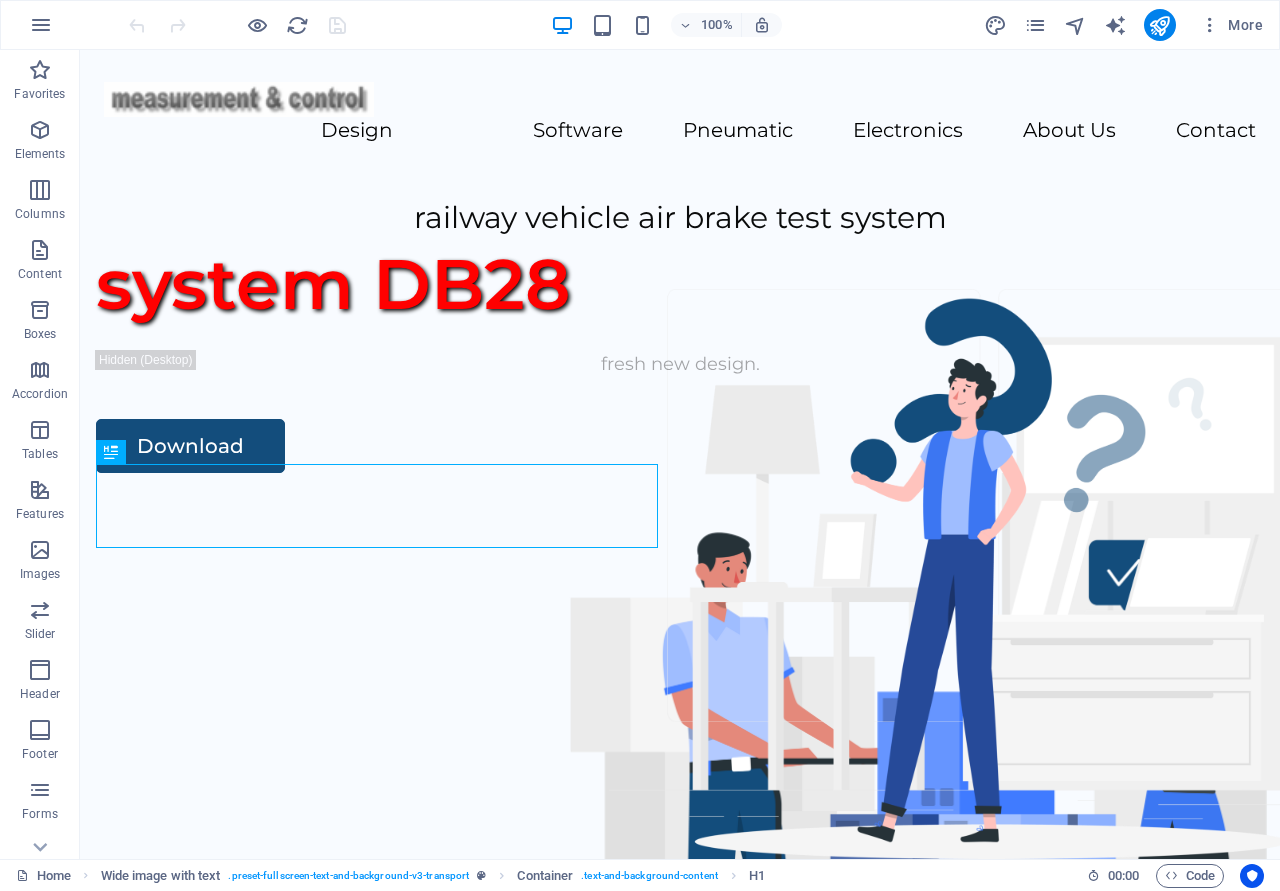 scroll, scrollTop: 0, scrollLeft: 0, axis: both 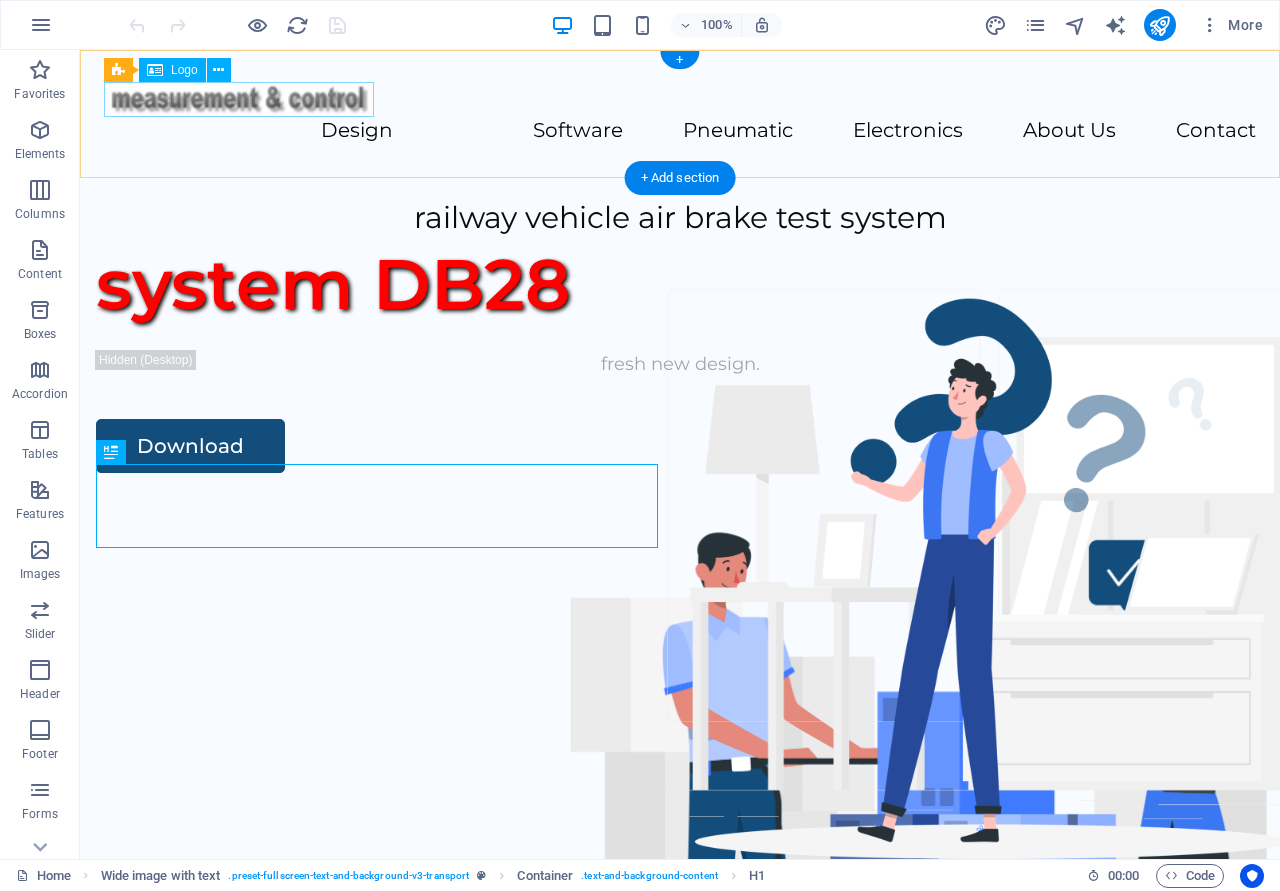 click at bounding box center [680, 99] 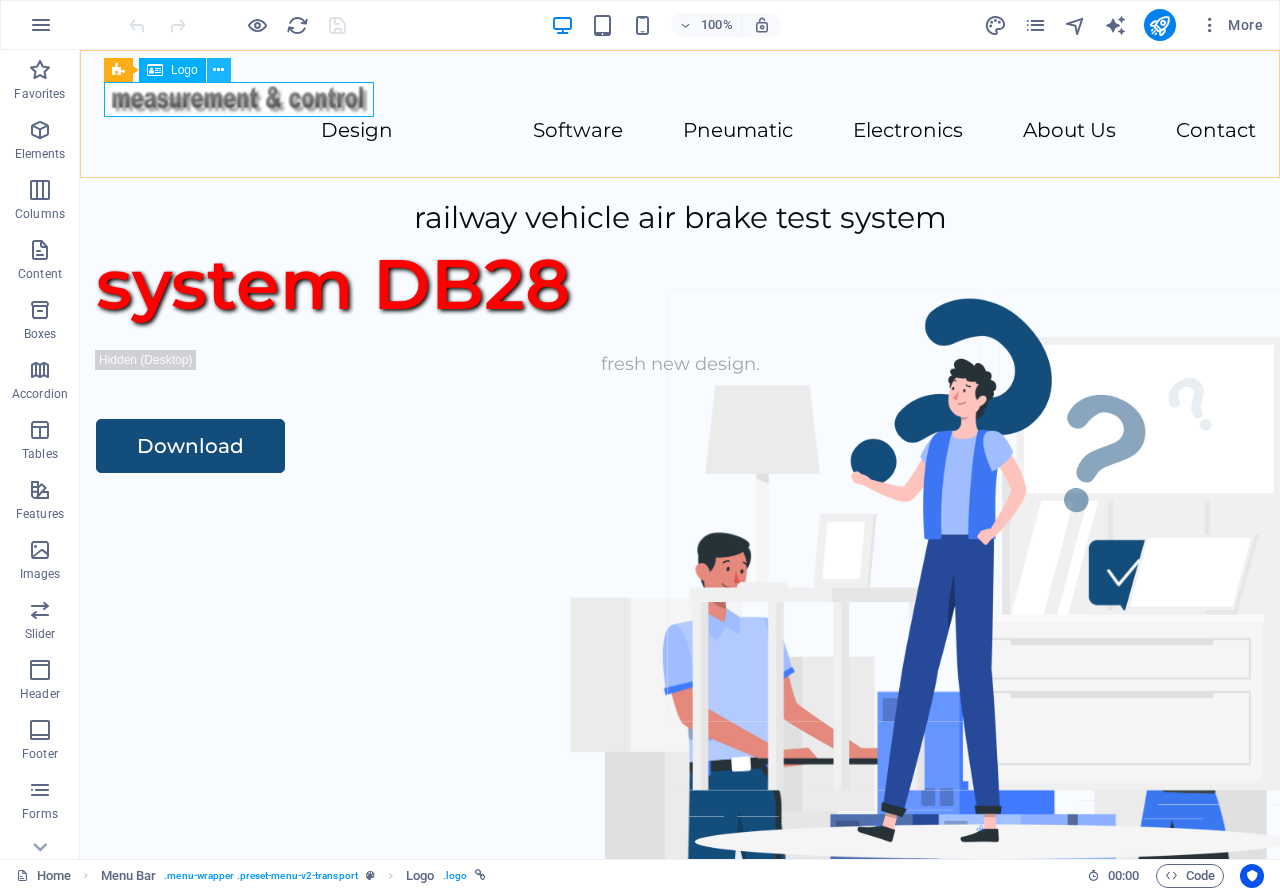 click at bounding box center [218, 70] 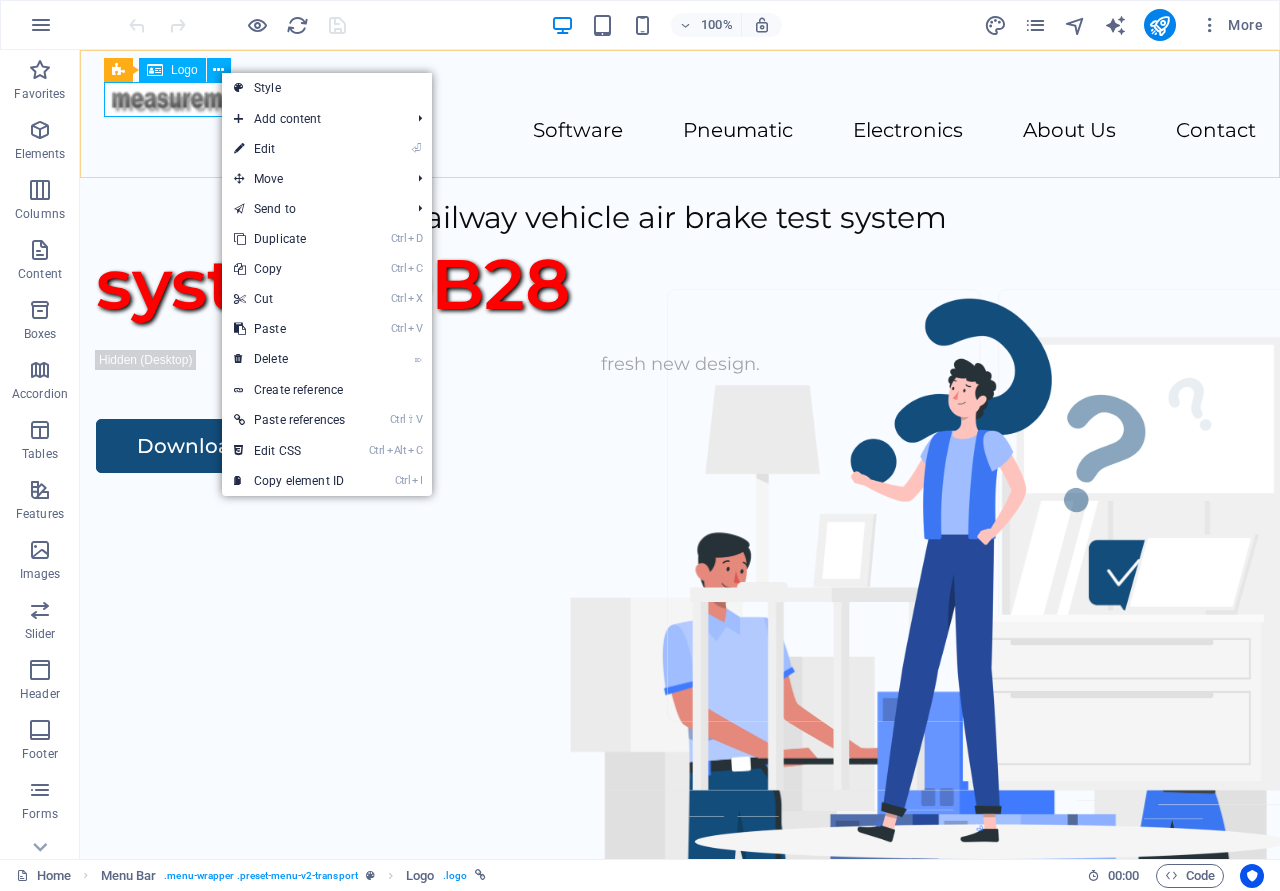 click on "Logo" at bounding box center (184, 70) 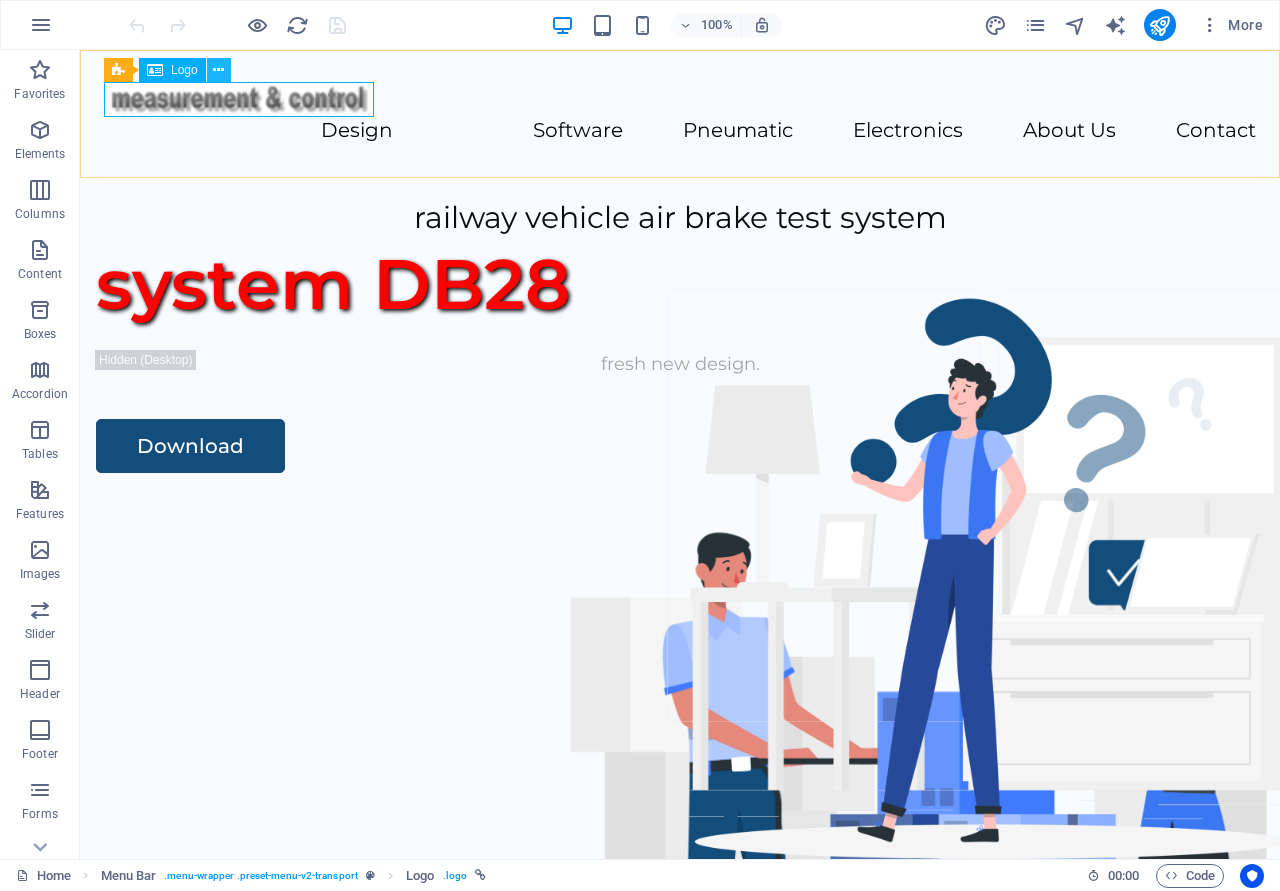 click at bounding box center [218, 70] 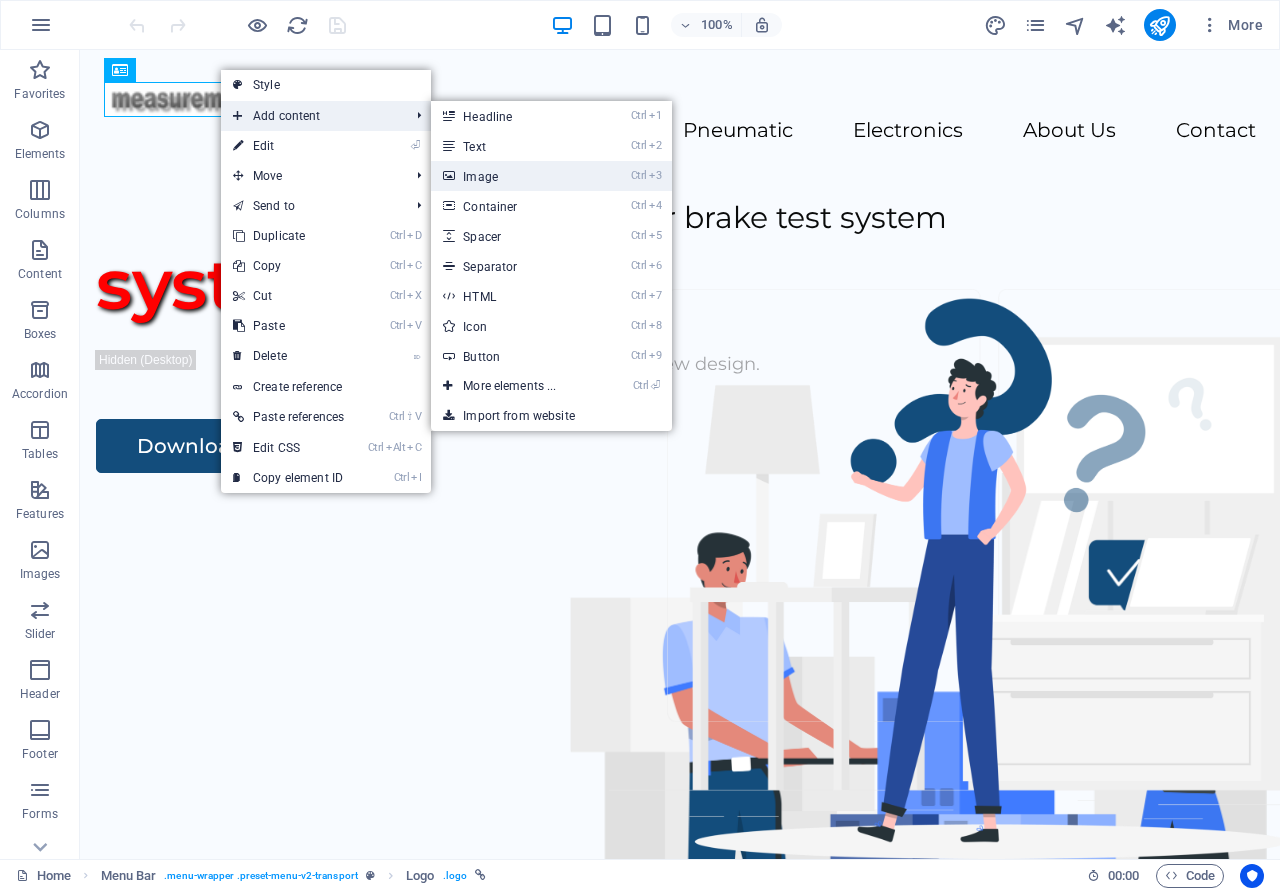 click on "Ctrl 3  Image" at bounding box center [513, 176] 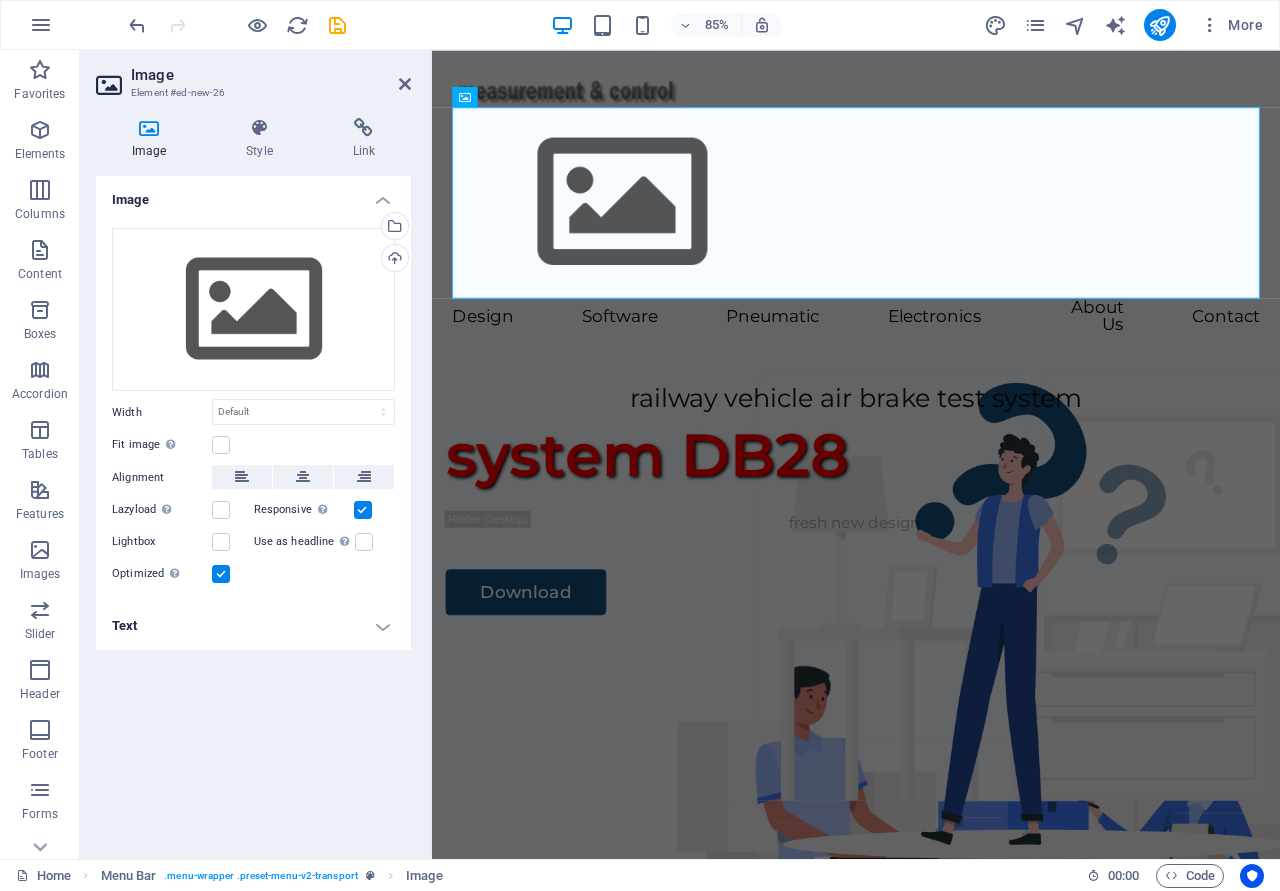 click at bounding box center [149, 128] 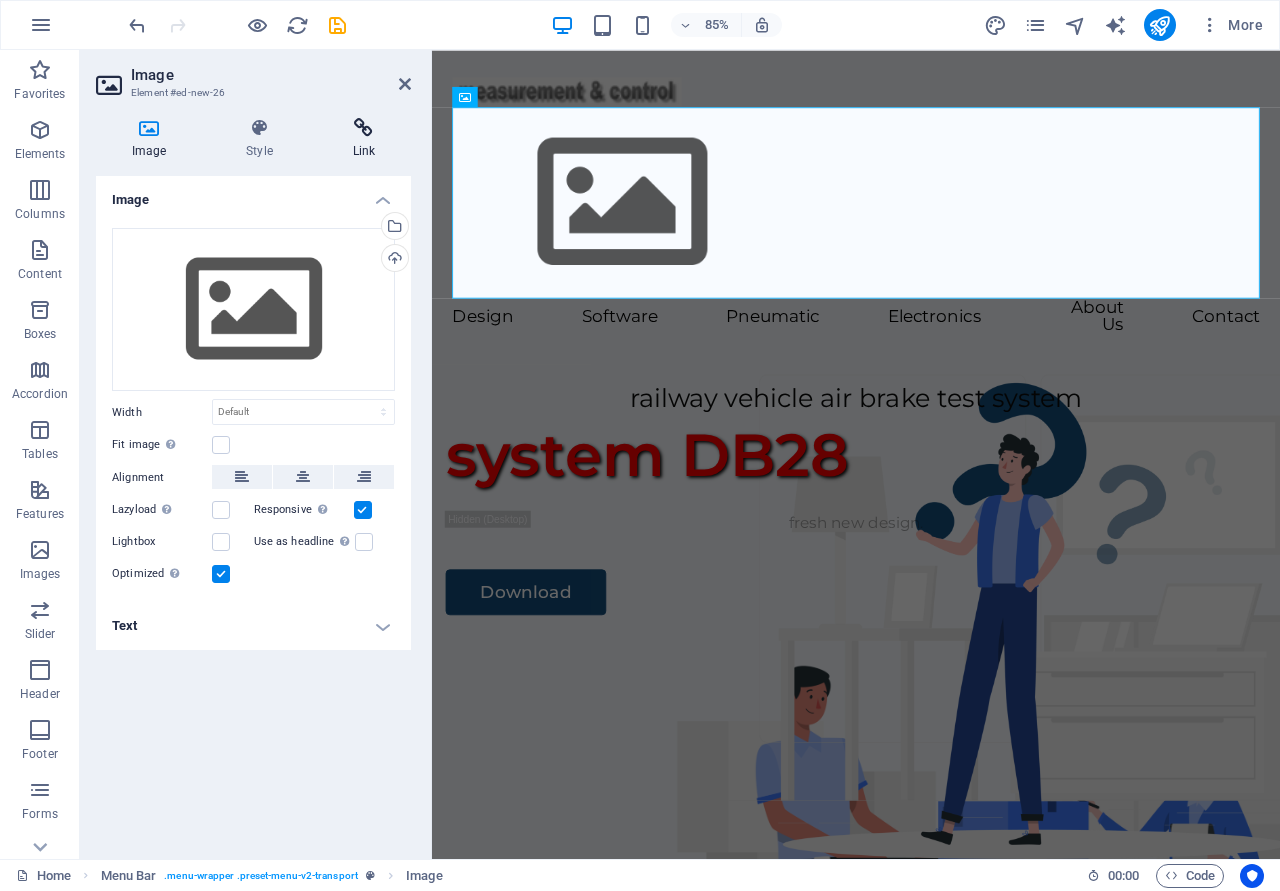 click at bounding box center [364, 128] 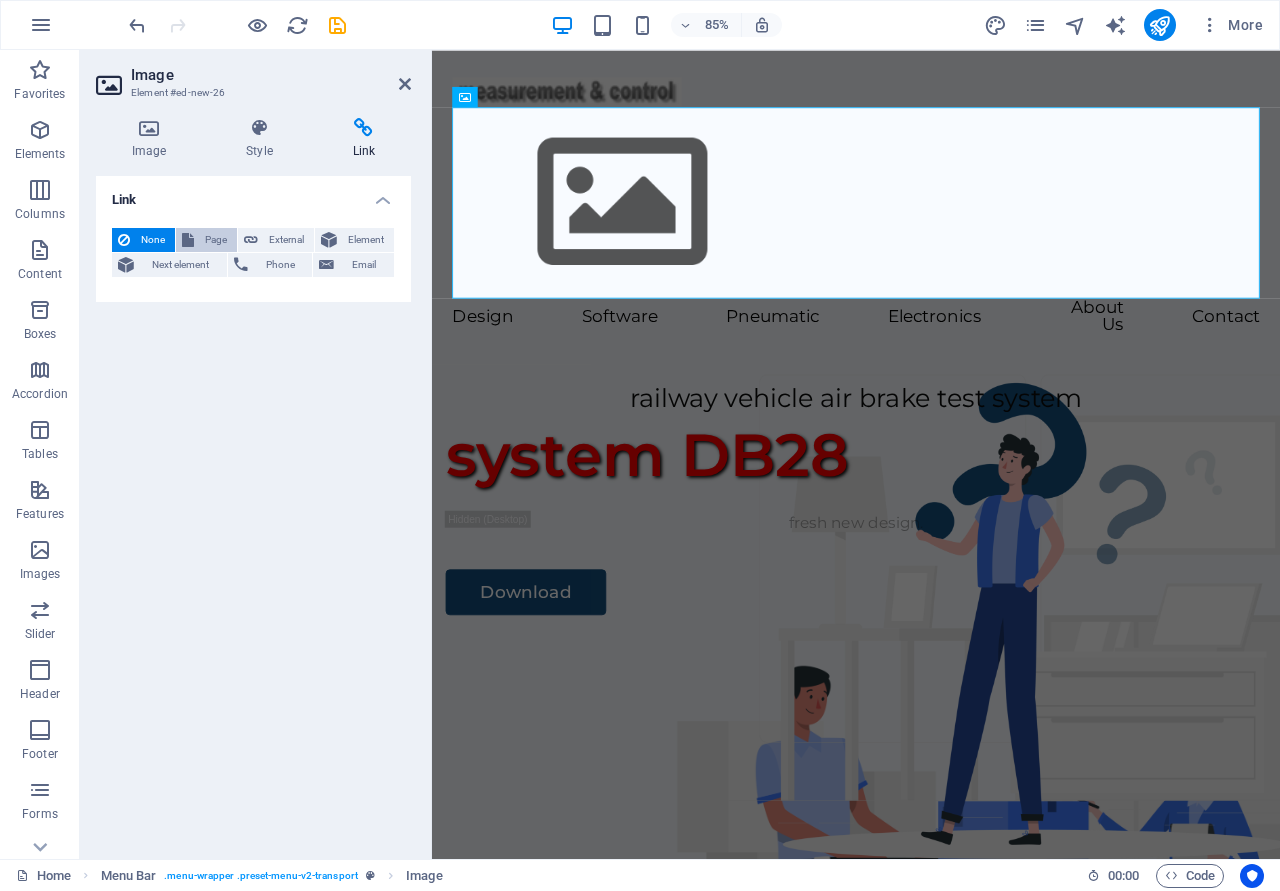 click on "Page" at bounding box center (215, 240) 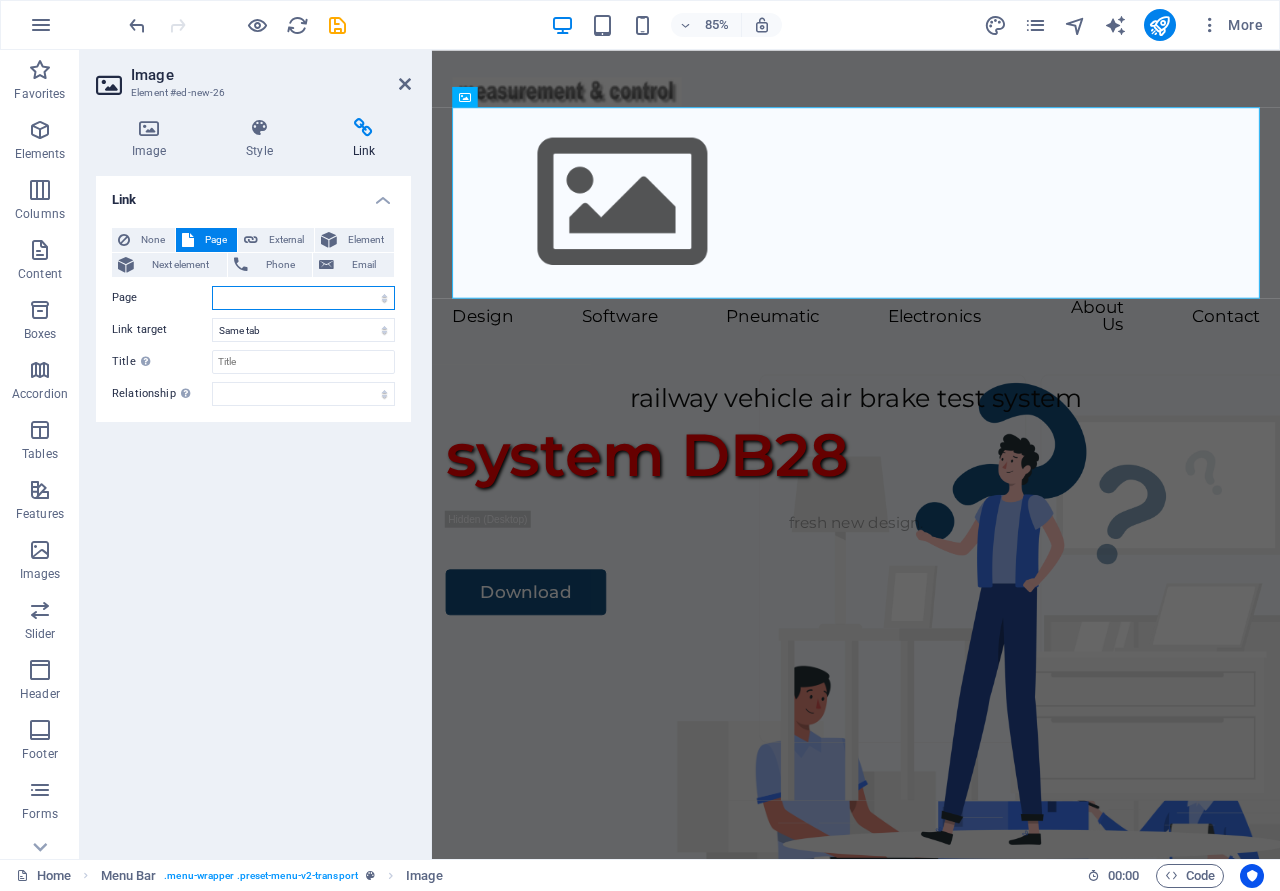 click on "Home Legal Notice Privacy Subpage" at bounding box center (303, 298) 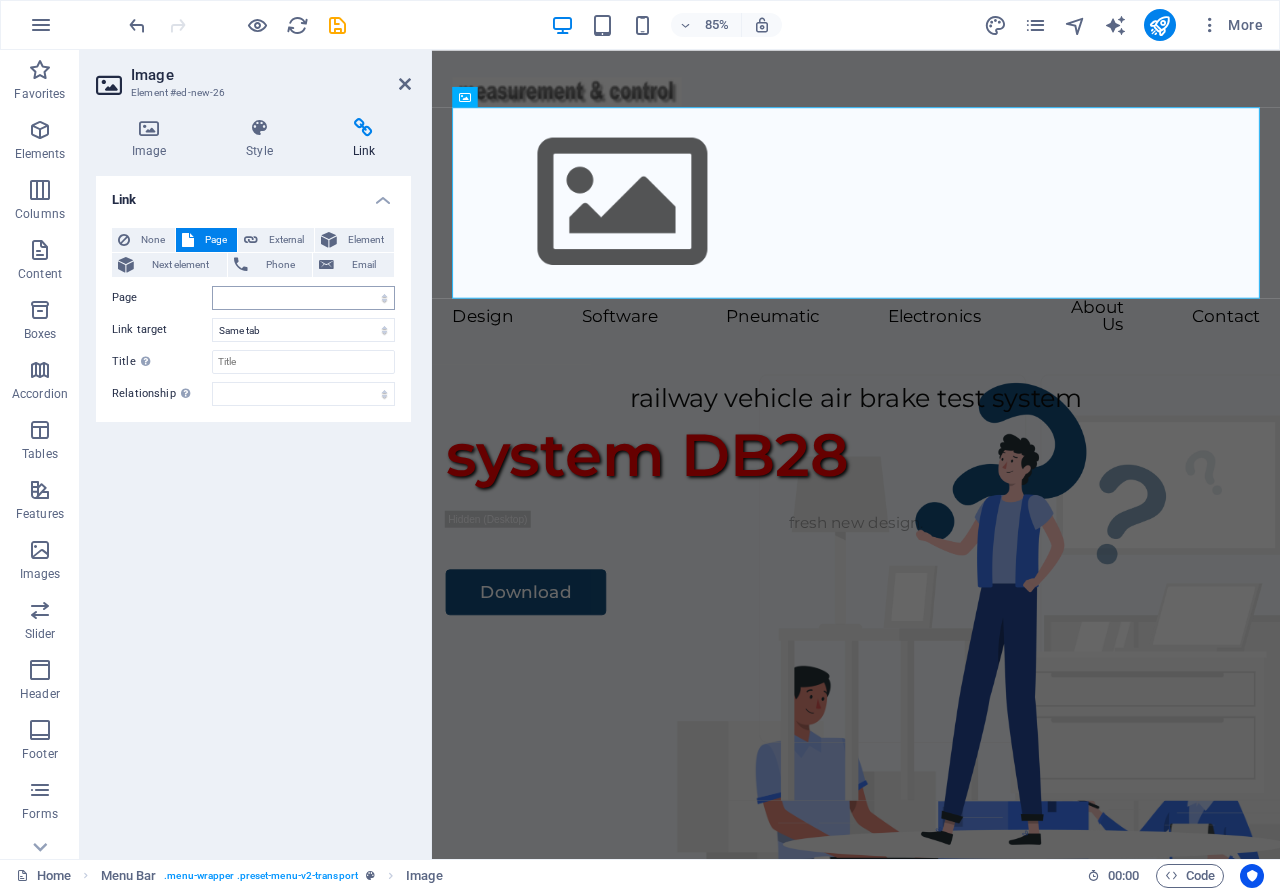 click on "Link None Page External Element Next element Phone Email Page Home Legal Notice Privacy Subpage Element
URL Phone Email Link target New tab Same tab Overlay Title Additional link description, should not be the same as the link text. The title is most often shown as a tooltip text when the mouse moves over the element. Leave empty if uncertain. Relationship Sets the  relationship of this link to the link target . For example, the value "nofollow" instructs search engines not to follow the link. Can be left empty. alternate author bookmark external help license next nofollow noreferrer noopener prev search tag" at bounding box center (253, 509) 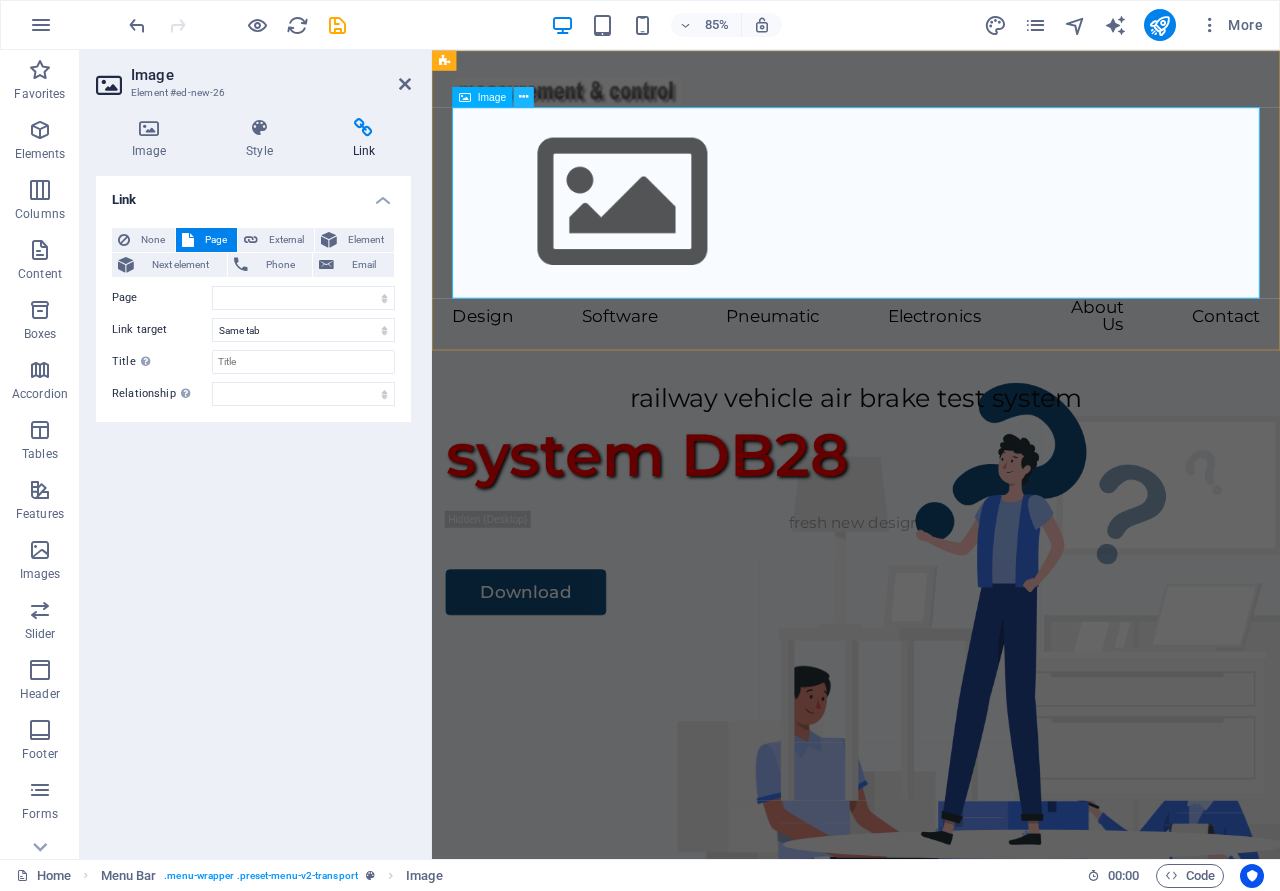 click at bounding box center (523, 97) 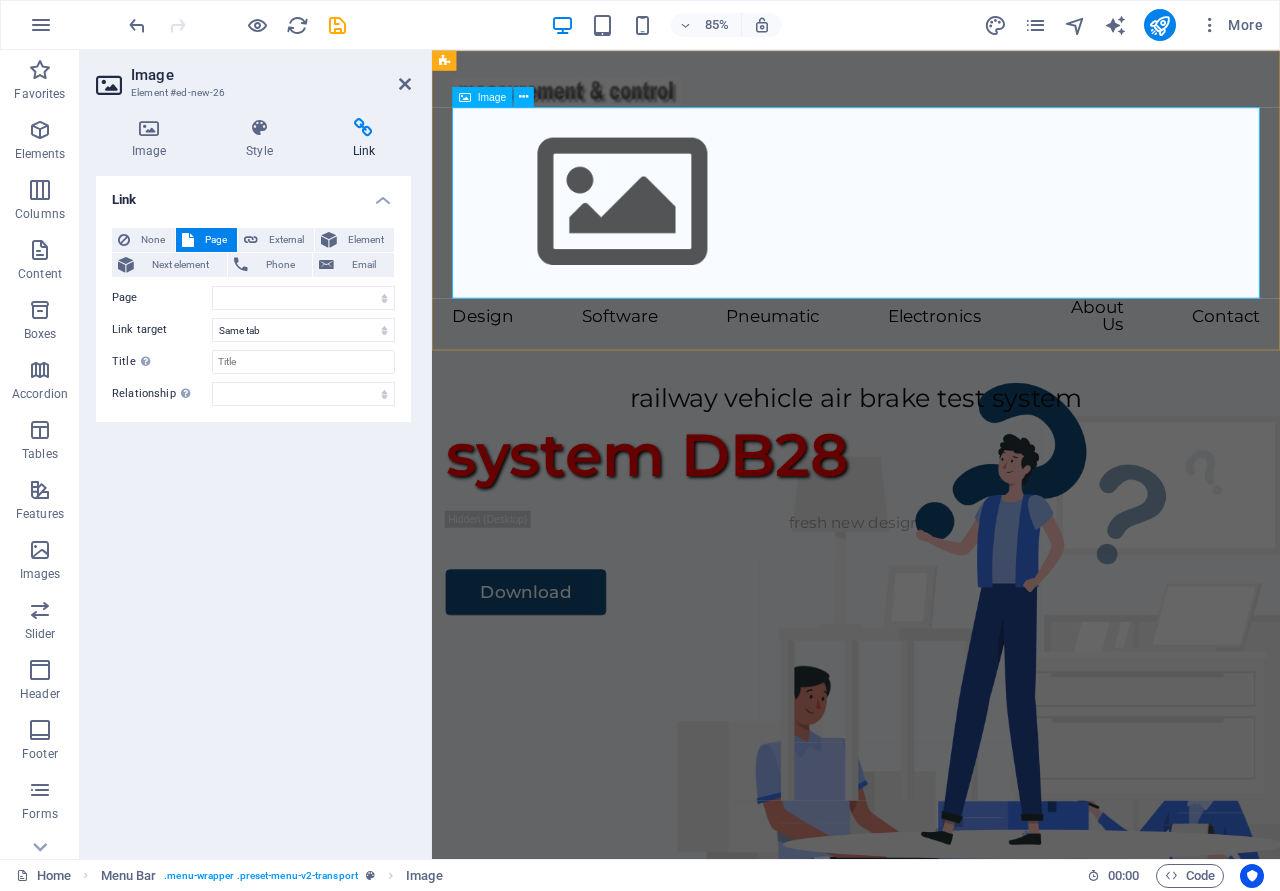 click at bounding box center [931, 229] 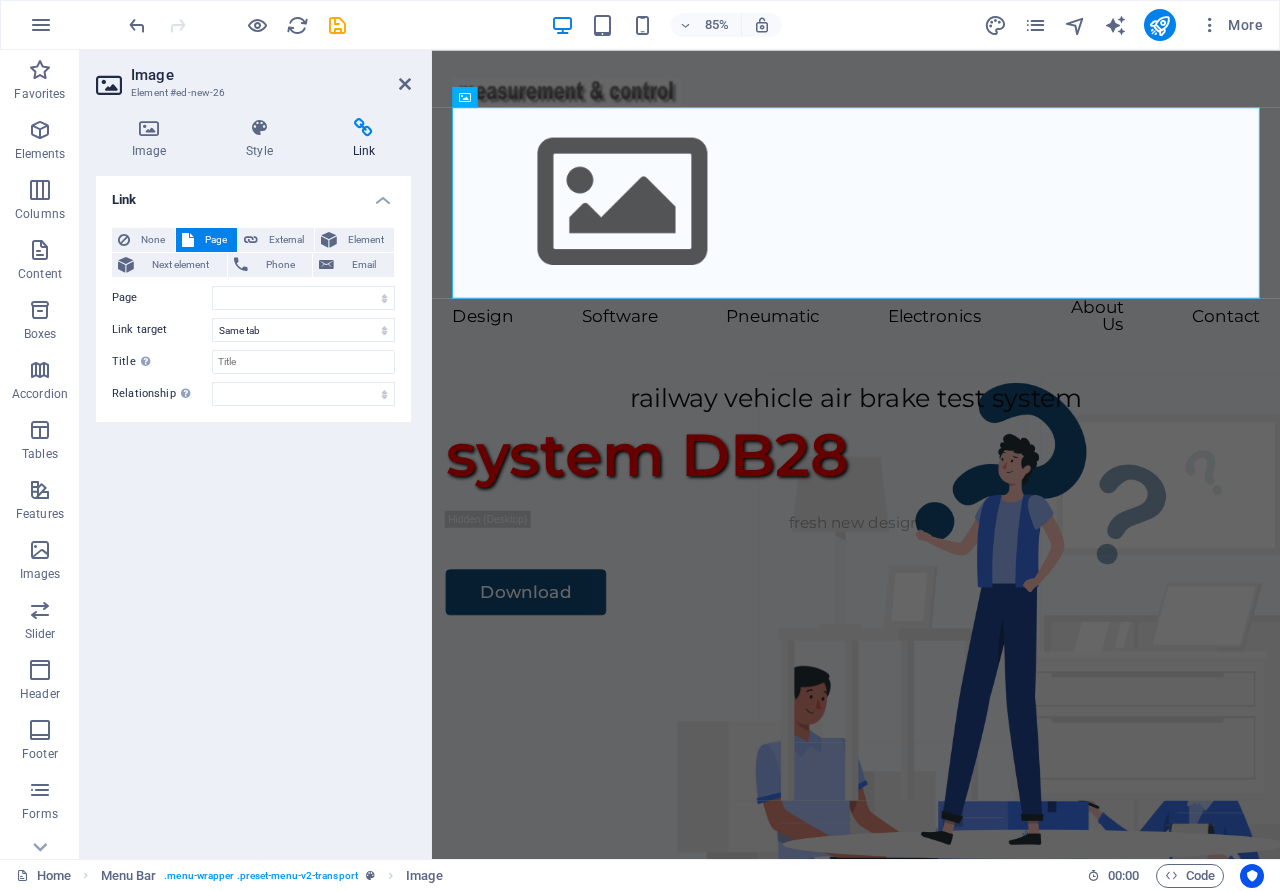 click on "Link None Page External Element Next element Phone Email Page Home Legal Notice Privacy Subpage Element
URL Phone Email Link target New tab Same tab Overlay Title Additional link description, should not be the same as the link text. The title is most often shown as a tooltip text when the mouse moves over the element. Leave empty if uncertain. Relationship Sets the  relationship of this link to the link target . For example, the value "nofollow" instructs search engines not to follow the link. Can be left empty. alternate author bookmark external help license next nofollow noreferrer noopener prev search tag" at bounding box center (253, 509) 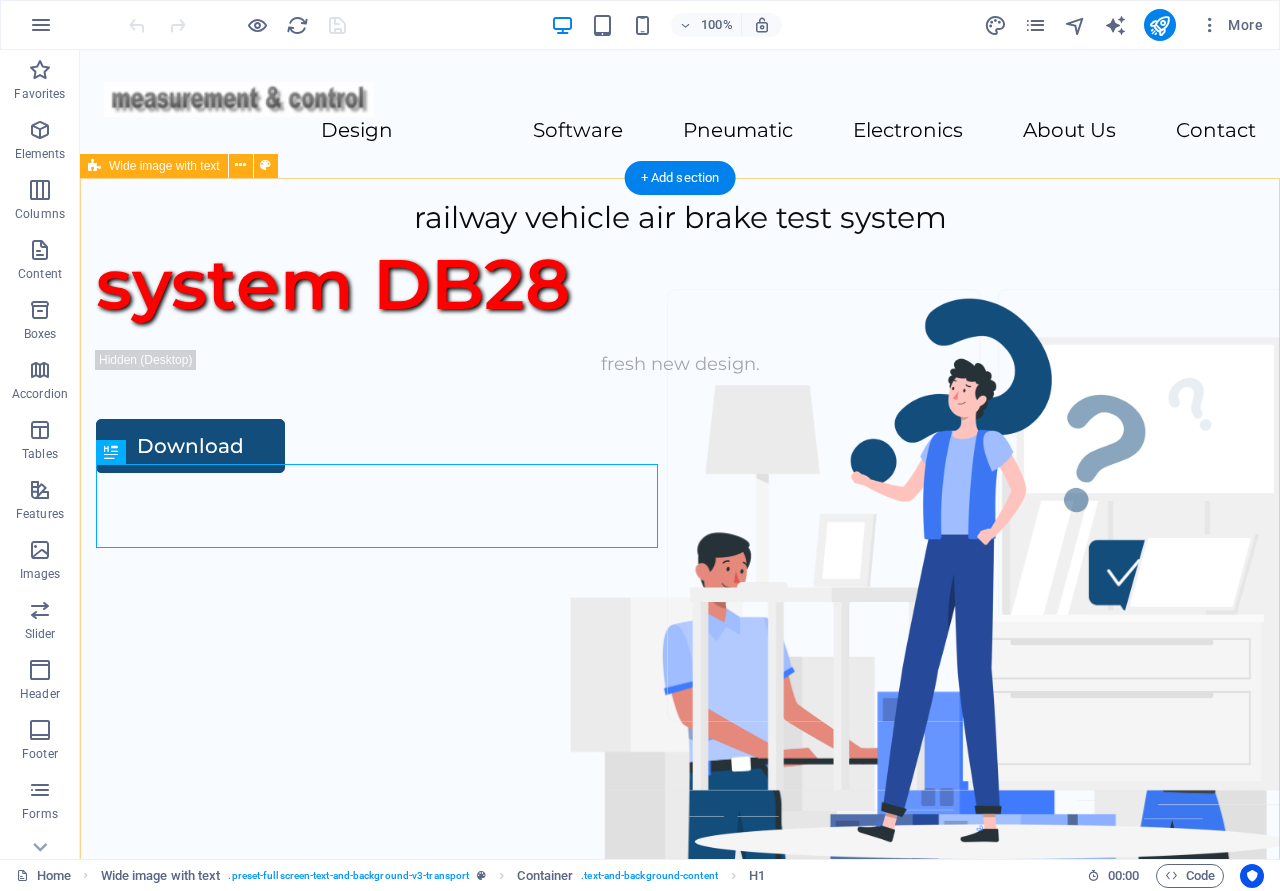 scroll, scrollTop: 0, scrollLeft: 0, axis: both 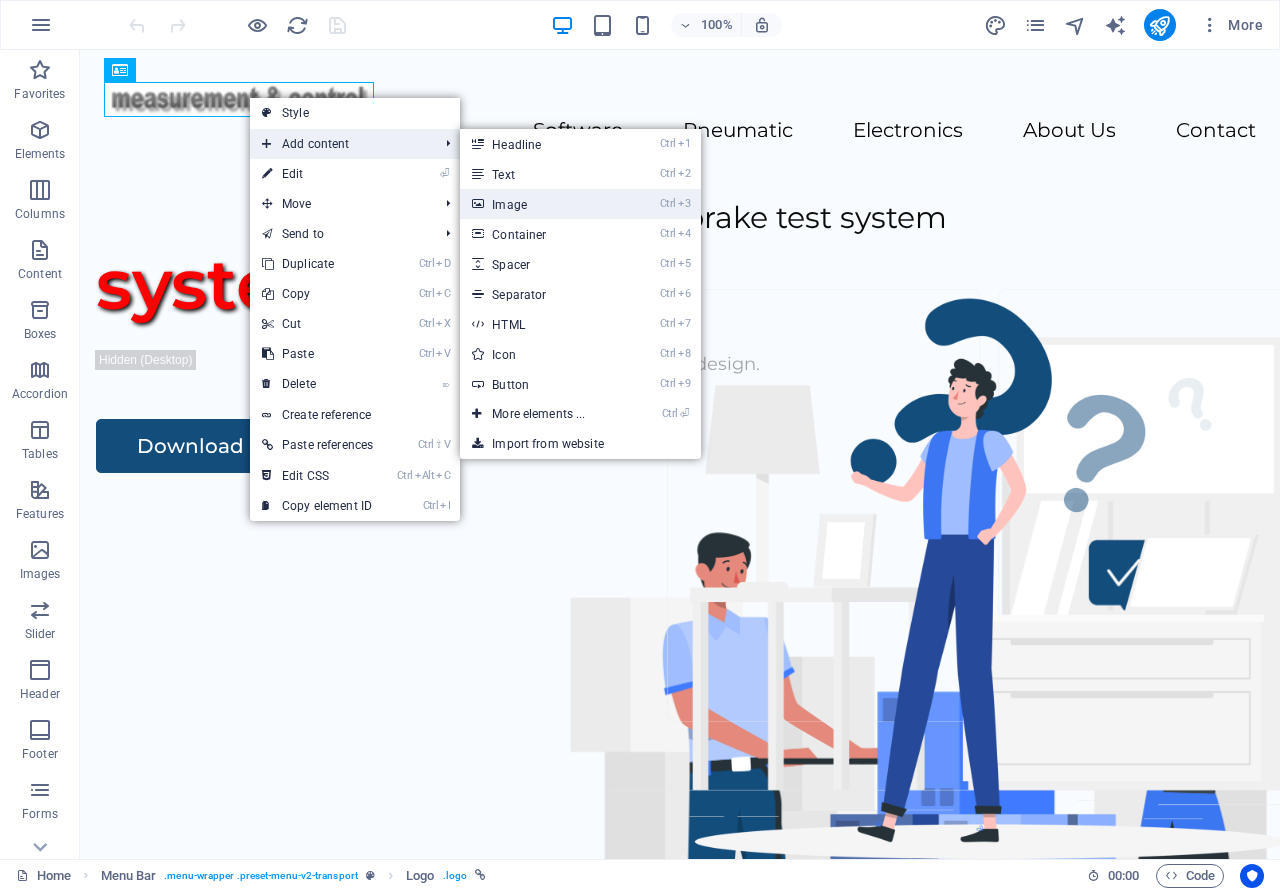 click on "Ctrl 3  Image" at bounding box center [542, 204] 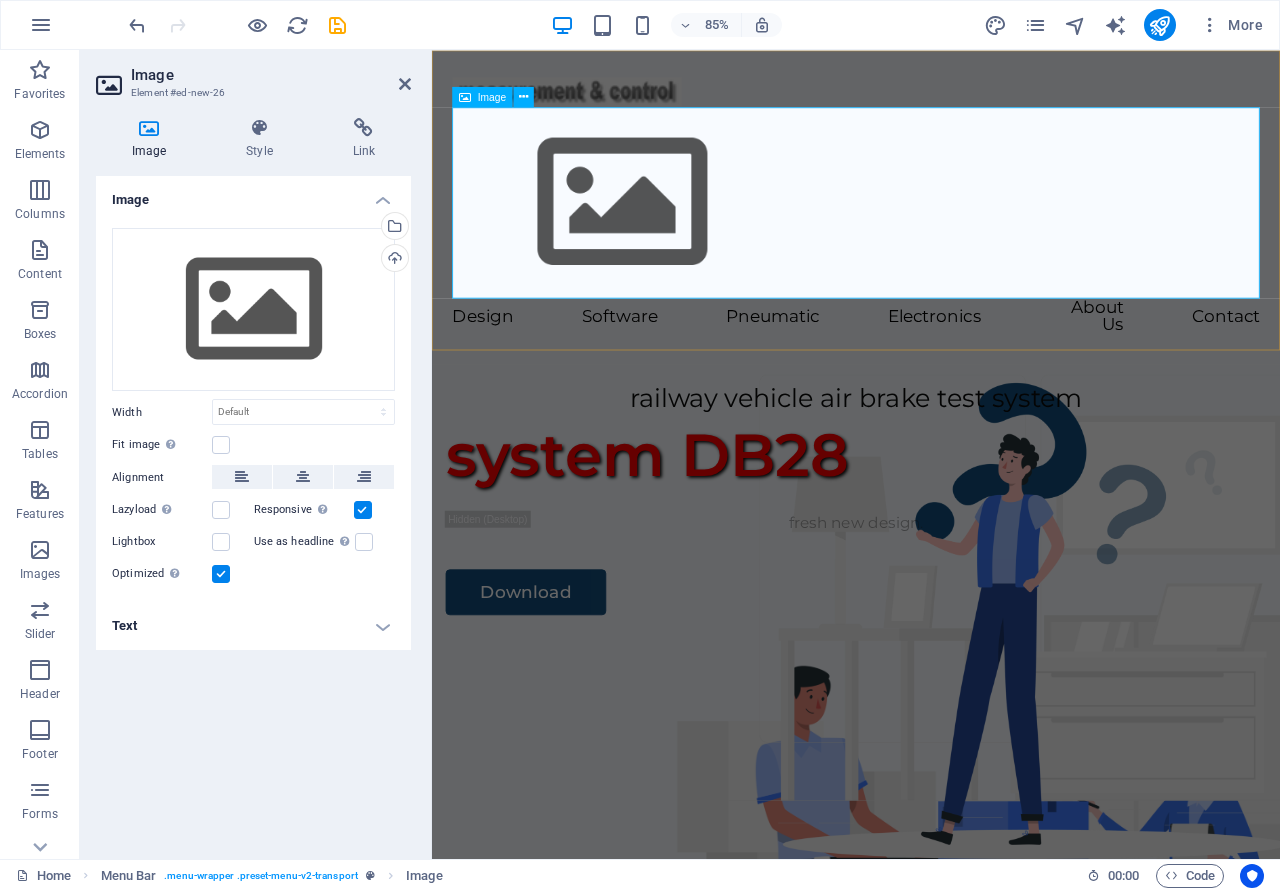 click at bounding box center [931, 229] 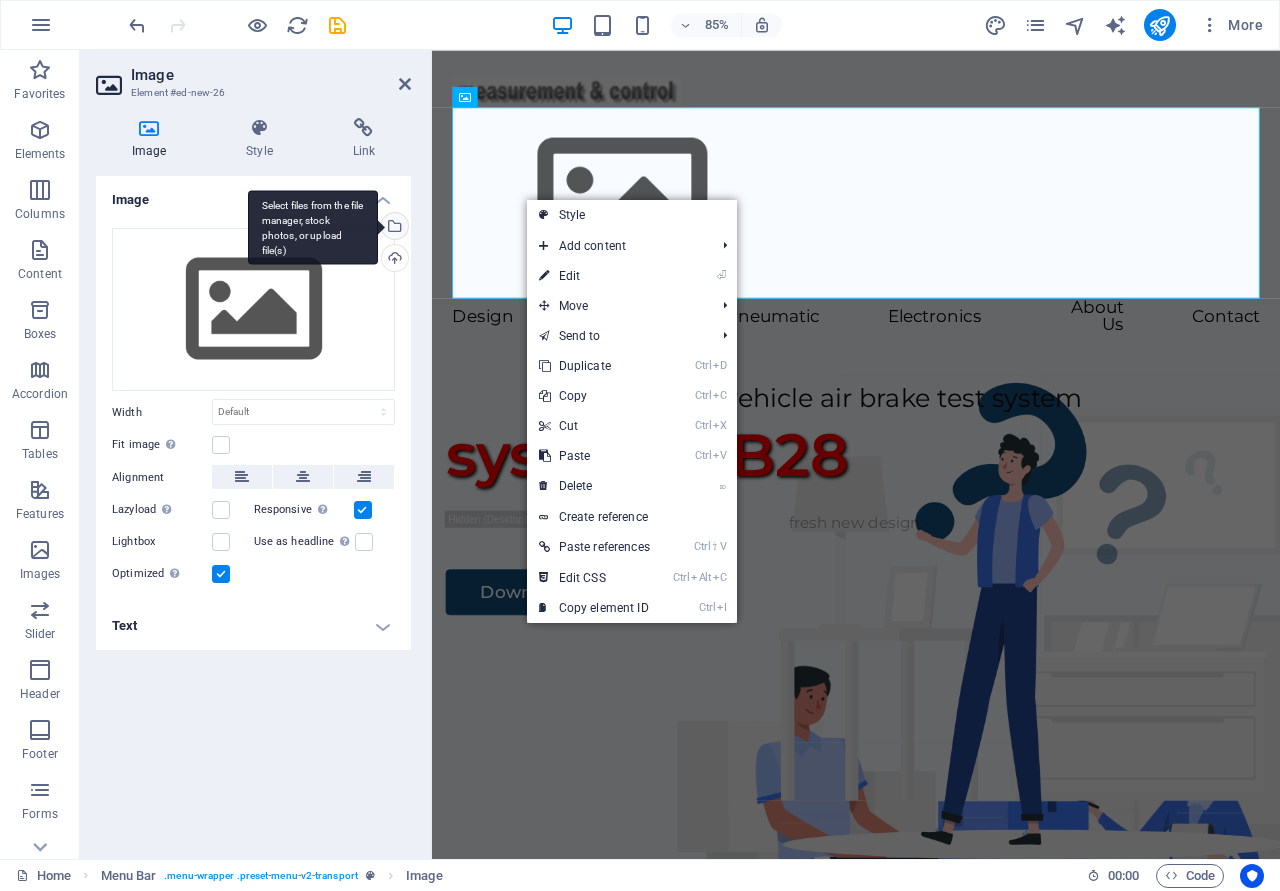 click on "Select files from the file manager, stock photos, or upload file(s)" at bounding box center [393, 228] 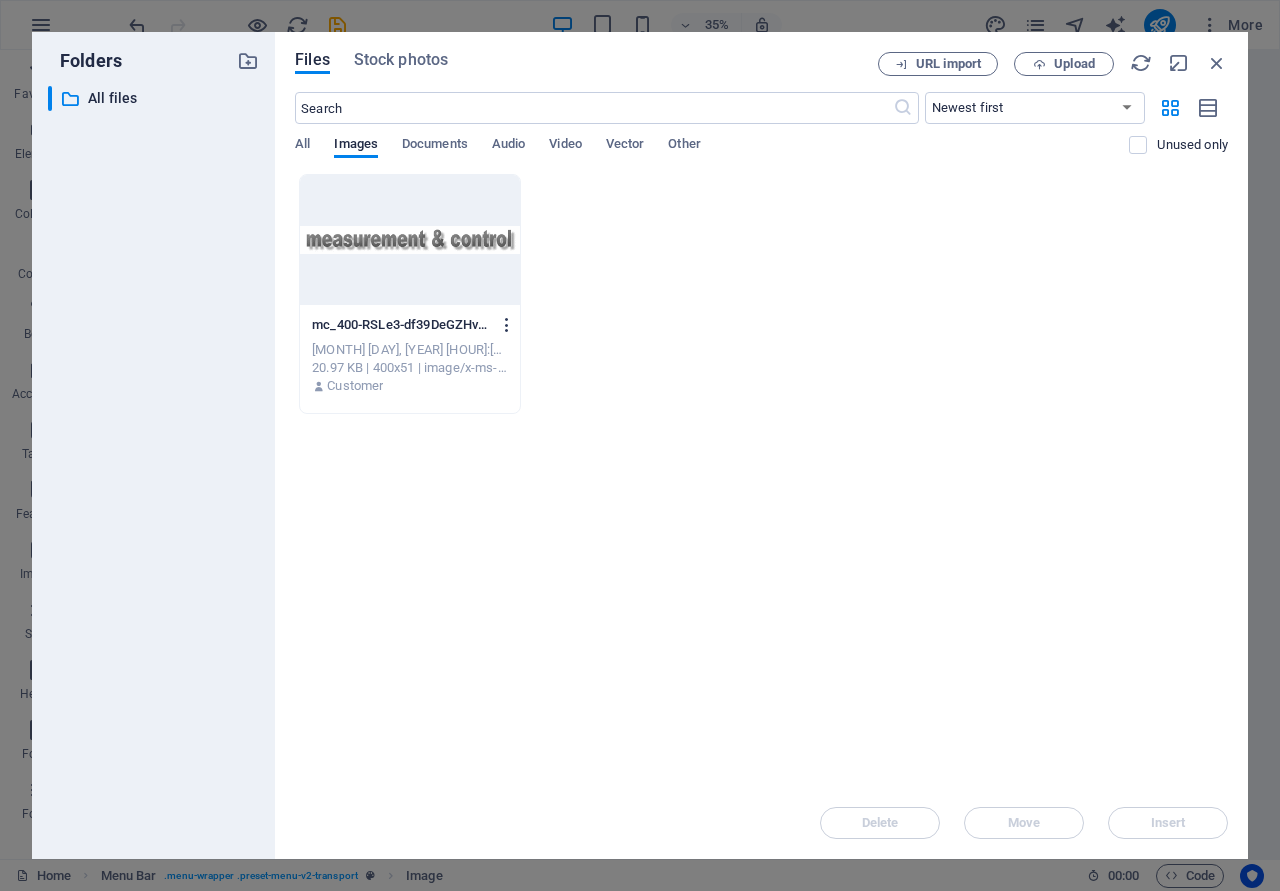 click at bounding box center [507, 325] 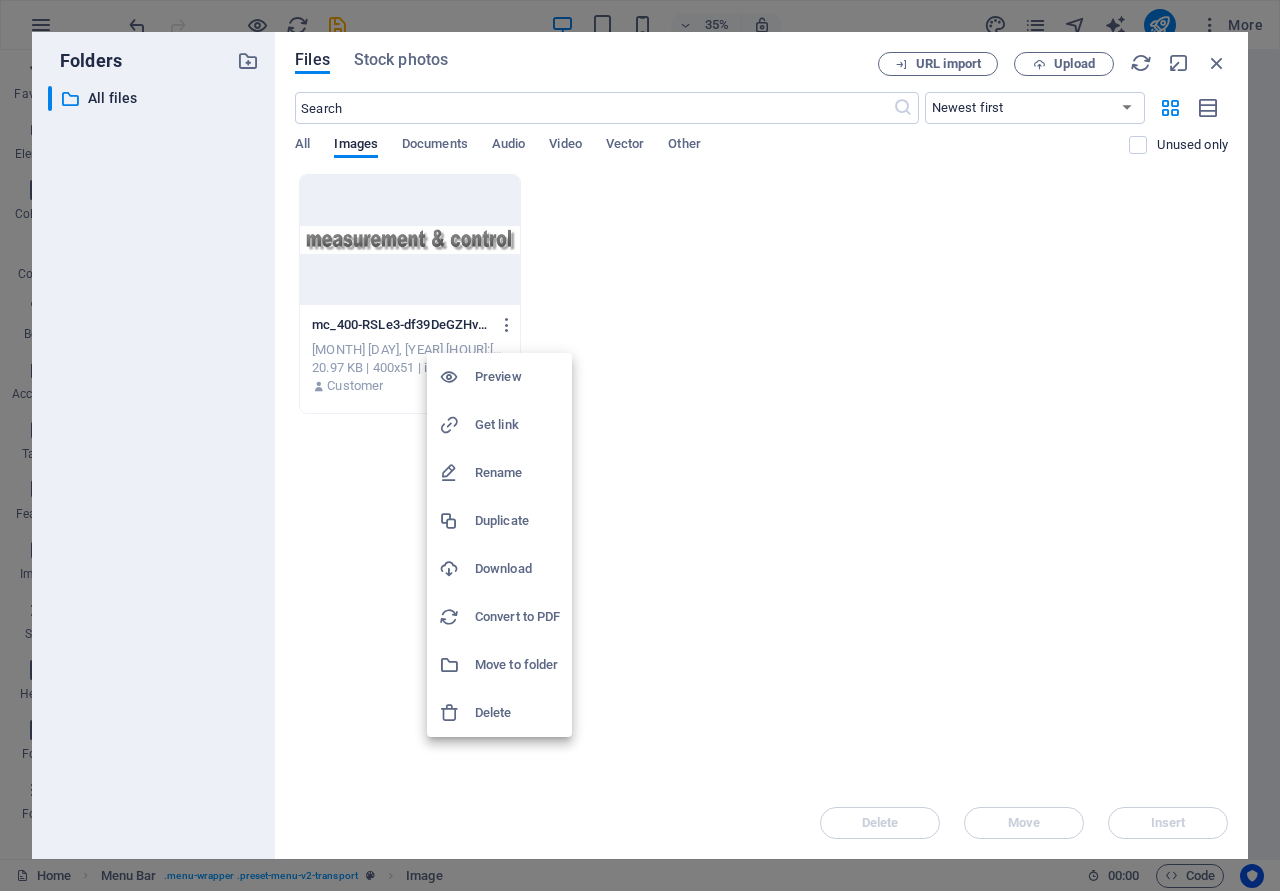 click on "Download" at bounding box center [517, 569] 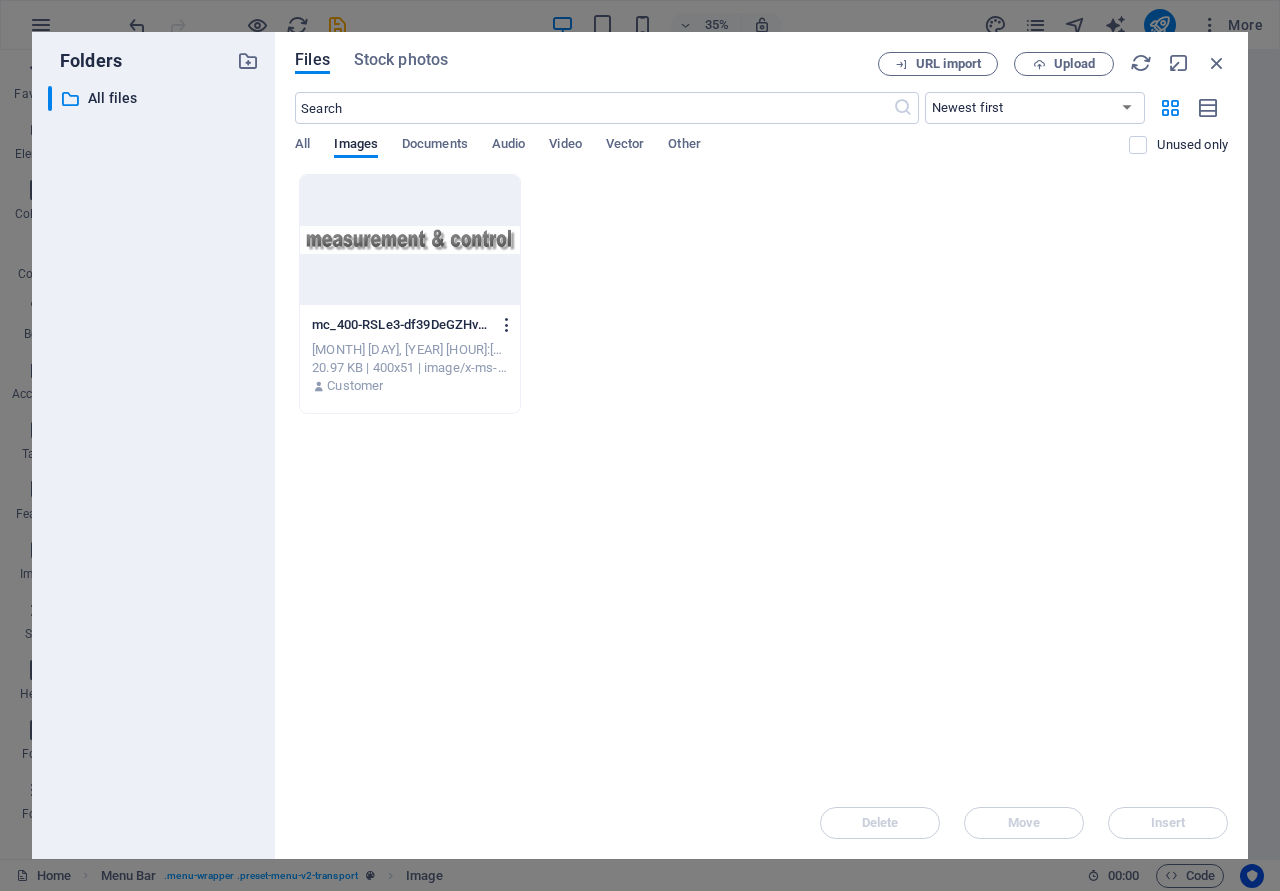 click at bounding box center (507, 325) 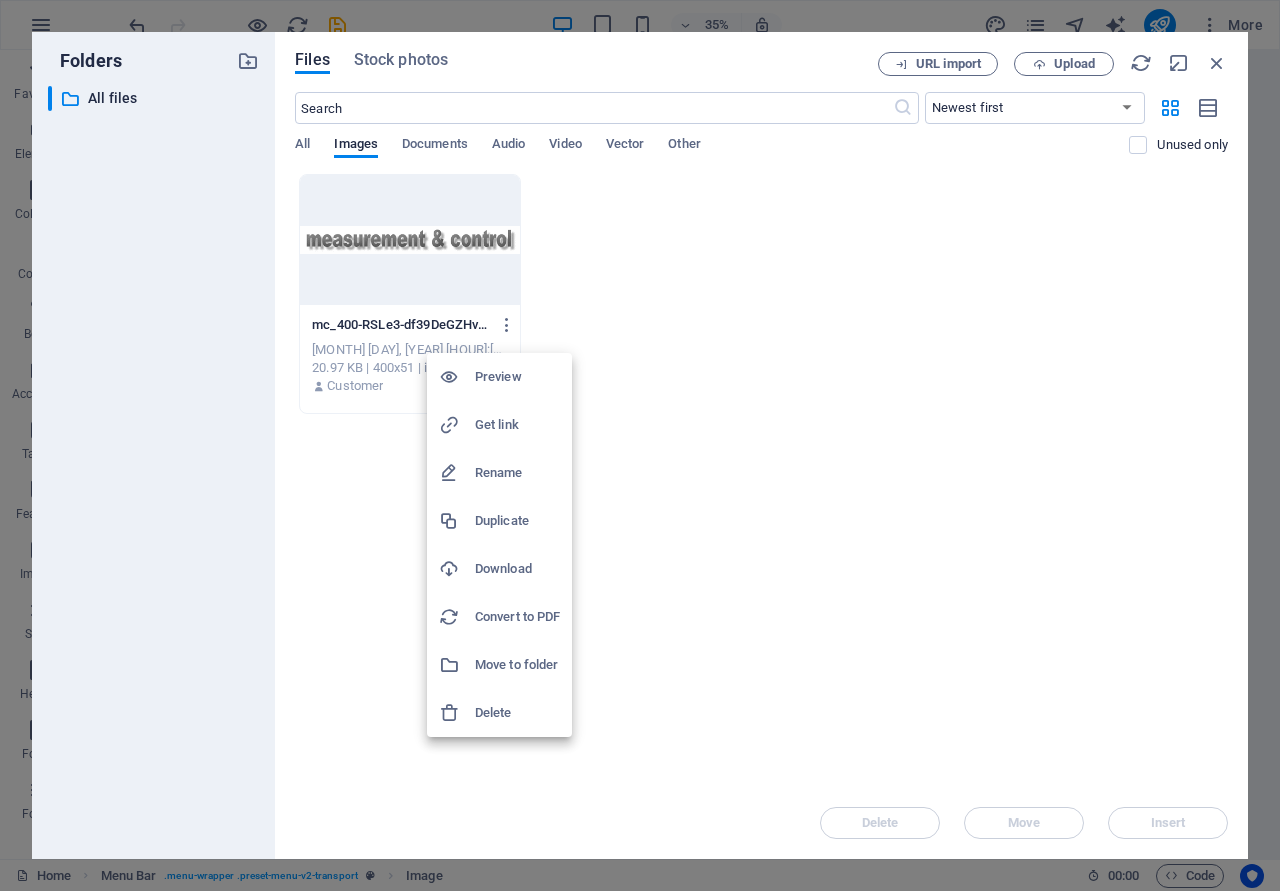 click on "Get link" at bounding box center (517, 425) 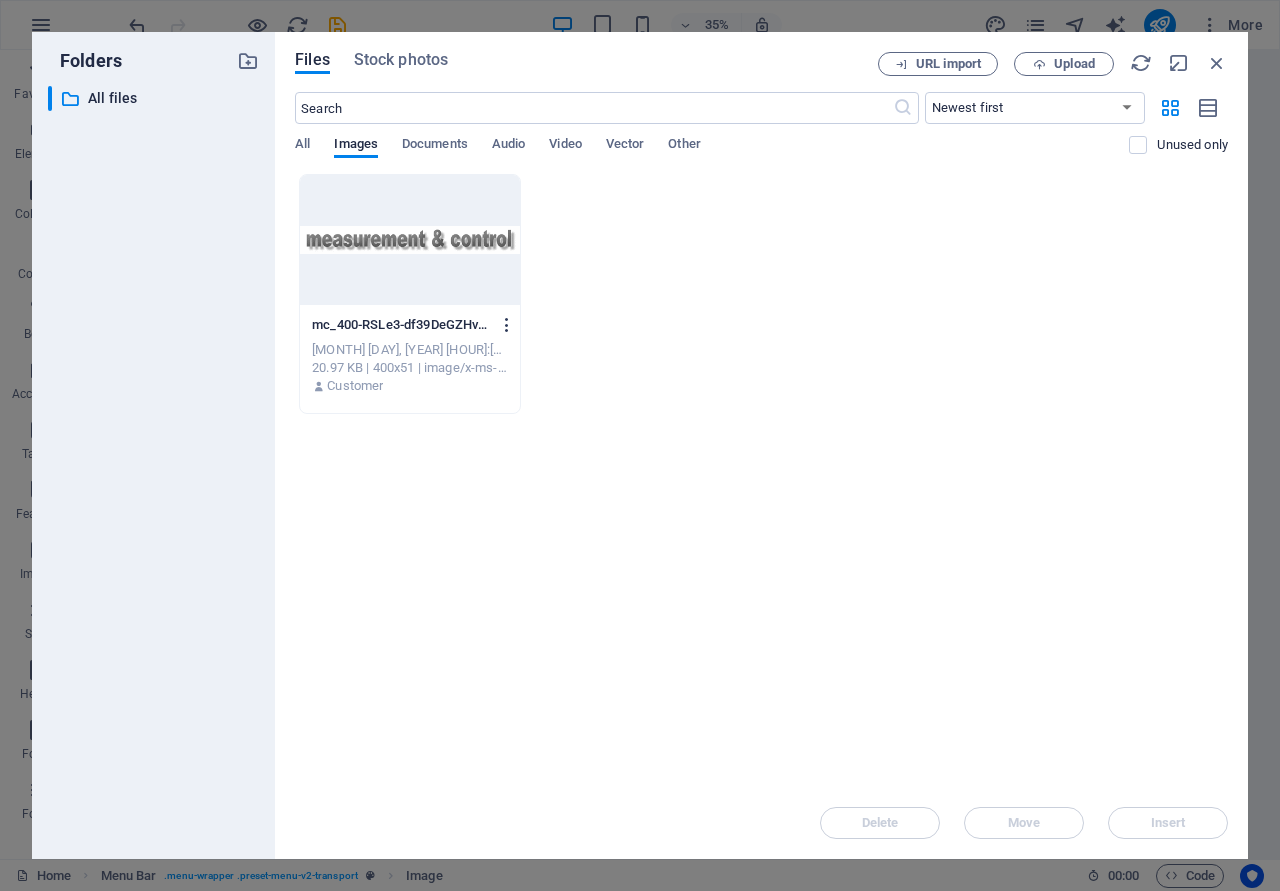 click at bounding box center [507, 325] 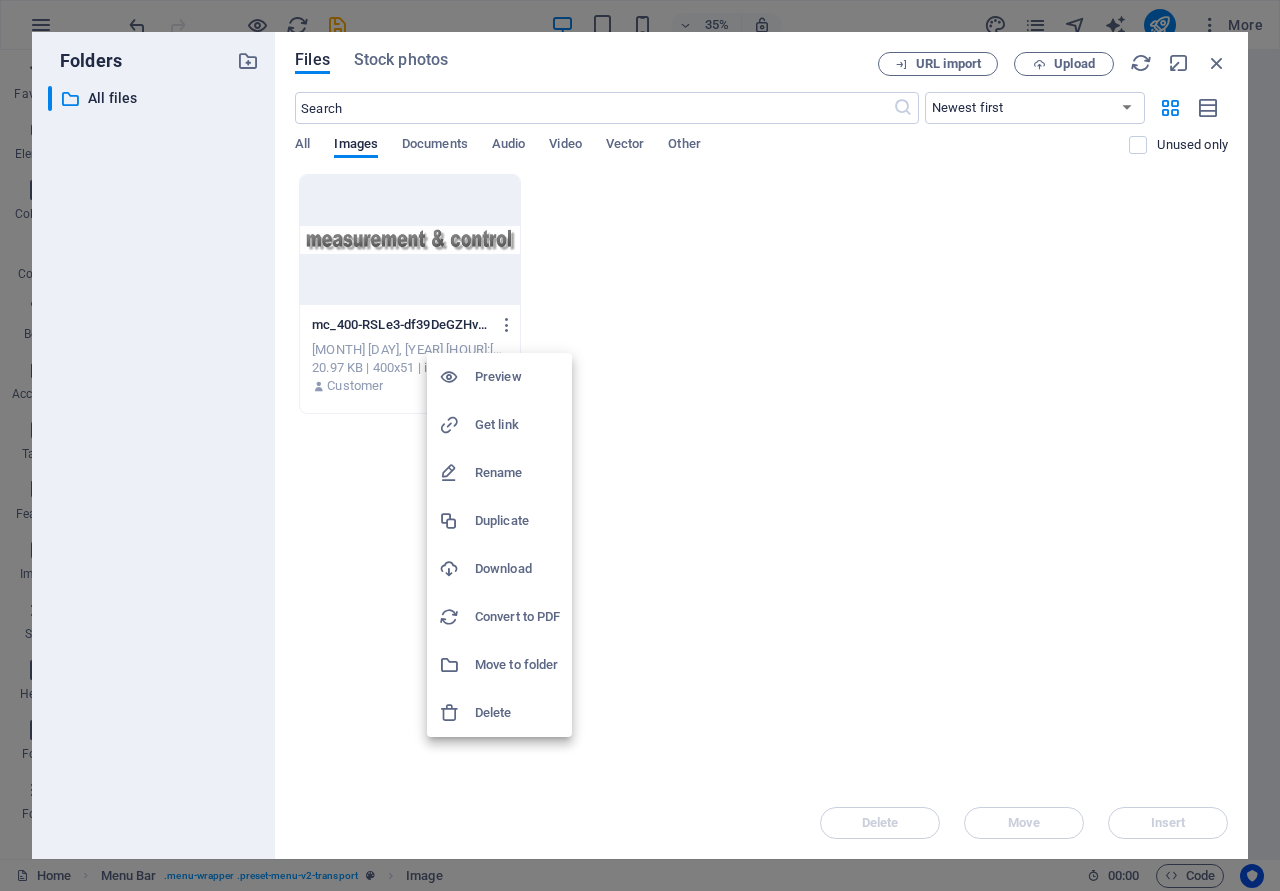click on "Move to folder" at bounding box center (517, 665) 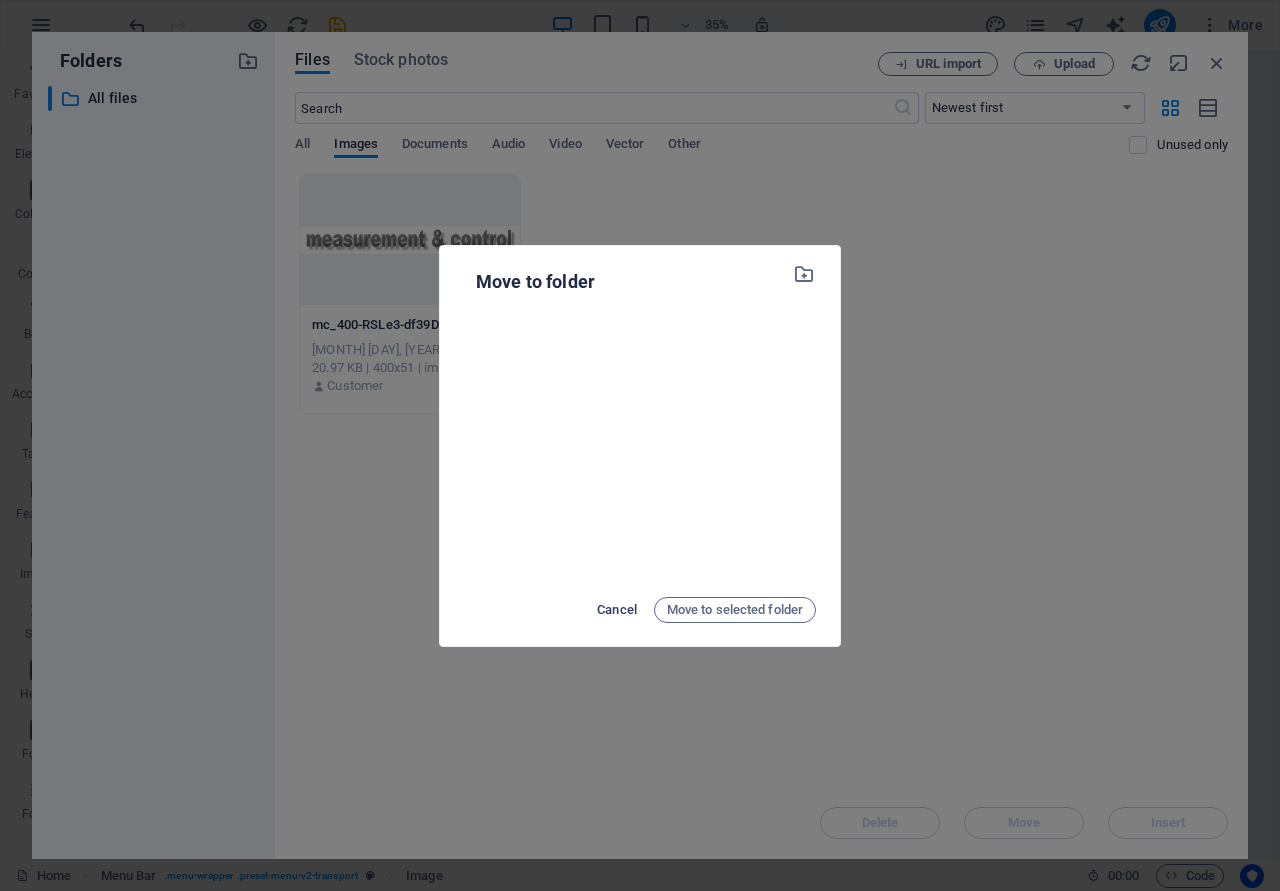 click on "Cancel" at bounding box center (617, 610) 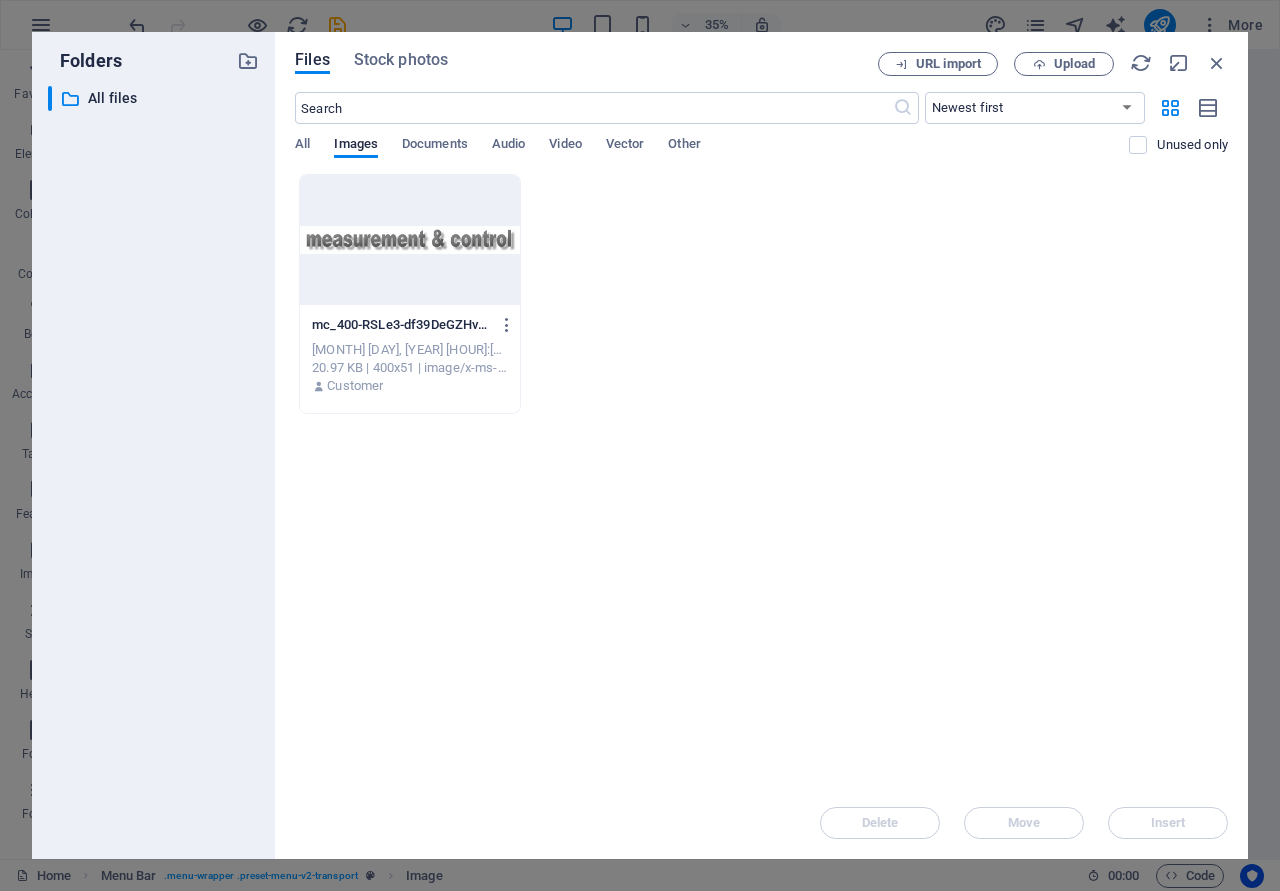 click at bounding box center (410, 240) 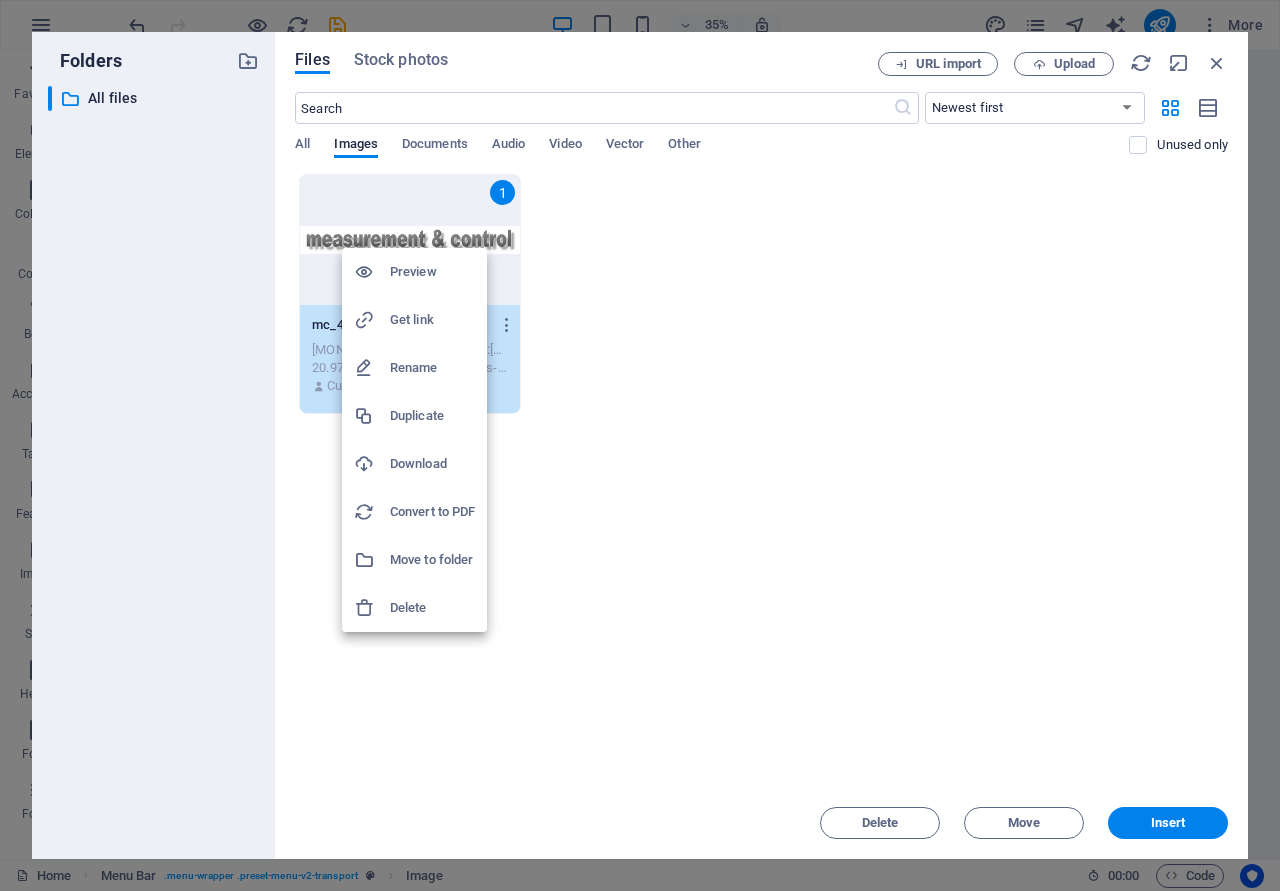 click at bounding box center (640, 445) 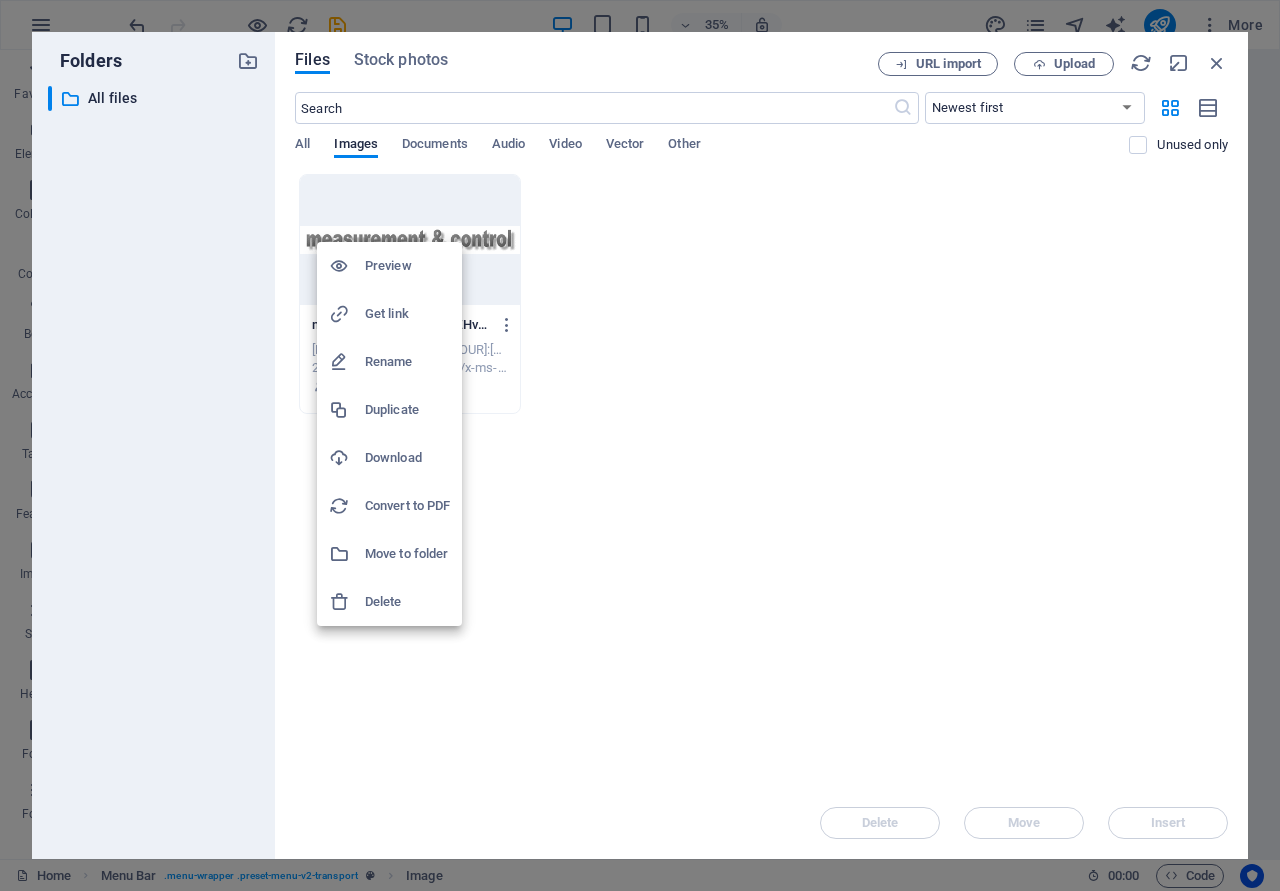 click on "Get link" at bounding box center (407, 314) 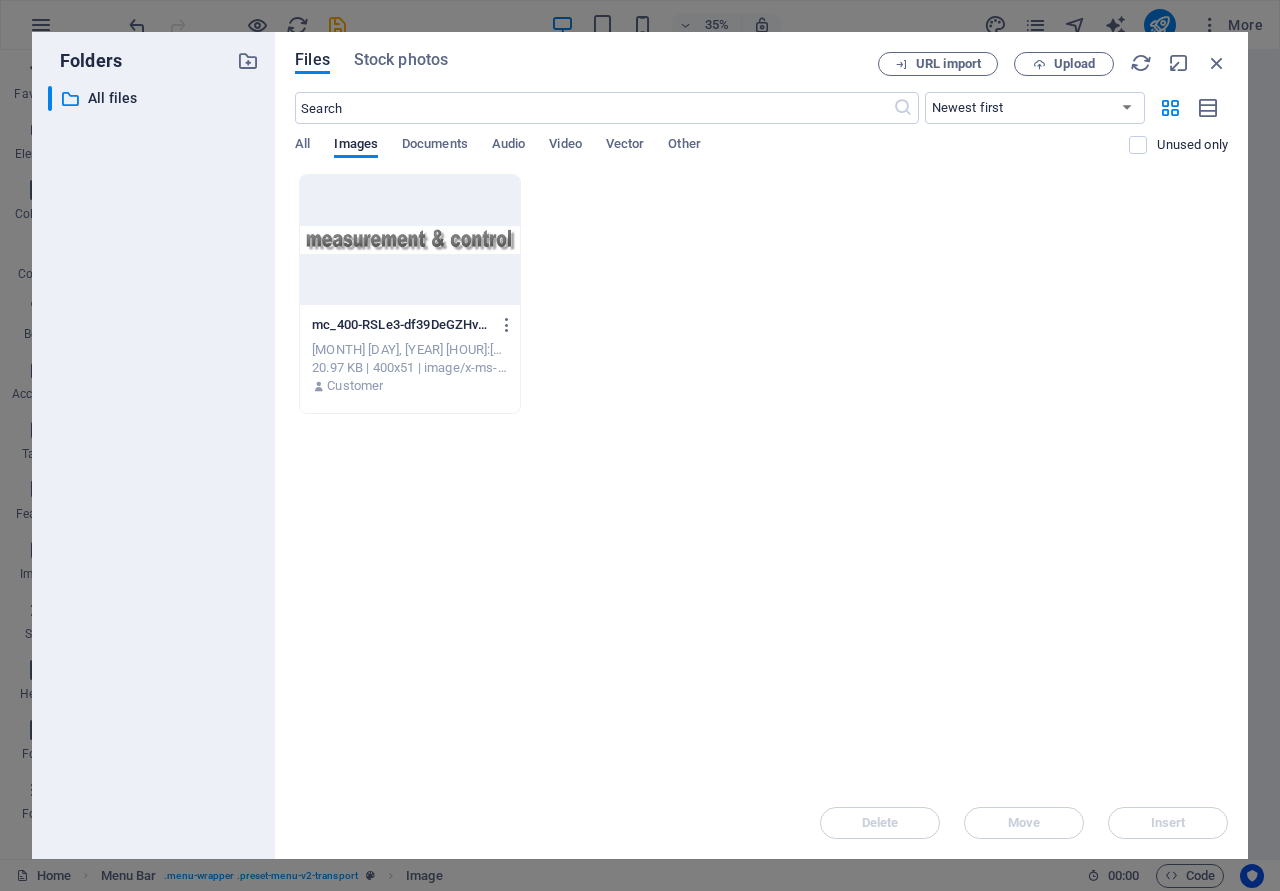 click at bounding box center [410, 240] 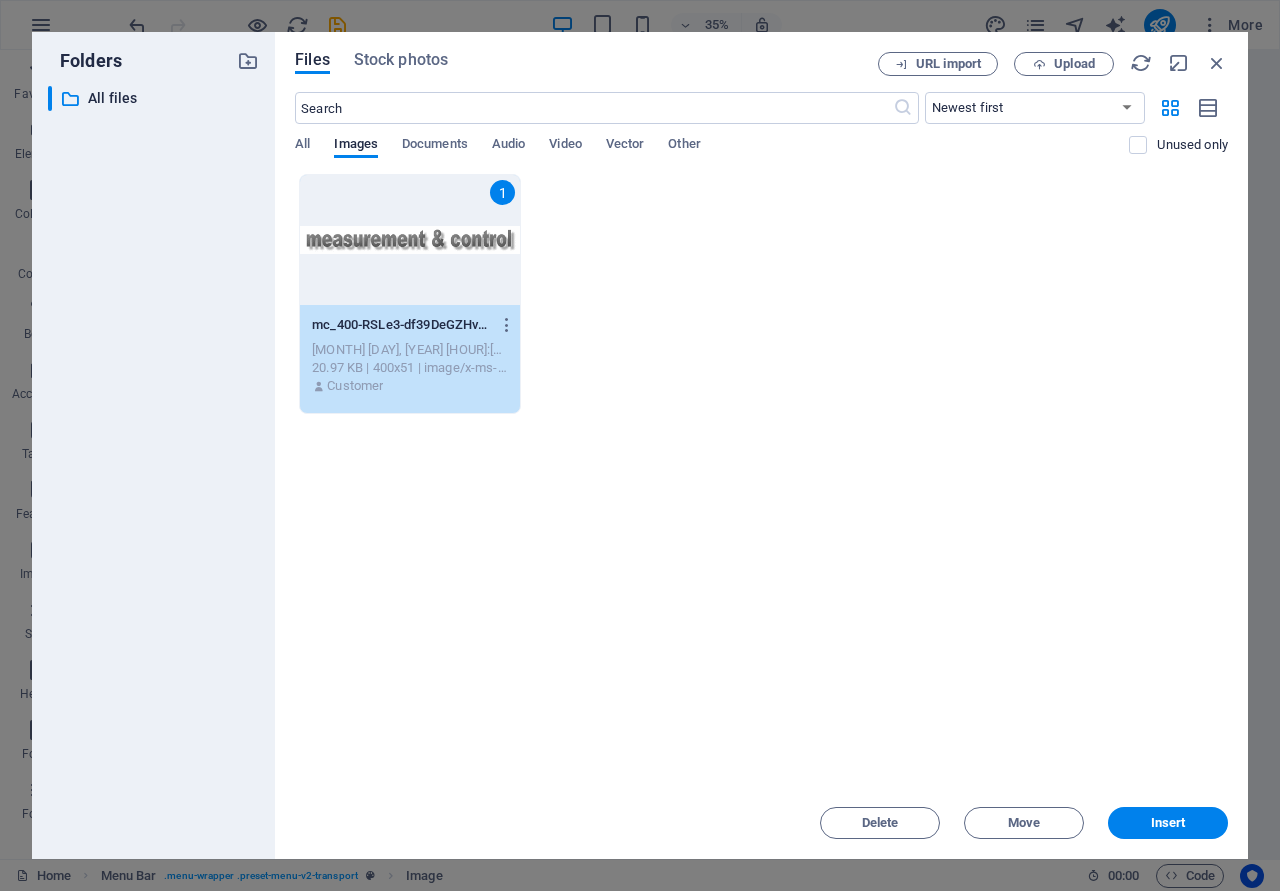 click on "1" at bounding box center [410, 240] 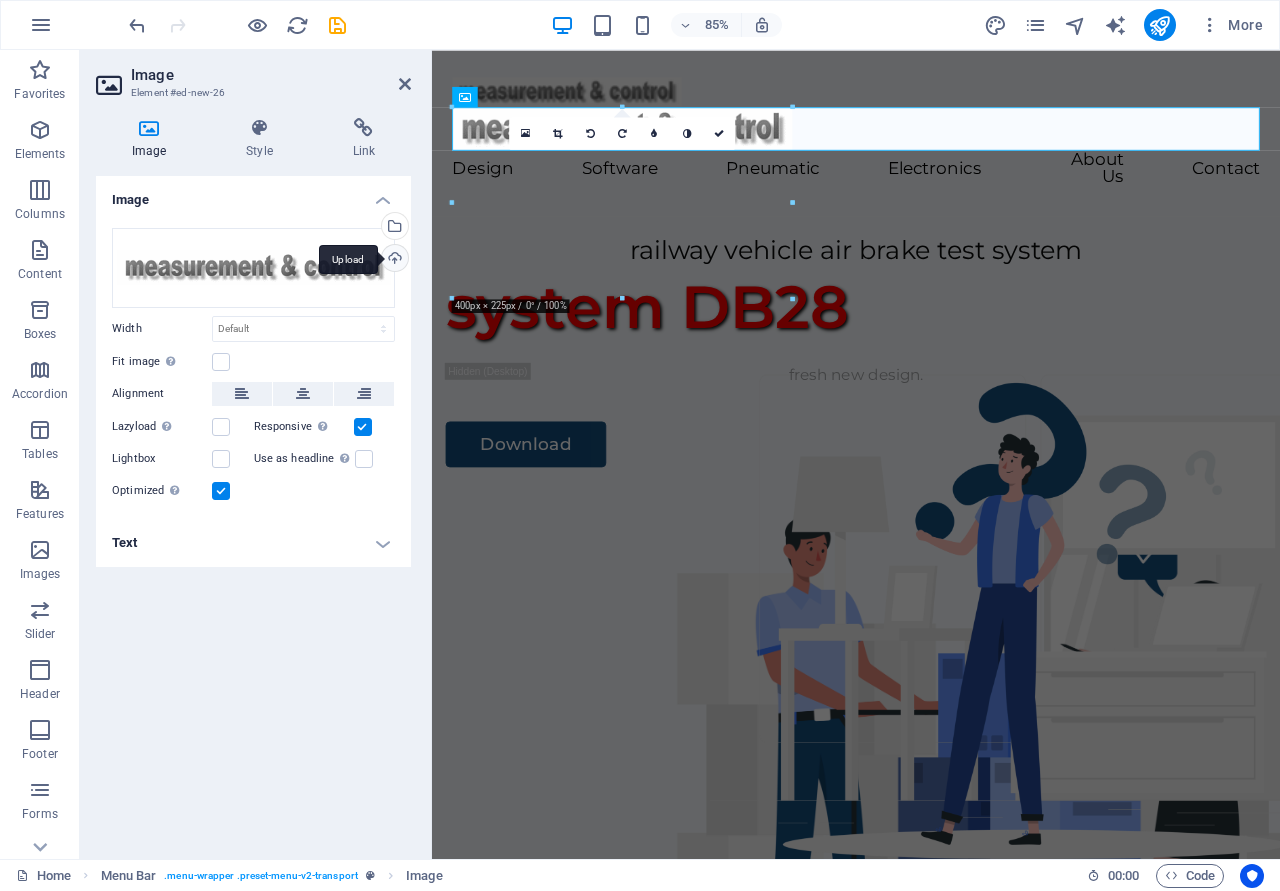 click on "Upload" at bounding box center [393, 260] 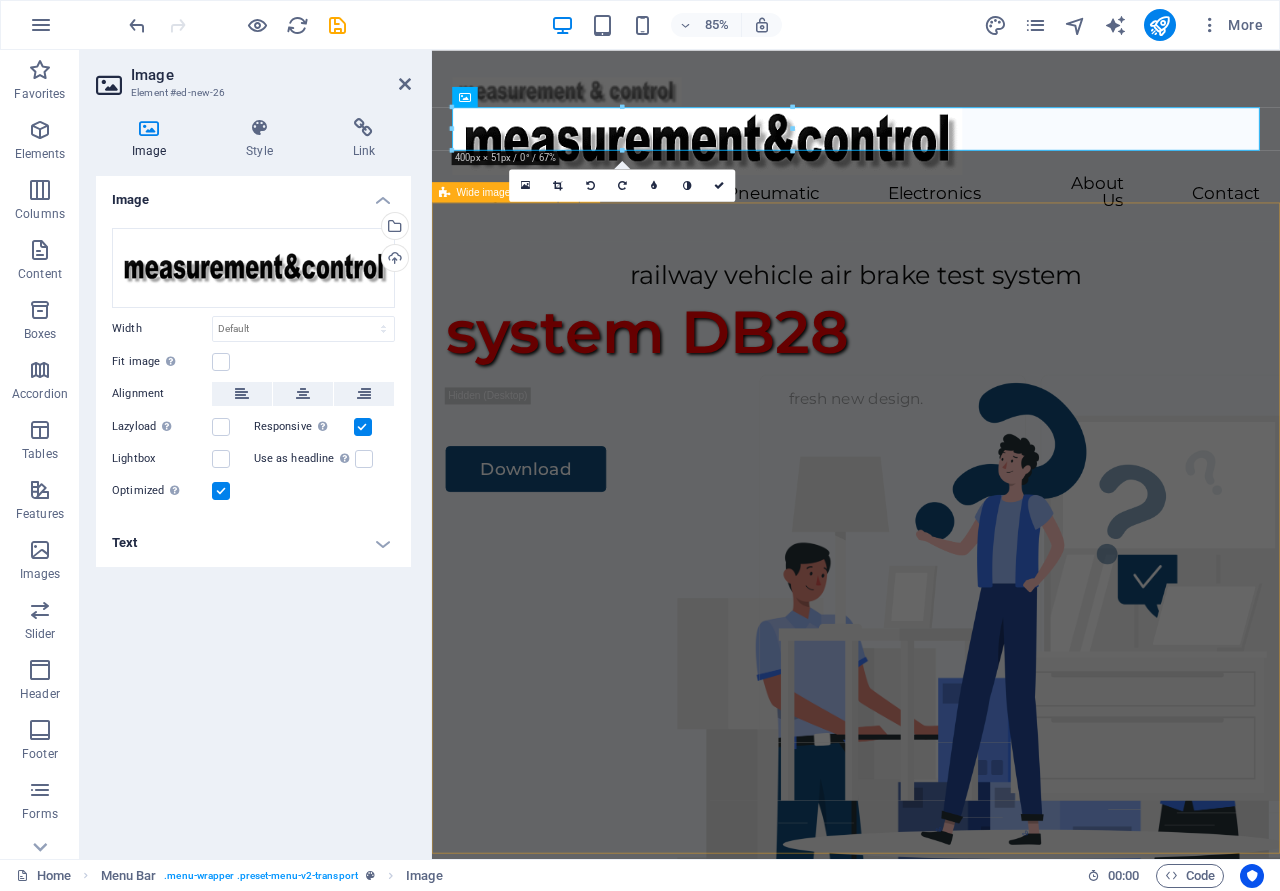 click on "railway vehicle air brake test system system [PRODUCT] fresh new design.  Download" at bounding box center (931, 658) 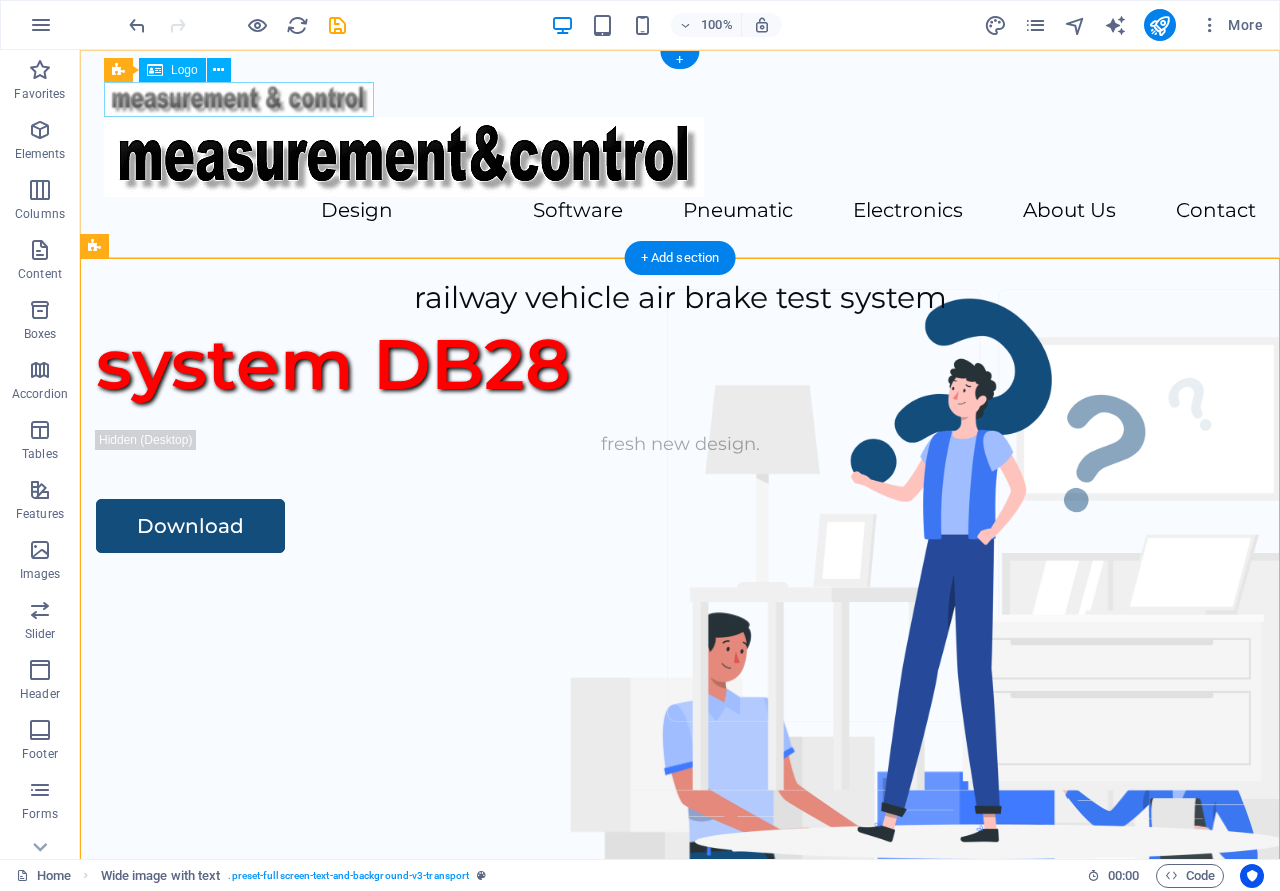 click at bounding box center (680, 99) 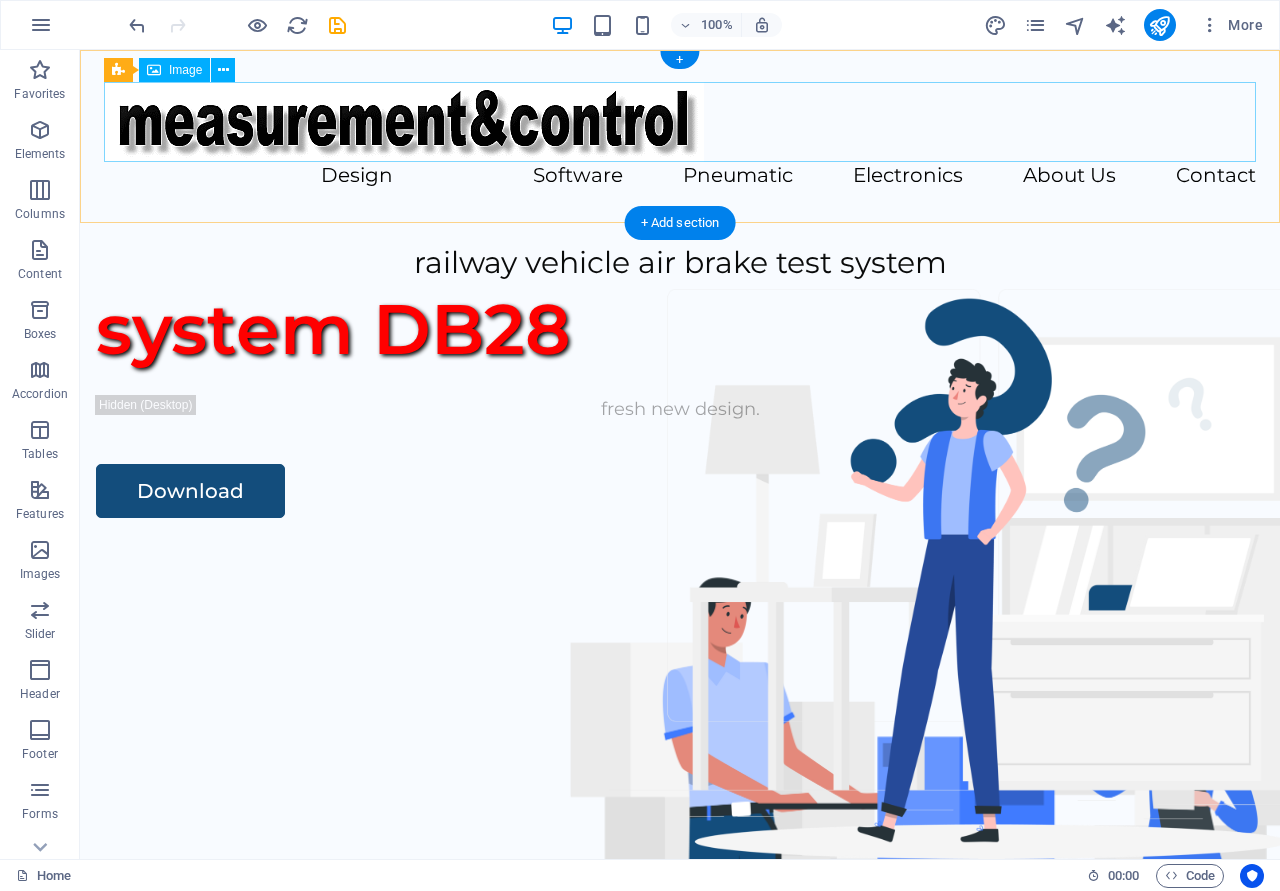 click at bounding box center [680, 122] 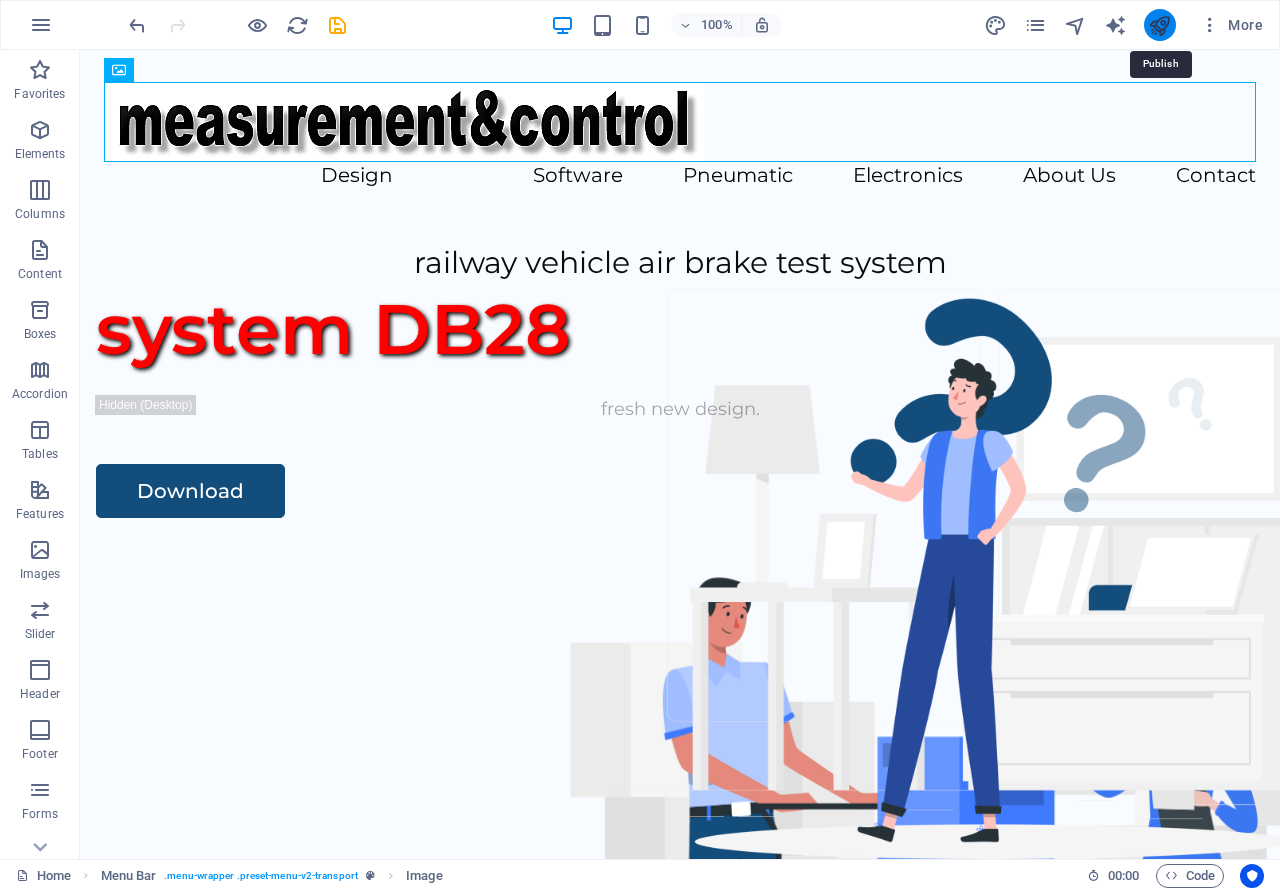 click at bounding box center (1159, 25) 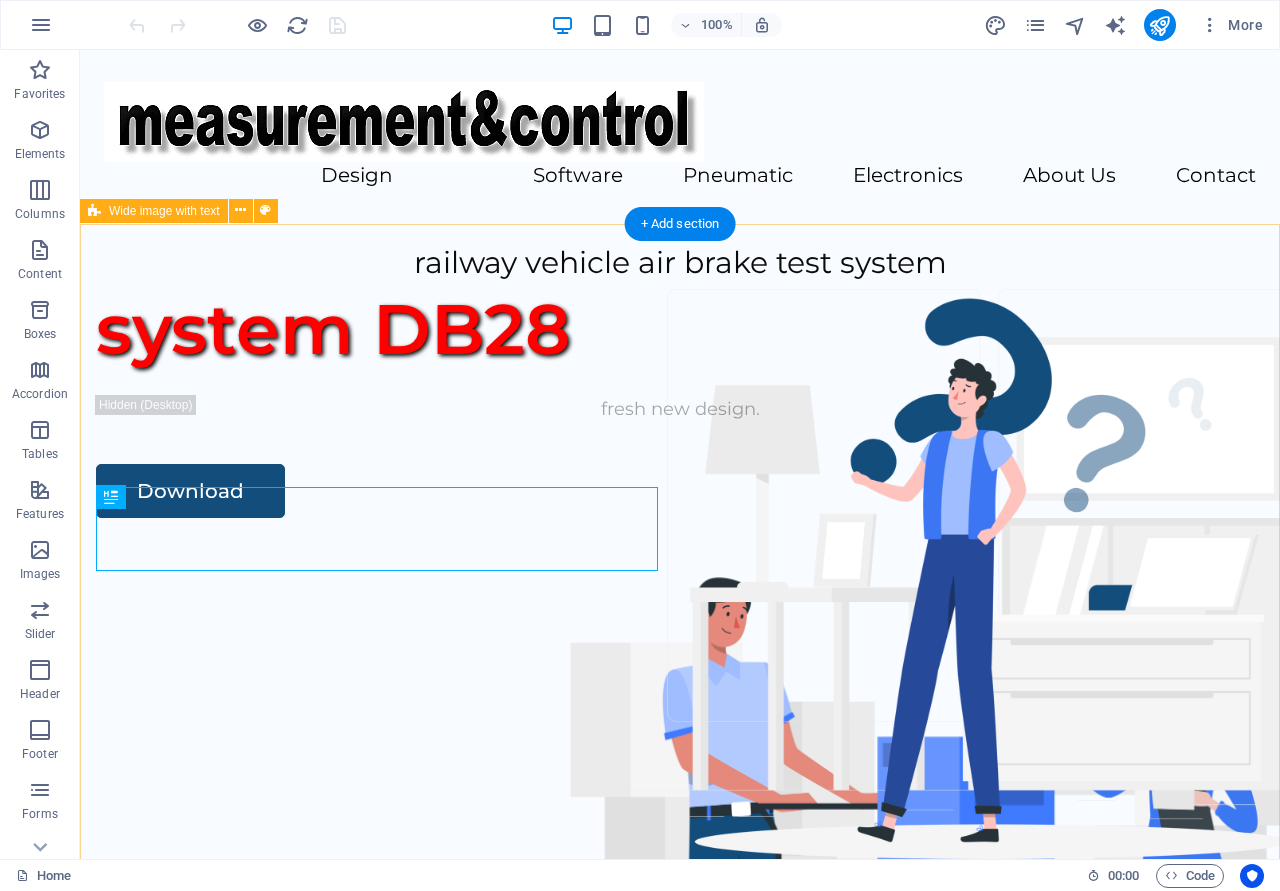 scroll, scrollTop: 0, scrollLeft: 0, axis: both 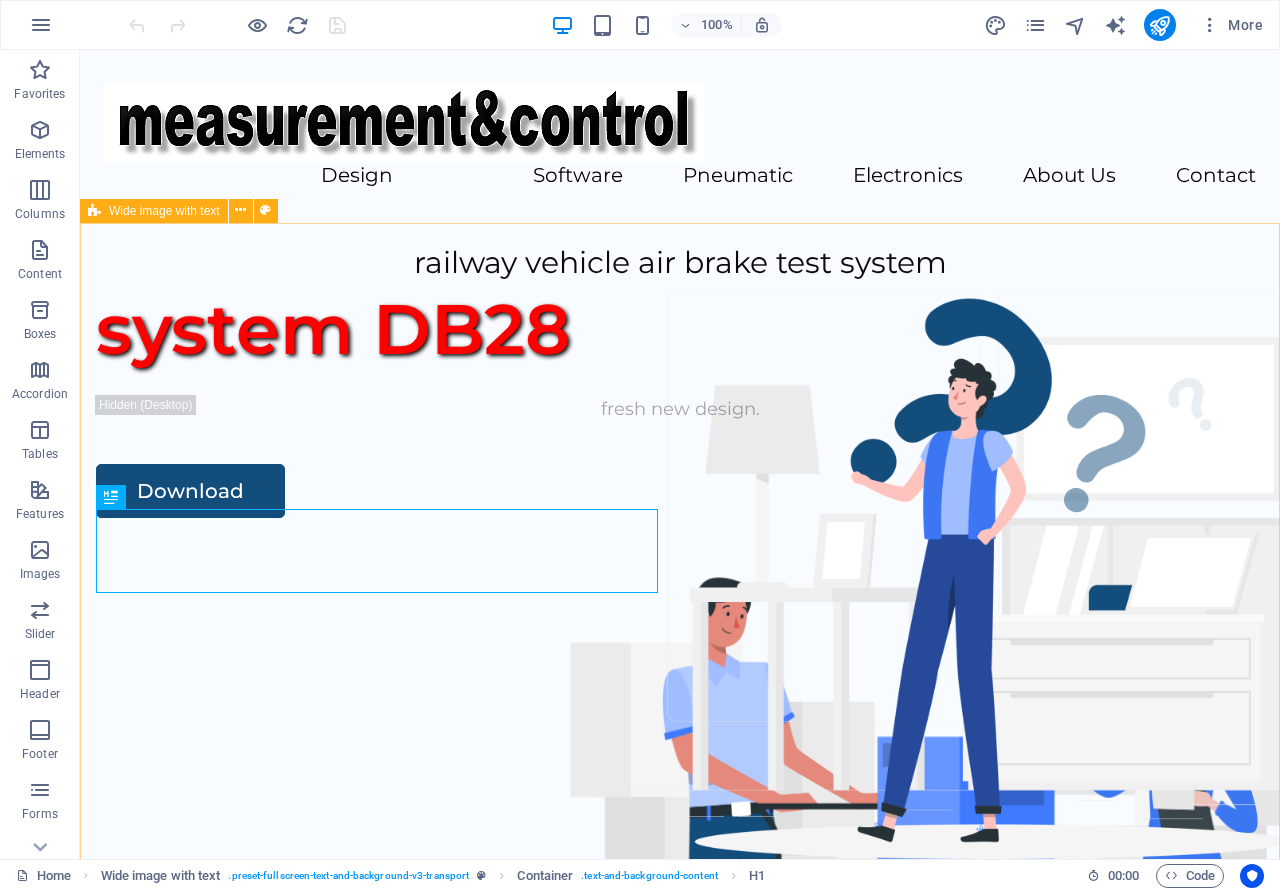click on "Wide image with text" at bounding box center [164, 211] 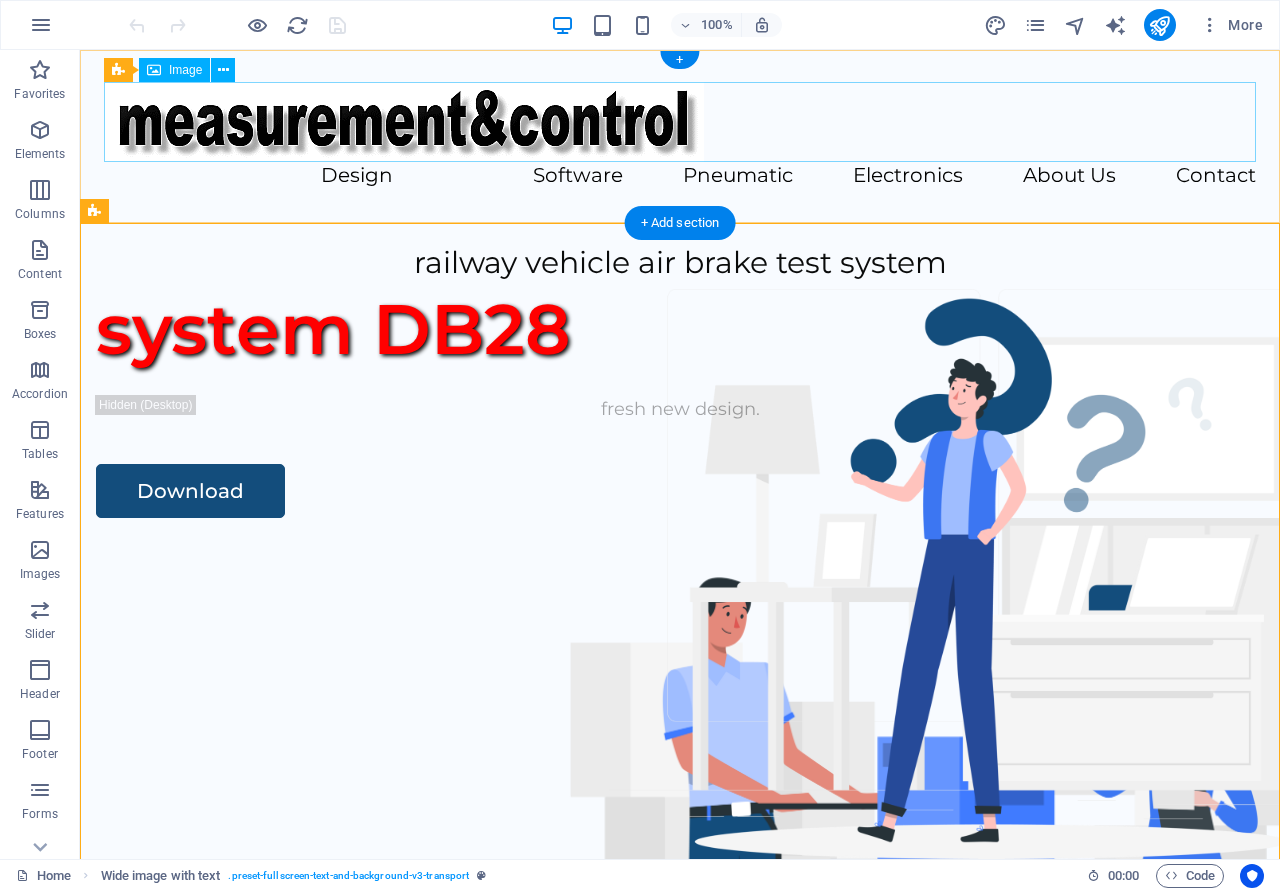 click at bounding box center (680, 122) 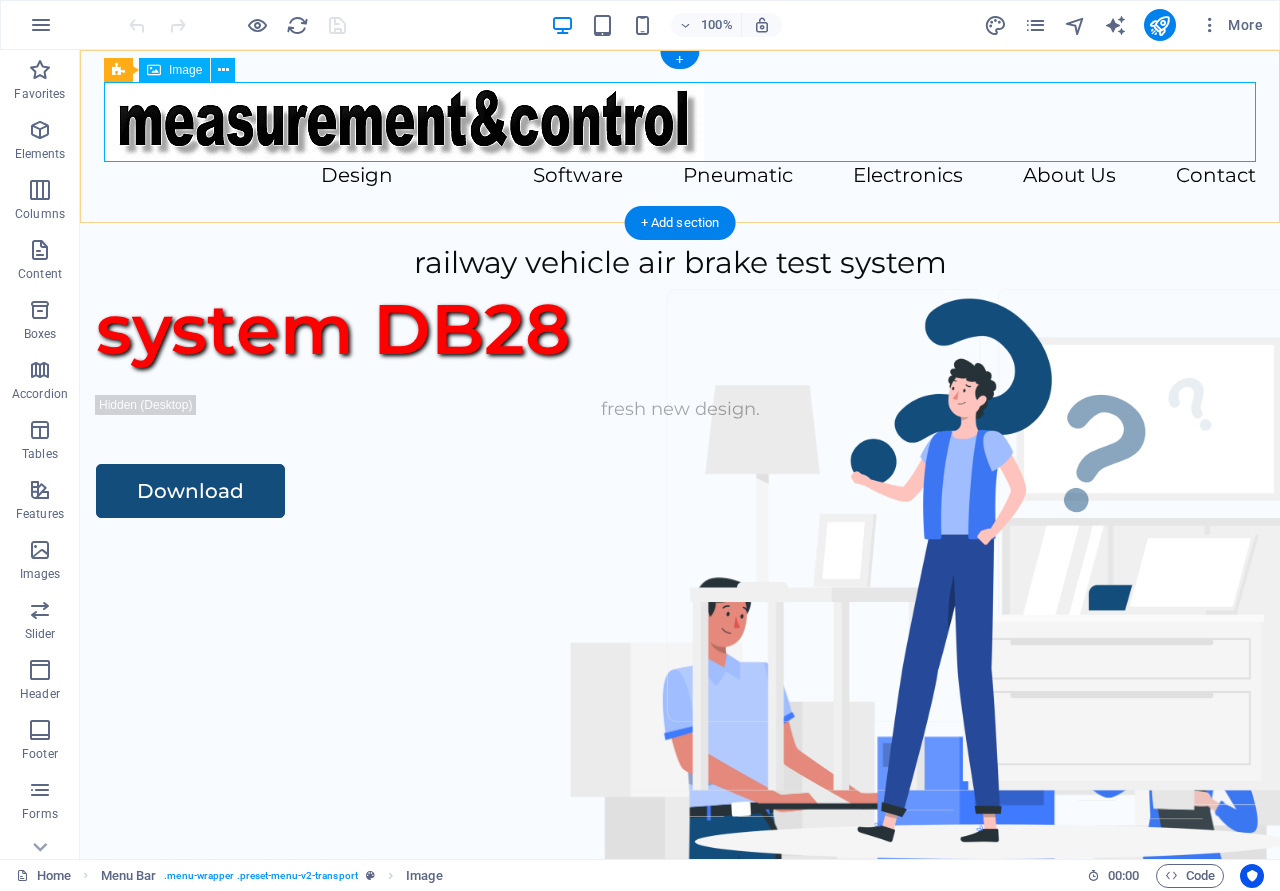 click at bounding box center [680, 122] 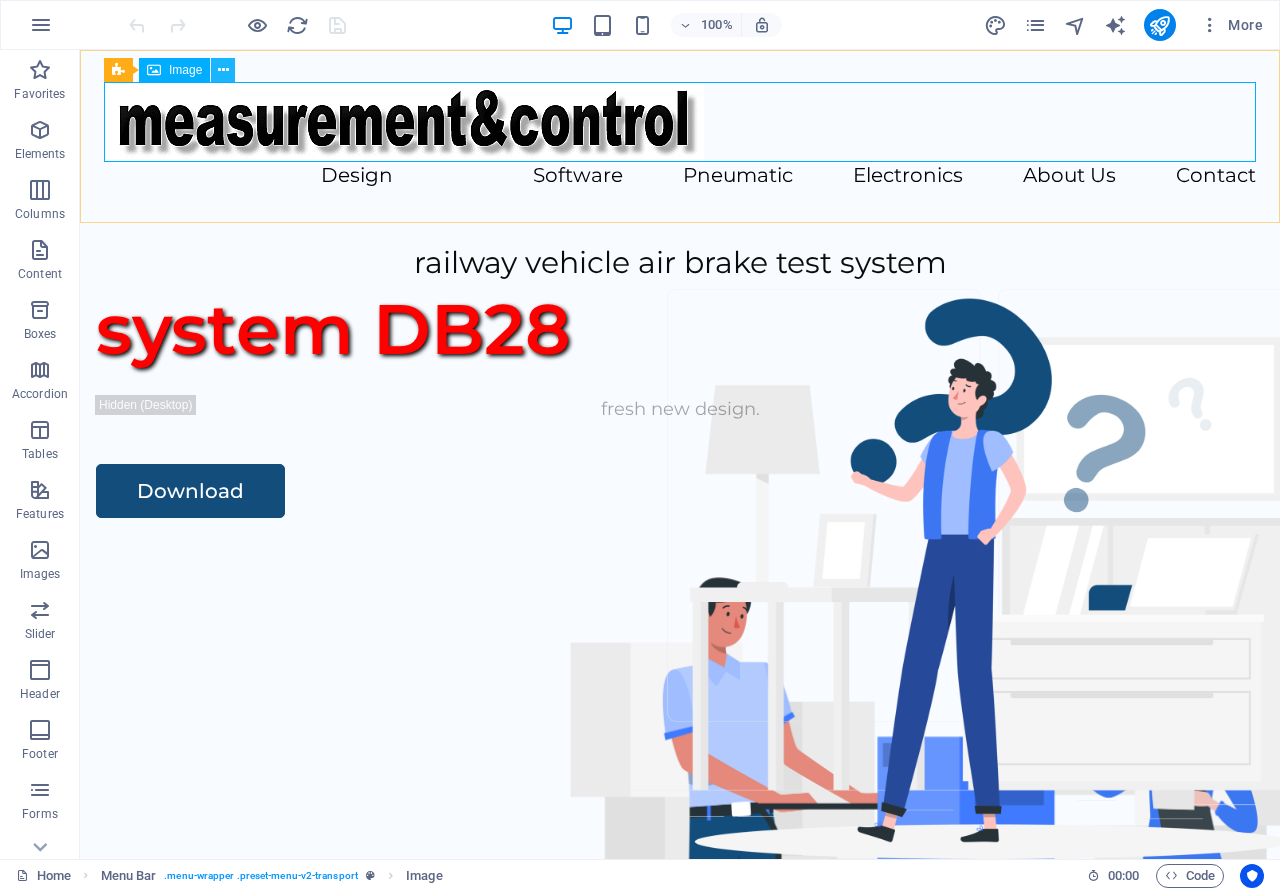 click at bounding box center (223, 70) 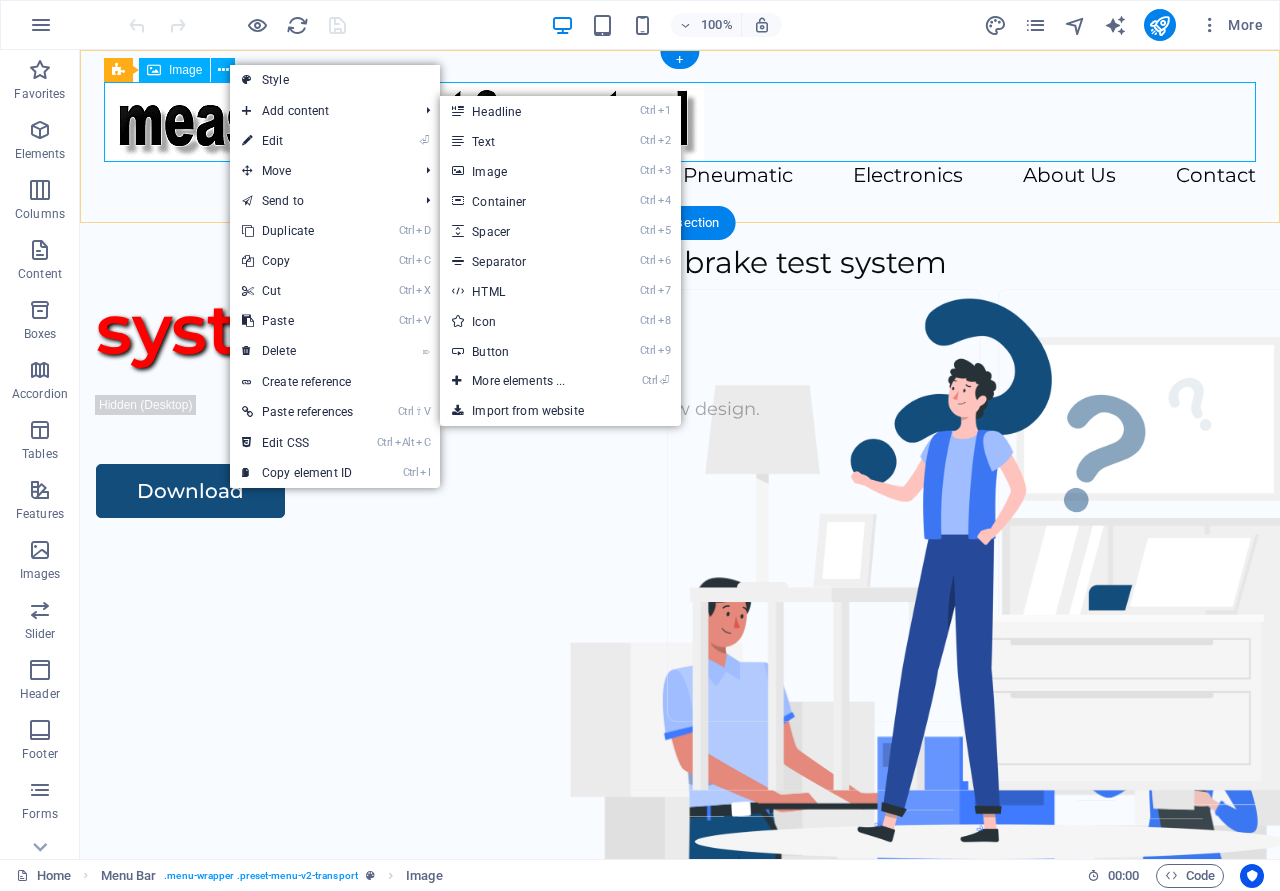 click at bounding box center (680, 122) 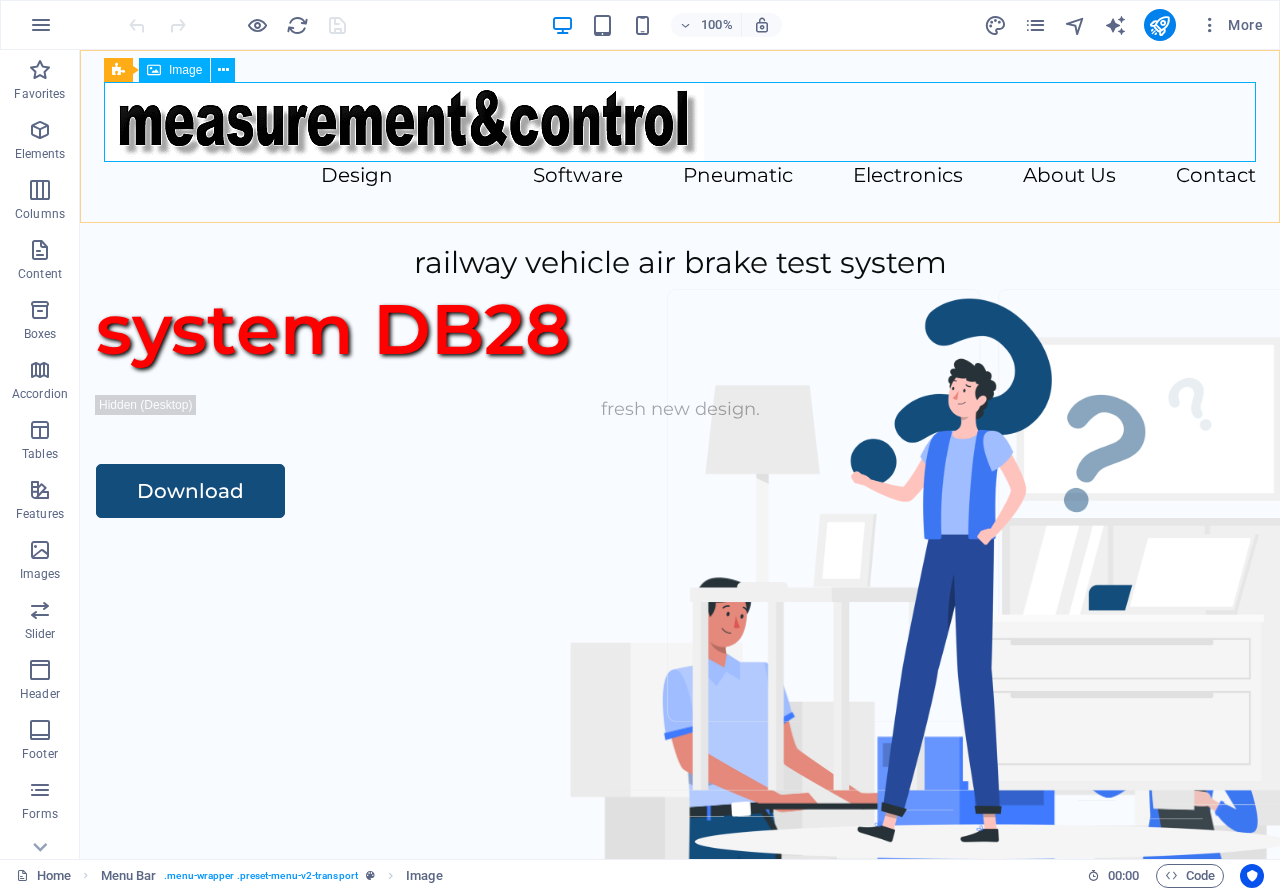 click on "Image" at bounding box center (185, 70) 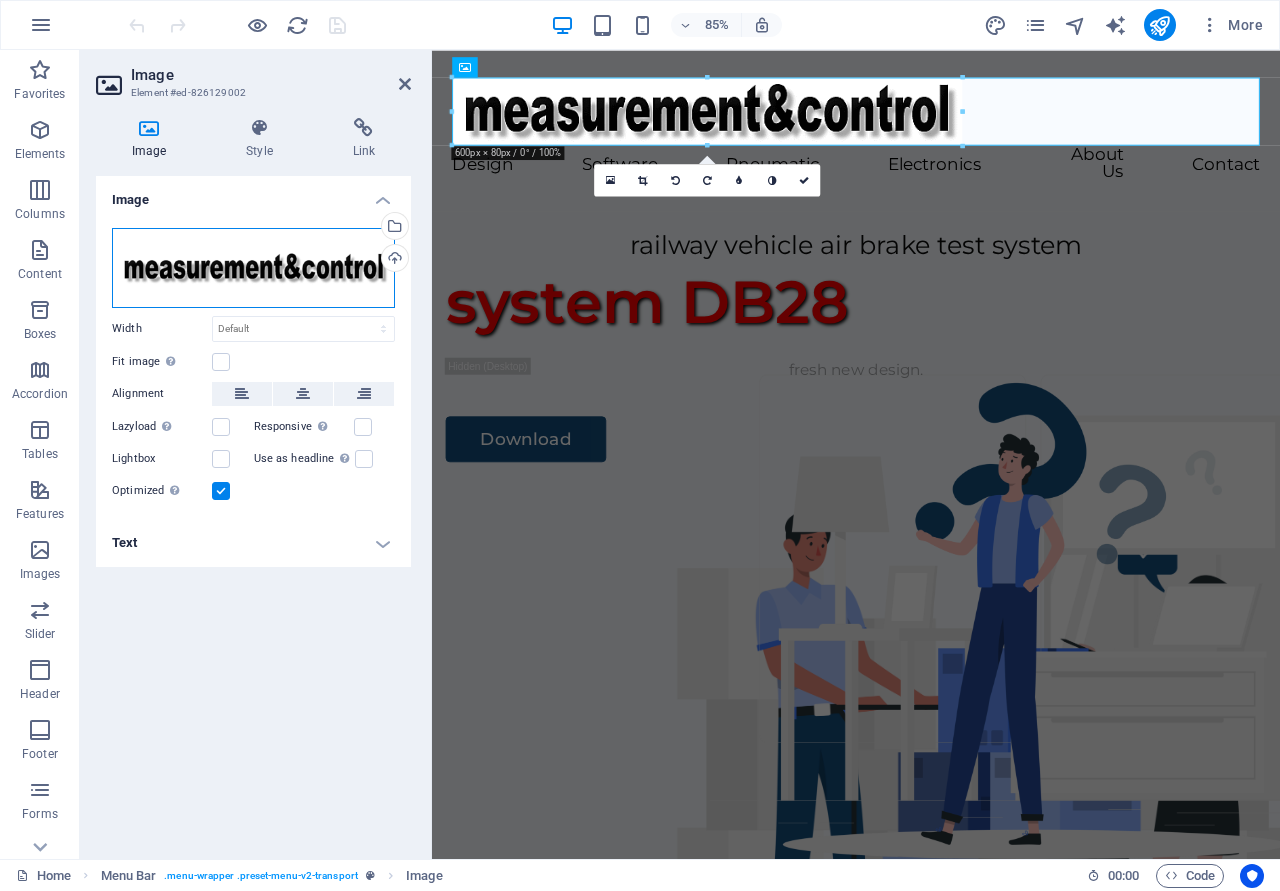 click on "Drag files here, click to choose files or select files from Files or our free stock photos & videos" at bounding box center (253, 268) 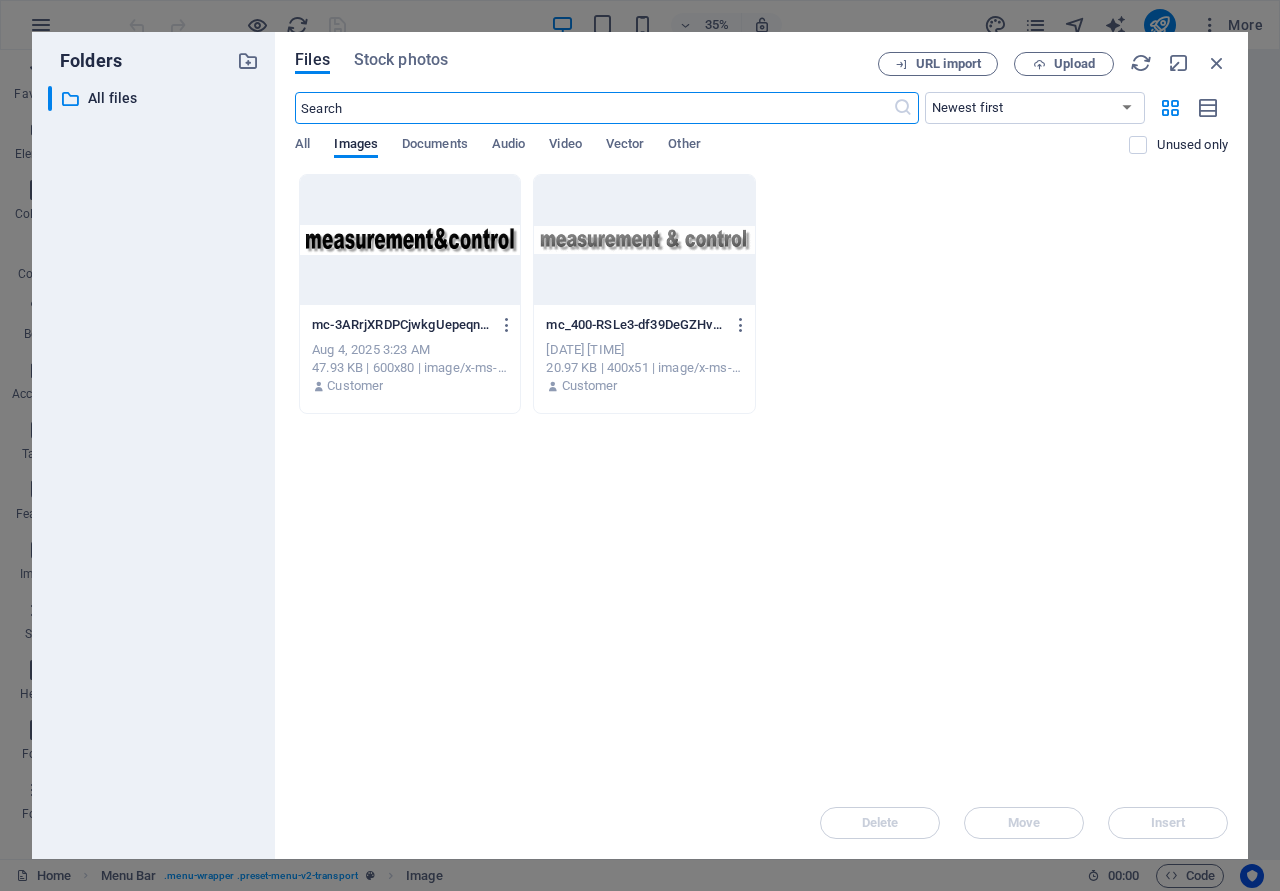 click at bounding box center (644, 240) 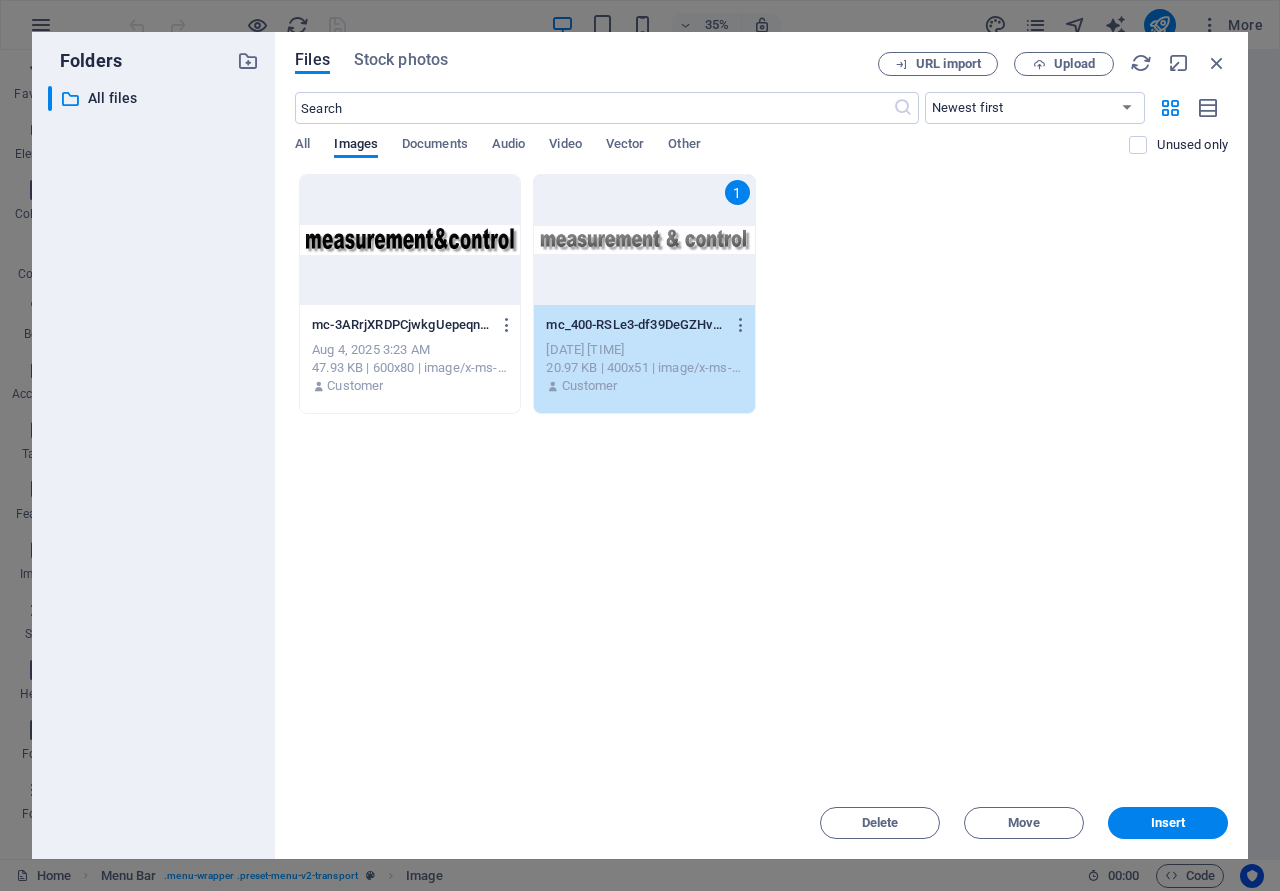 click at bounding box center (410, 240) 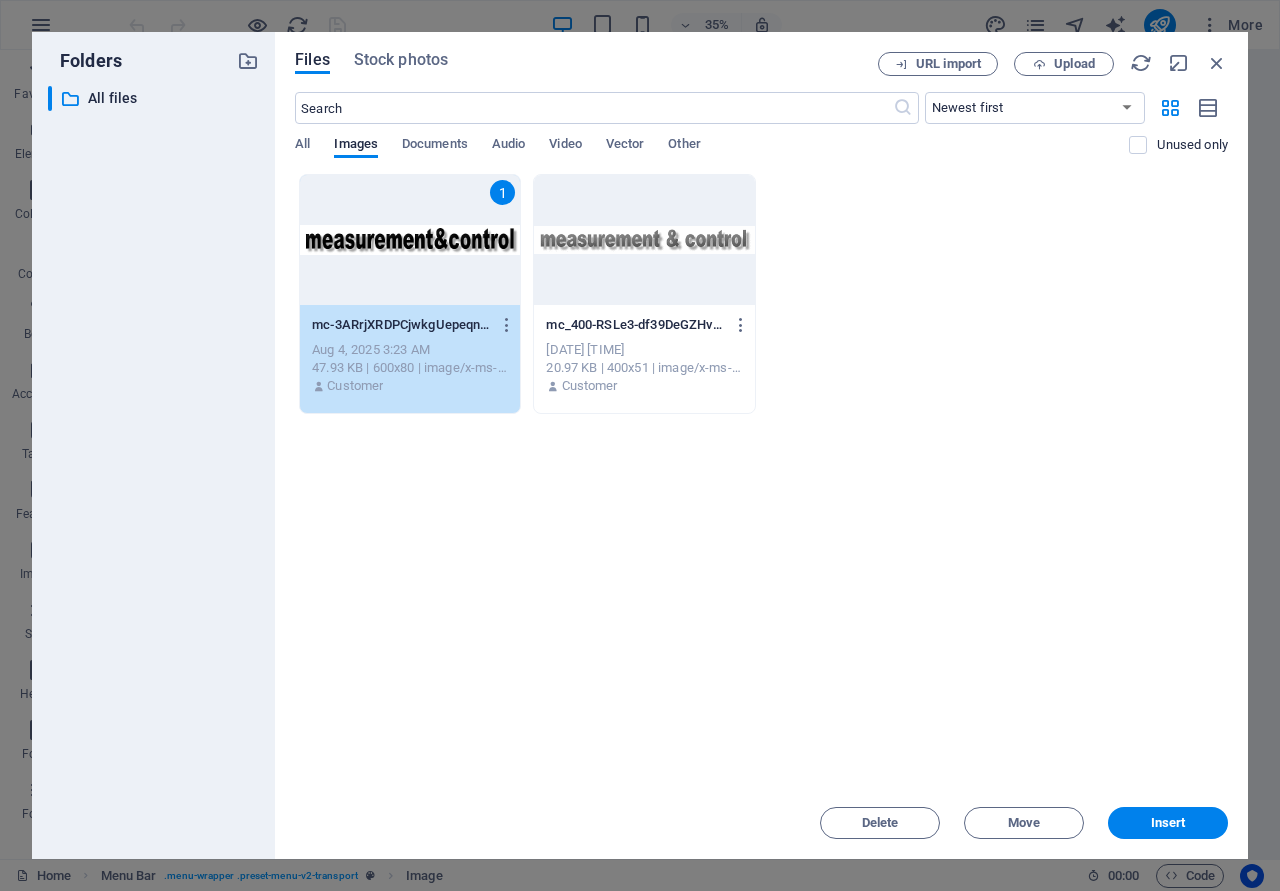 click on "1" at bounding box center (410, 240) 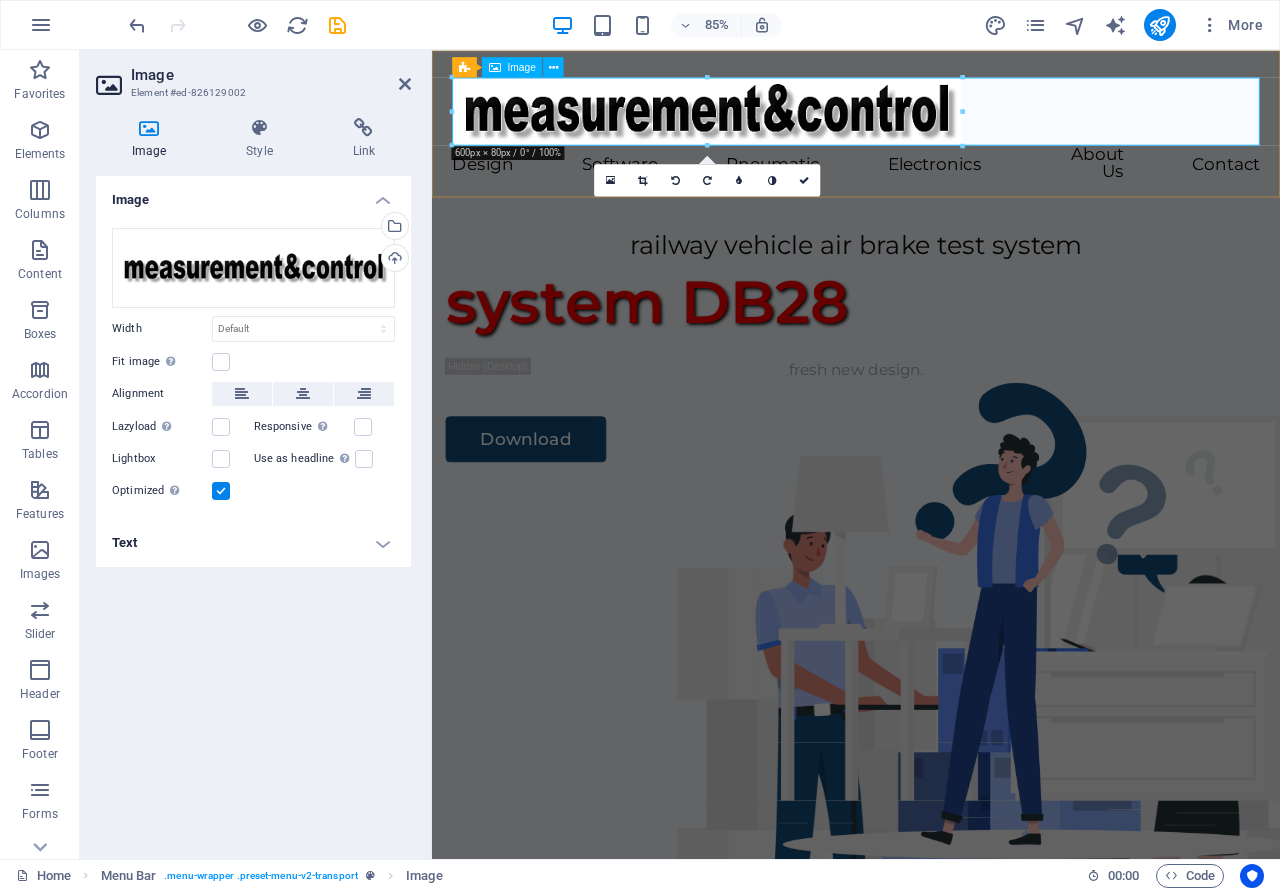 click at bounding box center (931, 122) 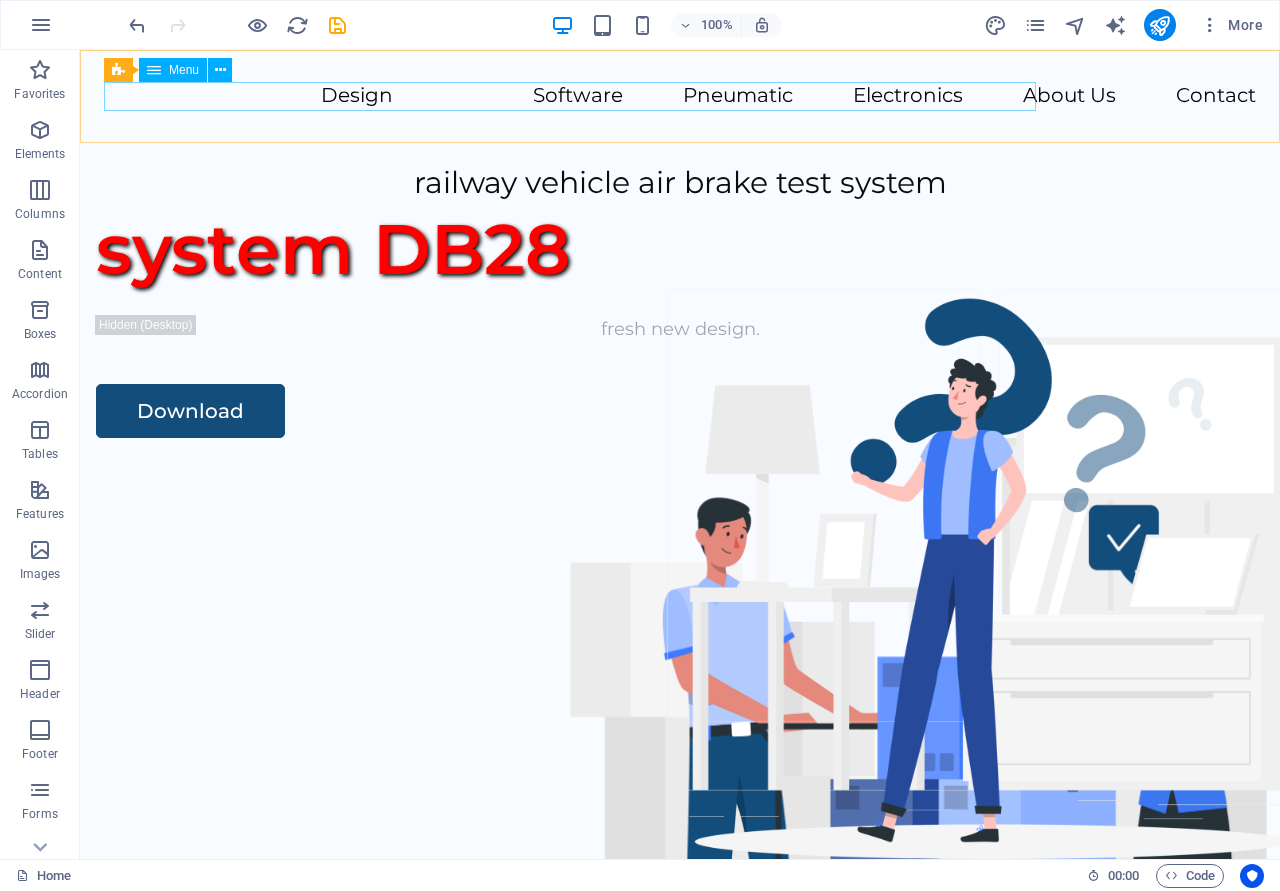 click at bounding box center (154, 70) 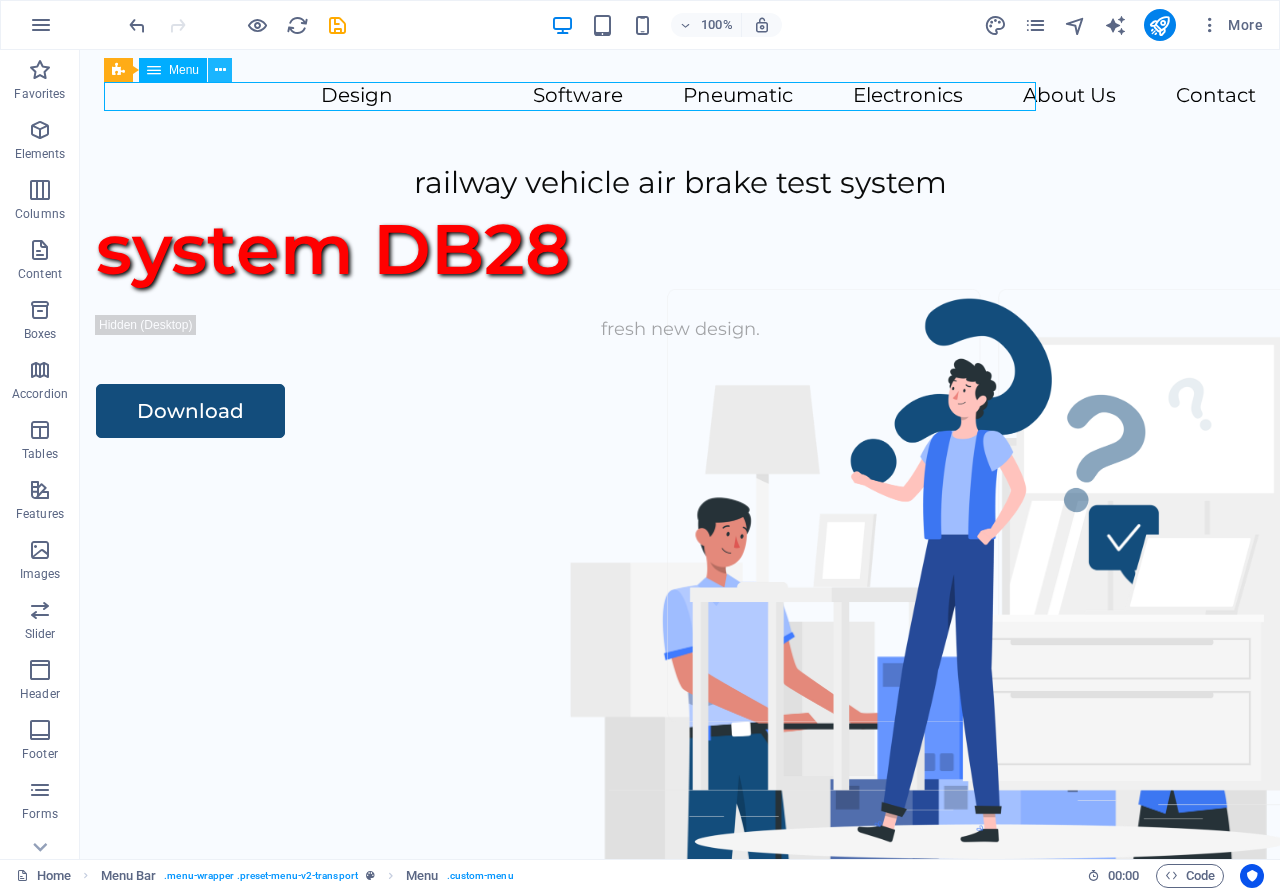 click at bounding box center [220, 70] 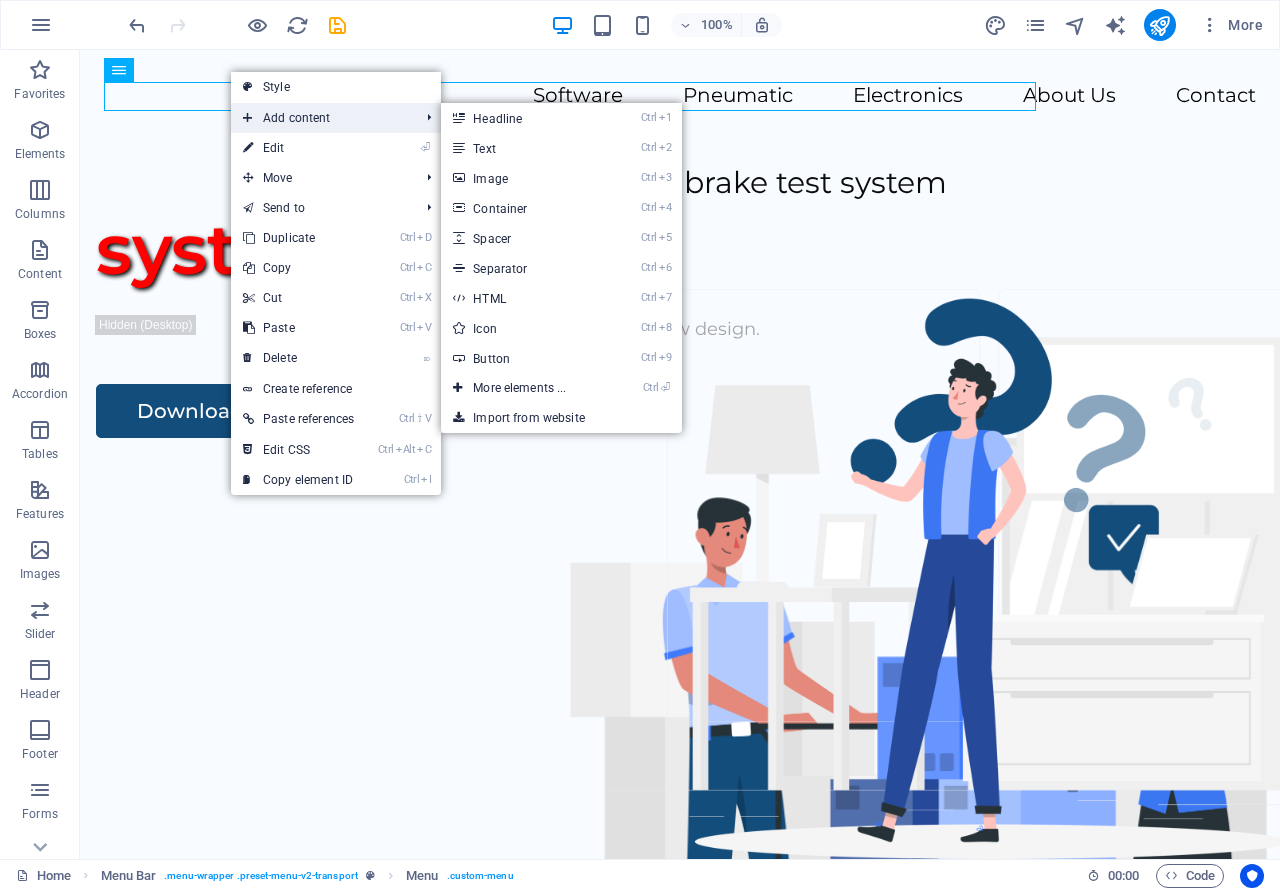 click on "Add content" at bounding box center (321, 118) 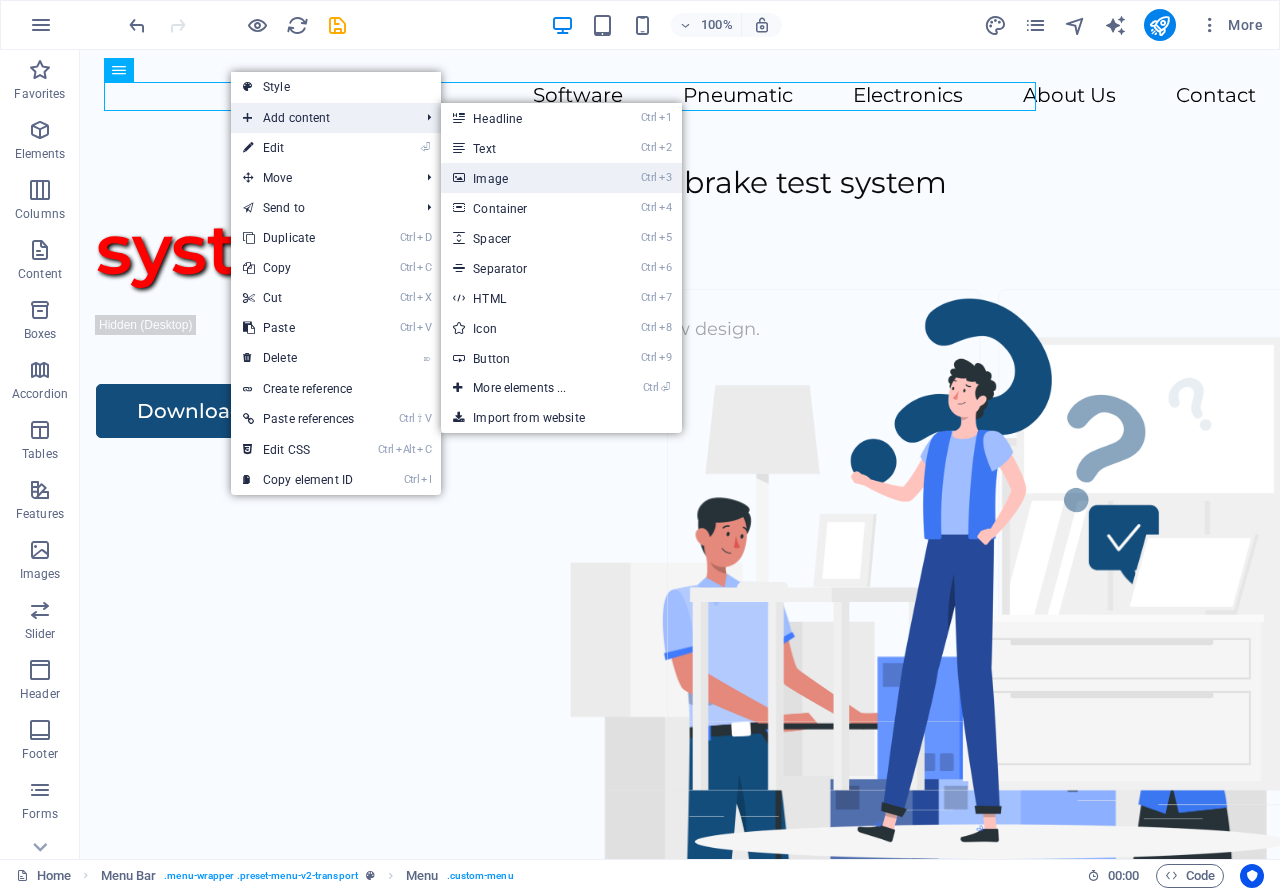 click on "Ctrl 3  Image" at bounding box center [523, 178] 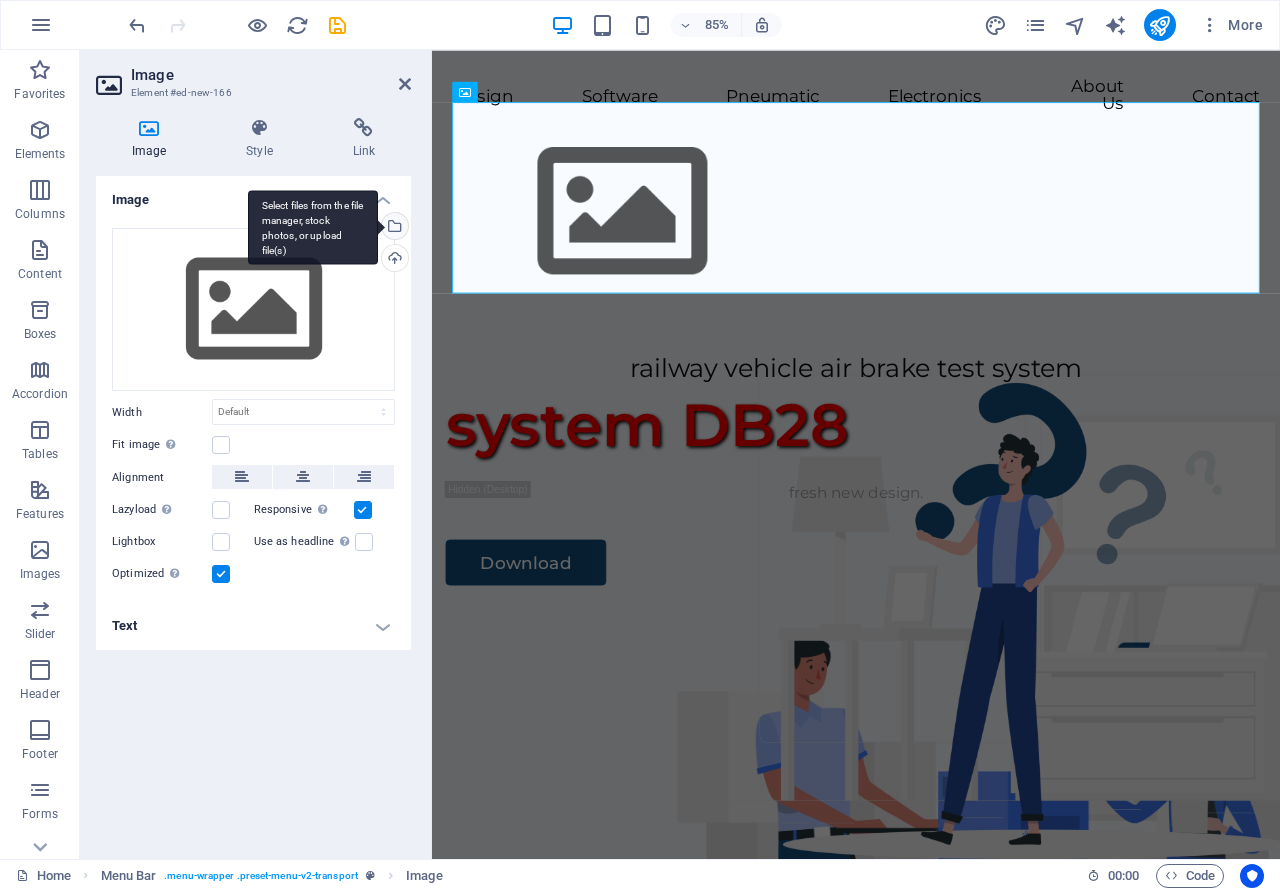 click on "Select files from the file manager, stock photos, or upload file(s)" at bounding box center [393, 228] 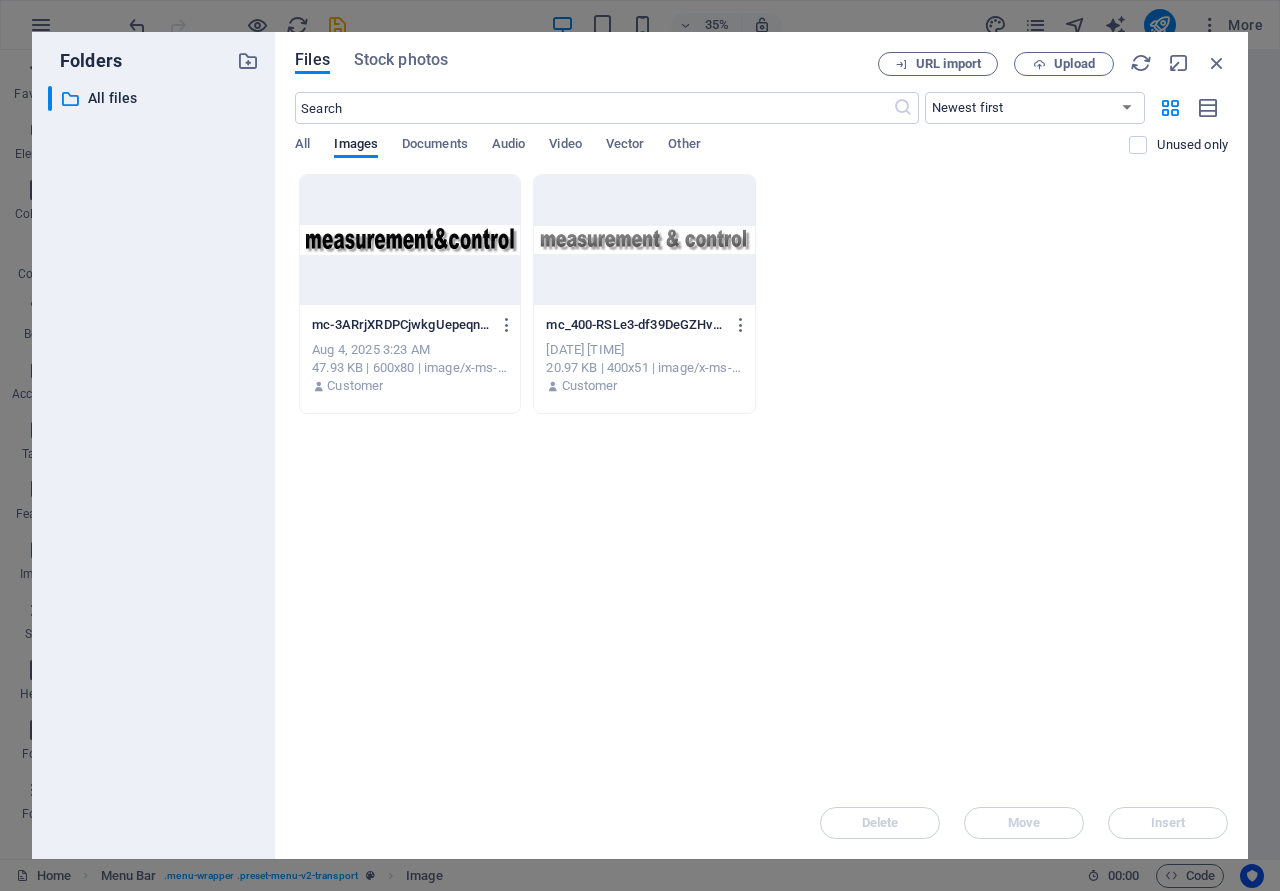 click at bounding box center [410, 240] 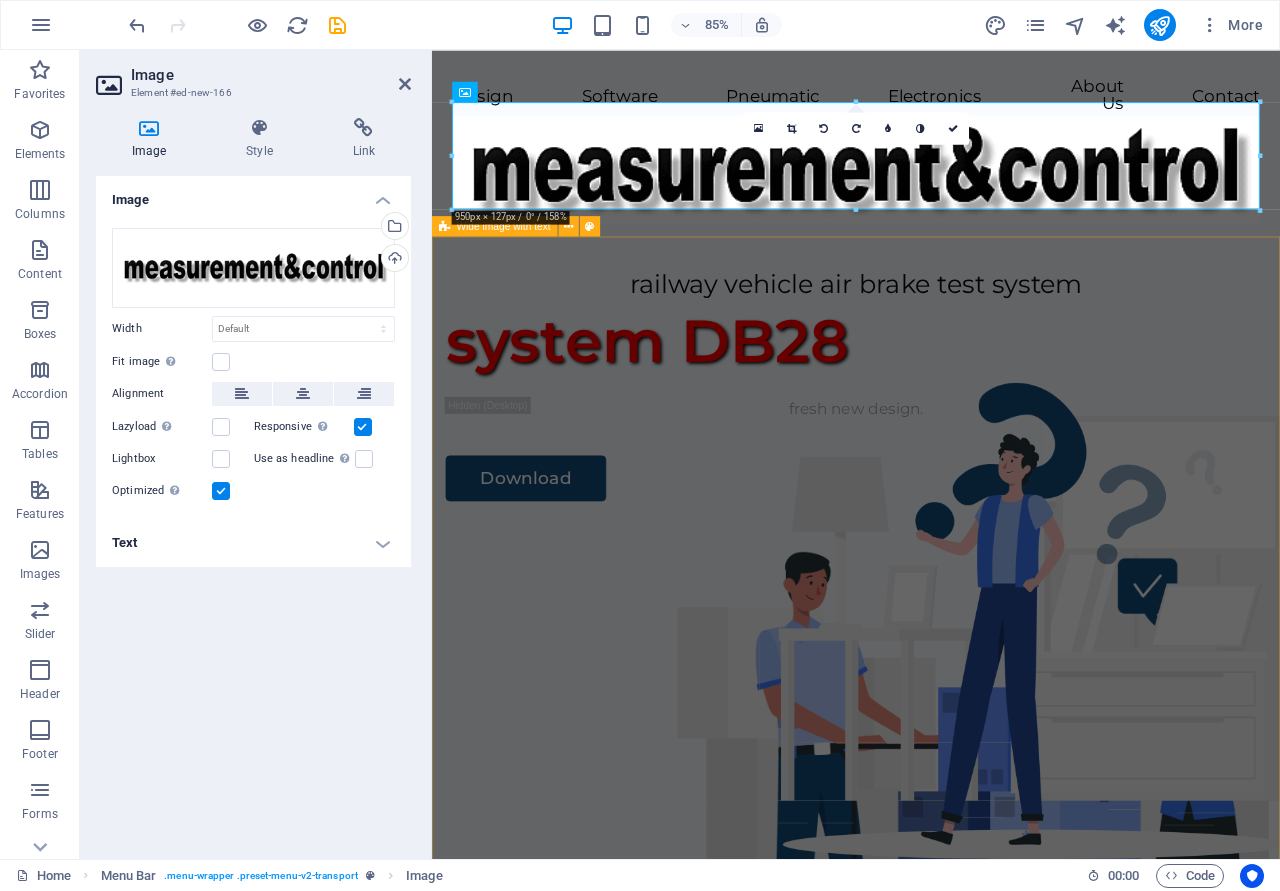 click on "railway vehicle air brake test system system [PRODUCT] fresh new design.  Download" at bounding box center [931, 669] 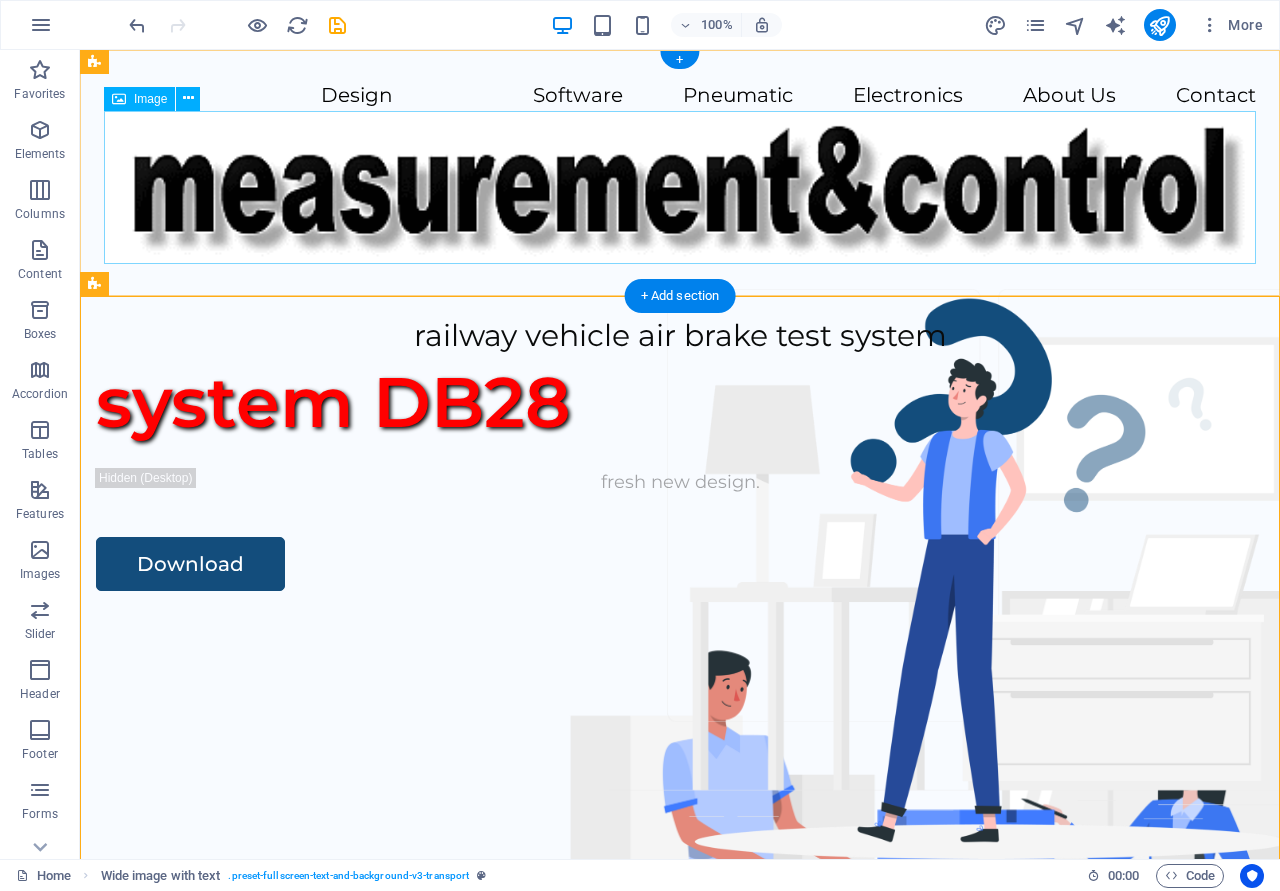 click at bounding box center (680, 188) 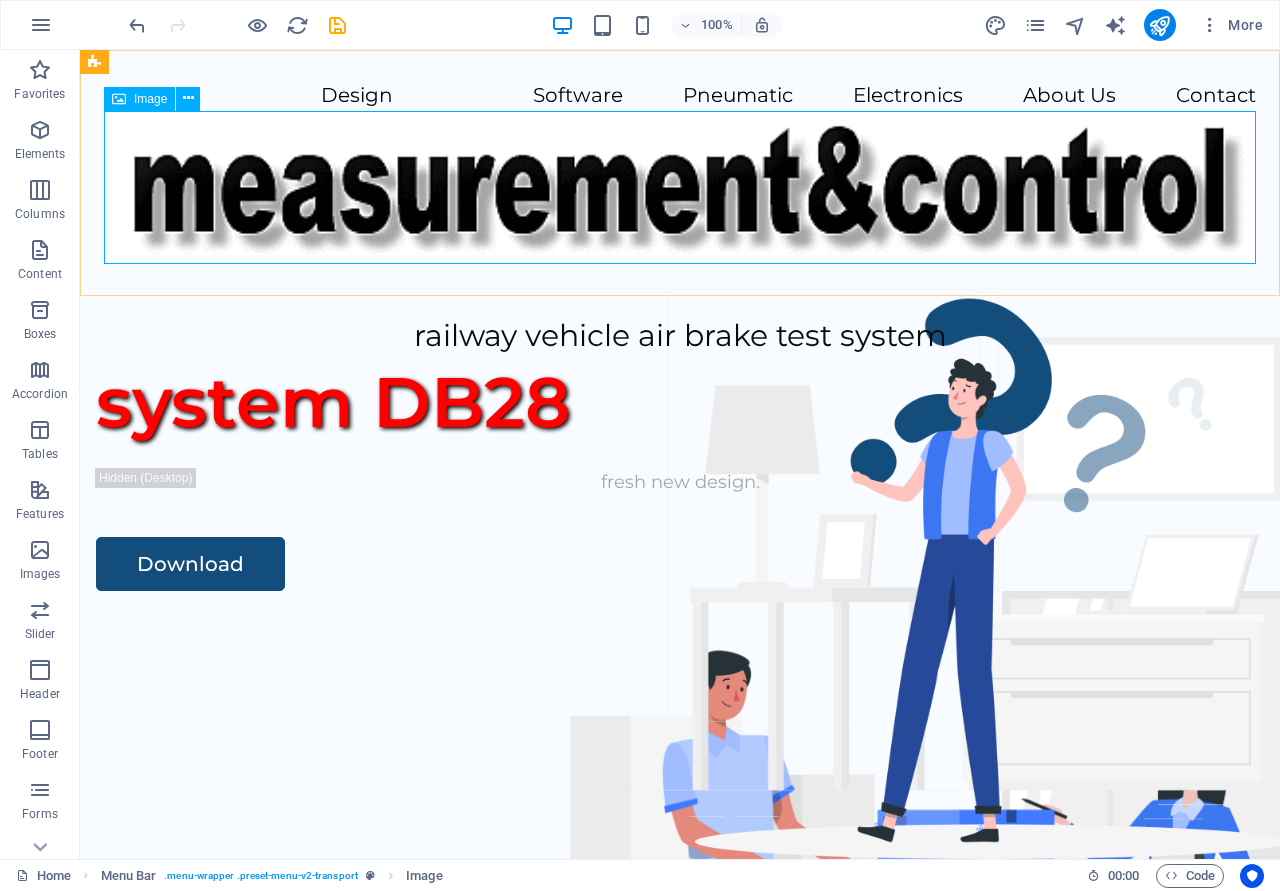 click on "Image" at bounding box center [150, 99] 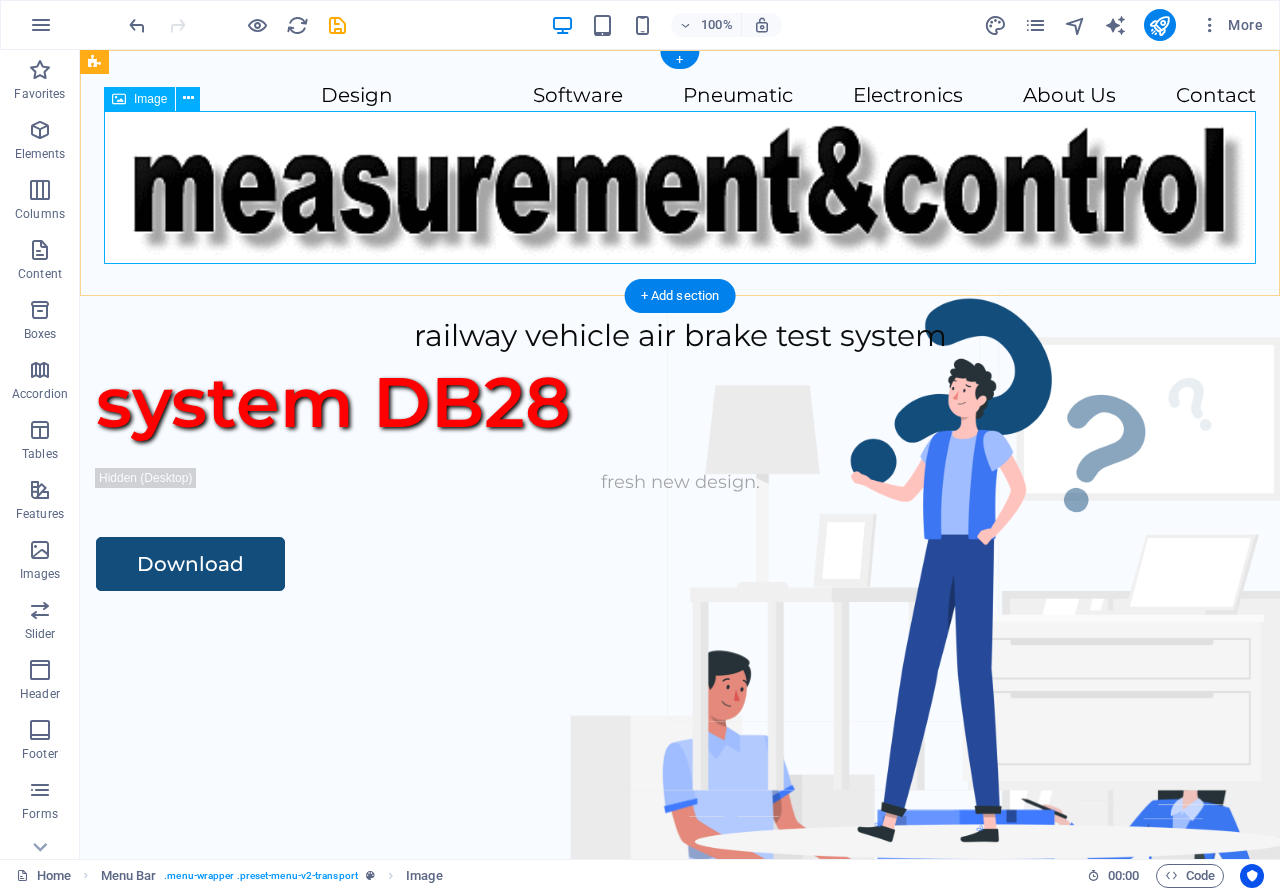 click at bounding box center [680, 188] 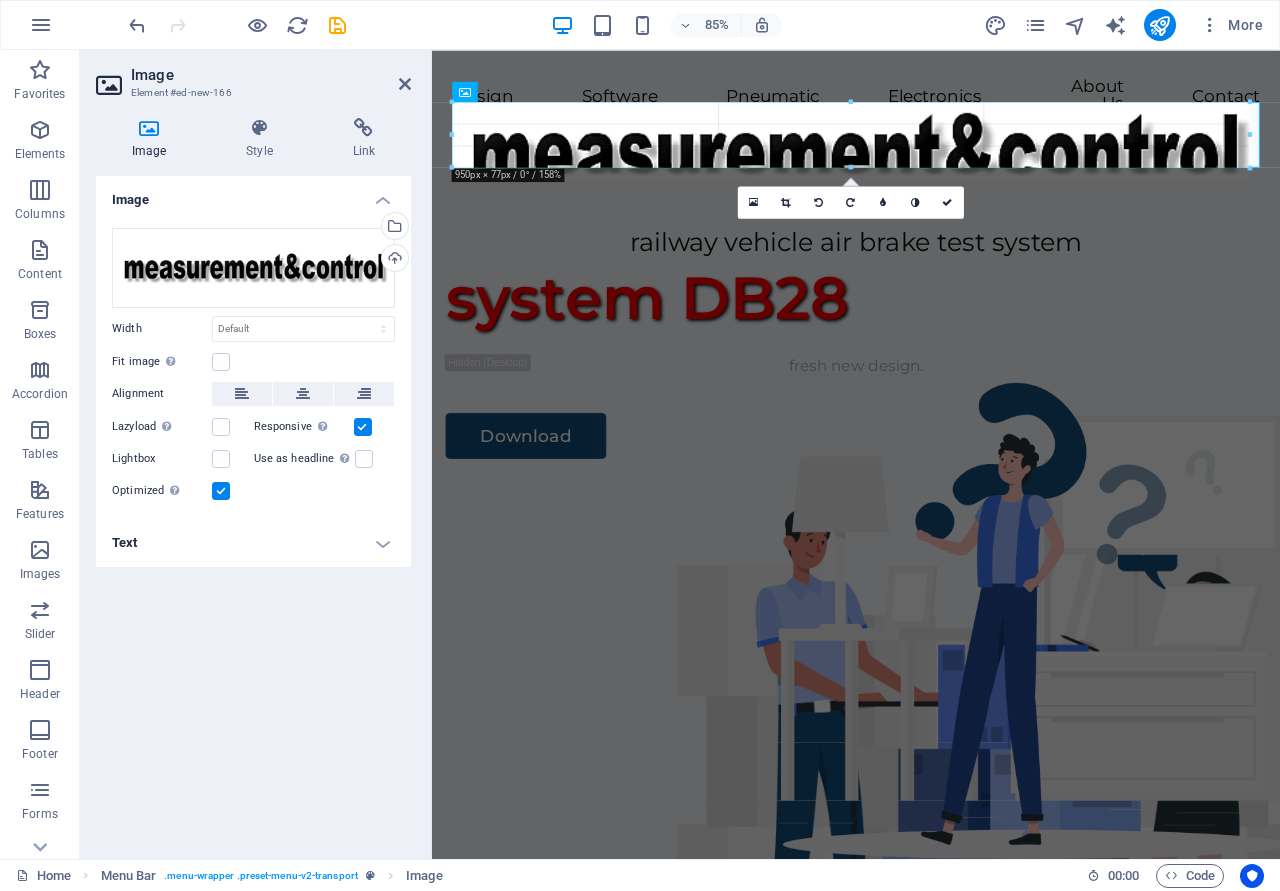 drag, startPoint x: 1257, startPoint y: 103, endPoint x: 646, endPoint y: 154, distance: 613.12476 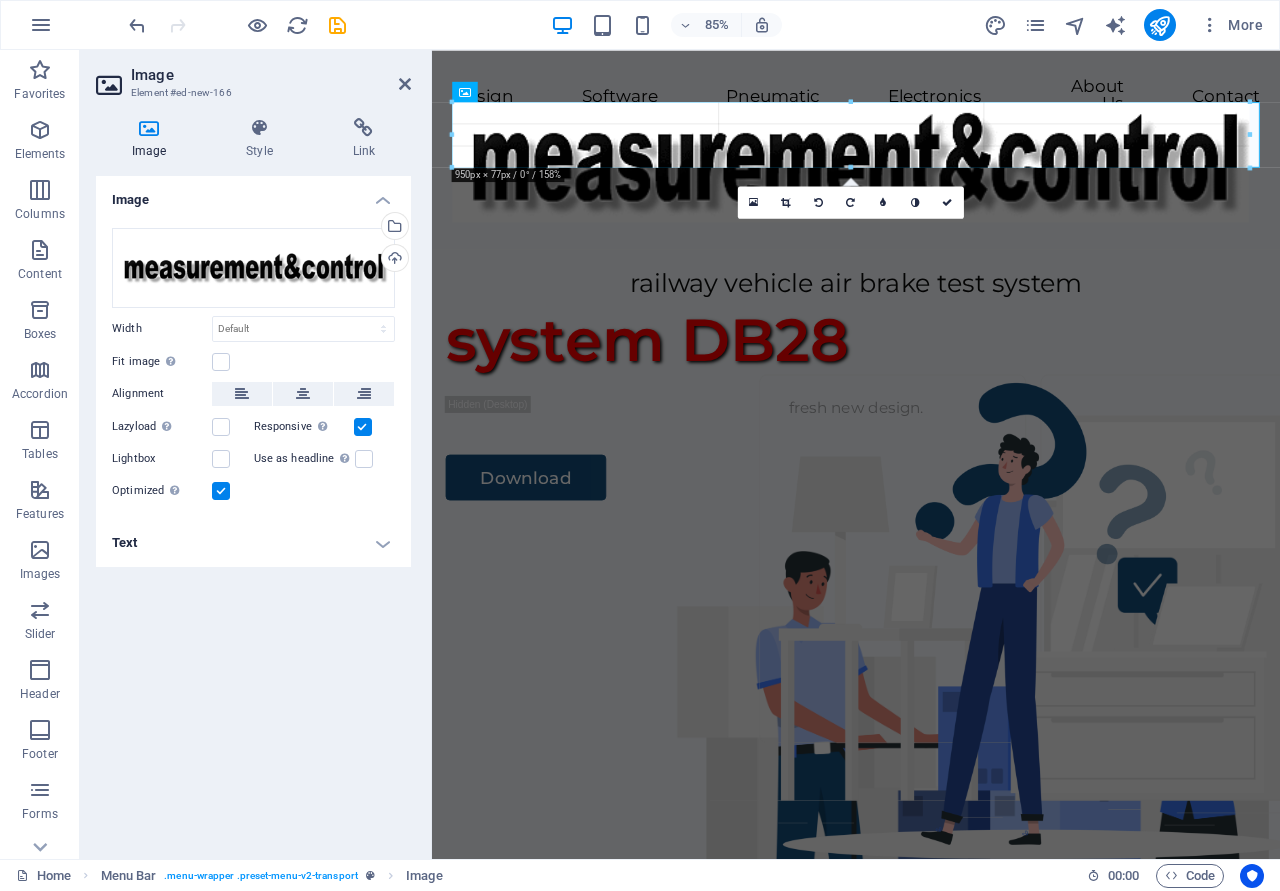 type on "937" 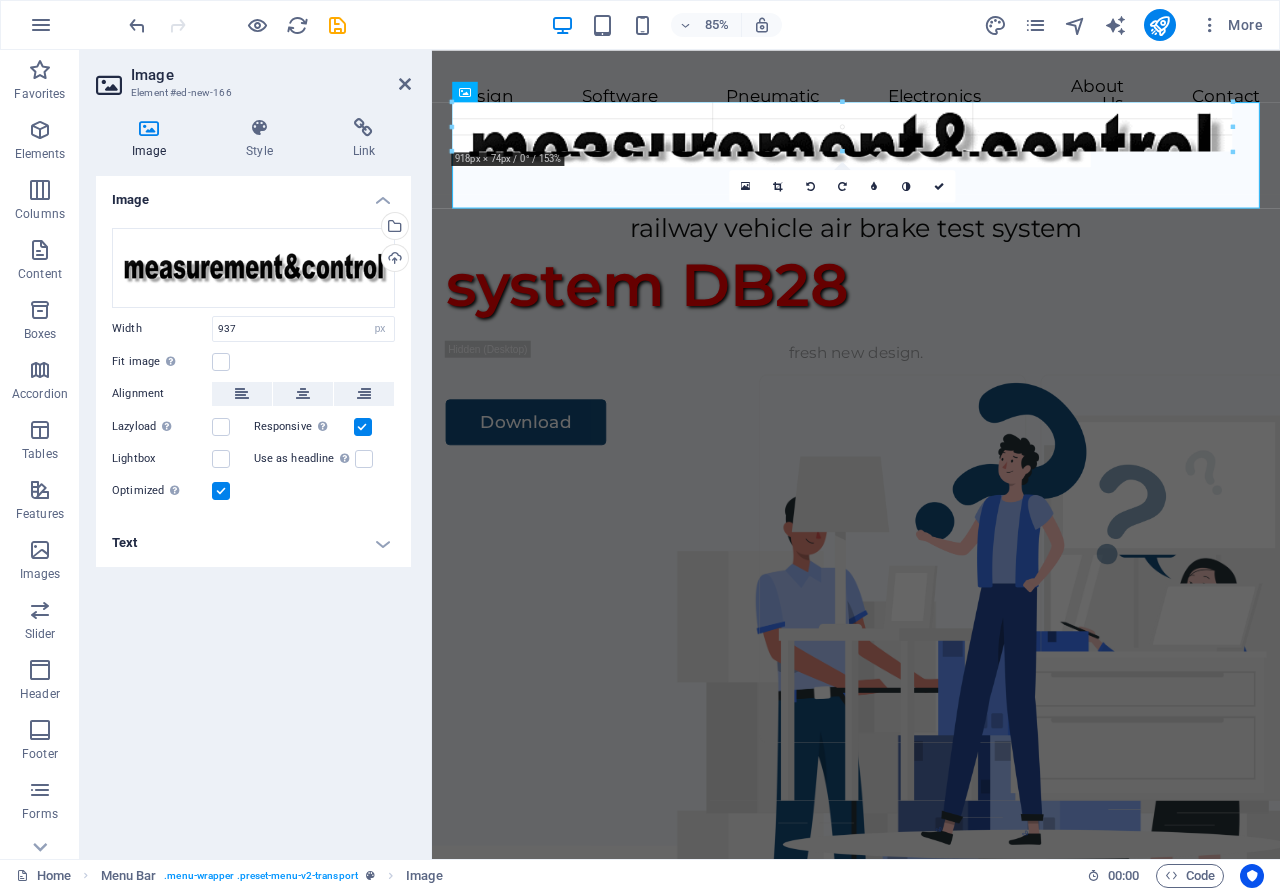 drag, startPoint x: 1032, startPoint y: 144, endPoint x: 1002, endPoint y: 149, distance: 30.413813 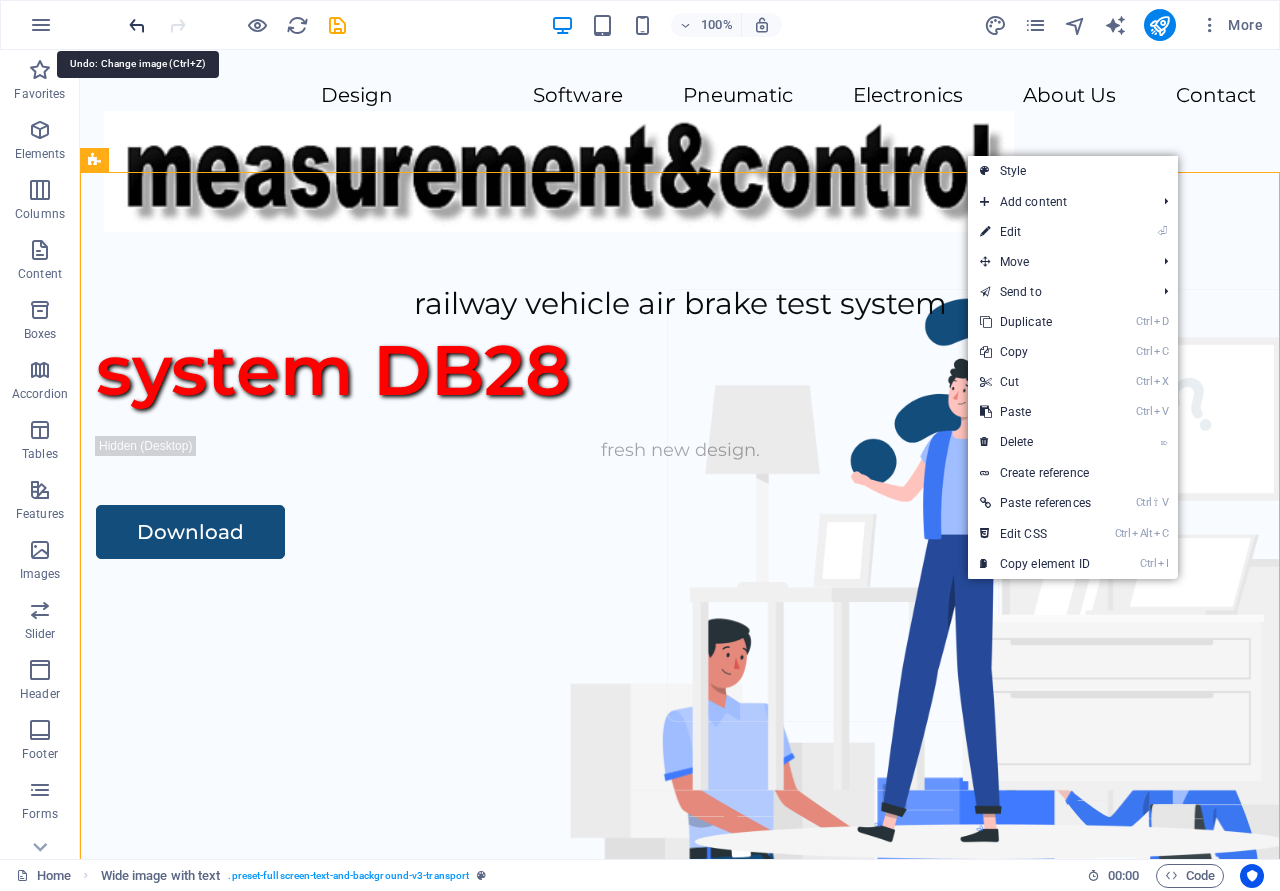 click at bounding box center (137, 25) 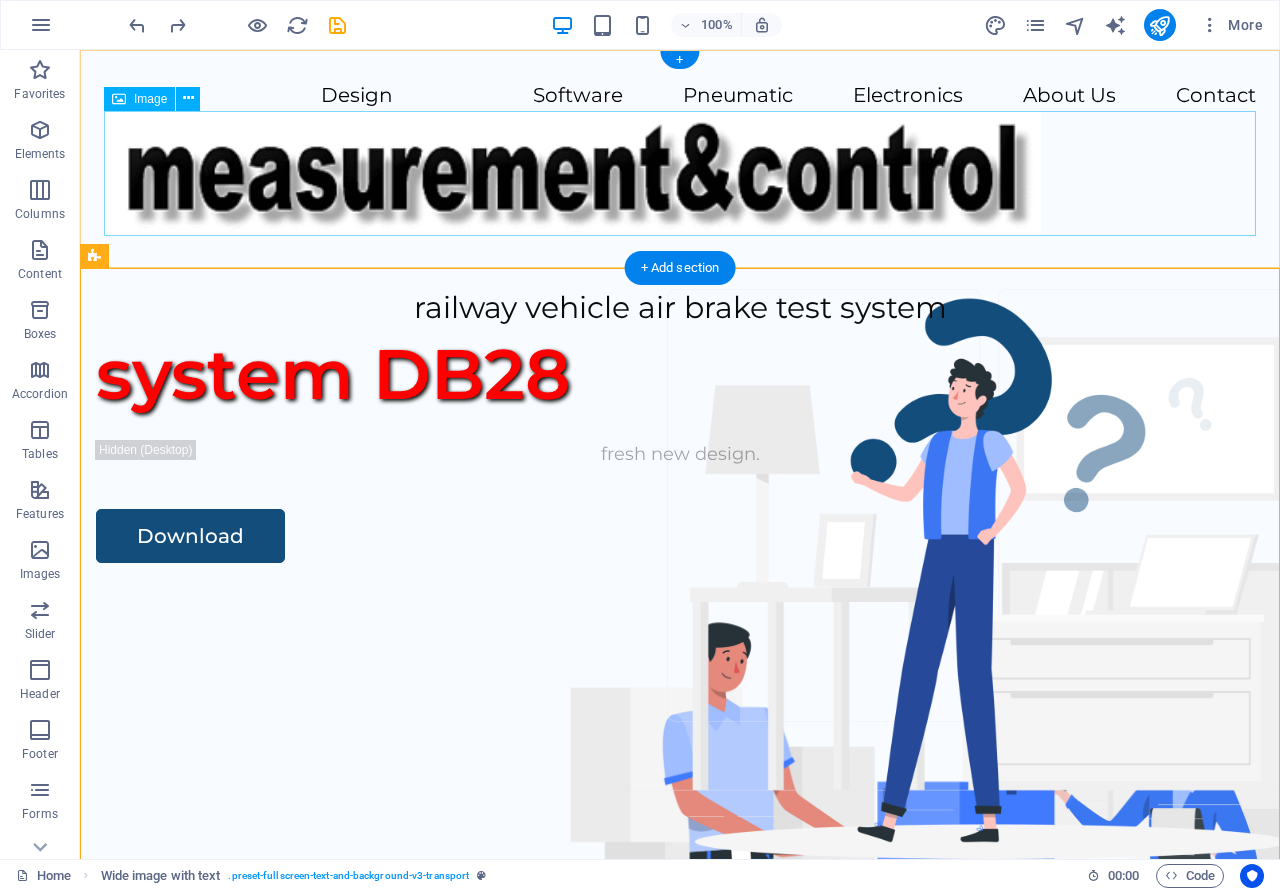 click at bounding box center [680, 173] 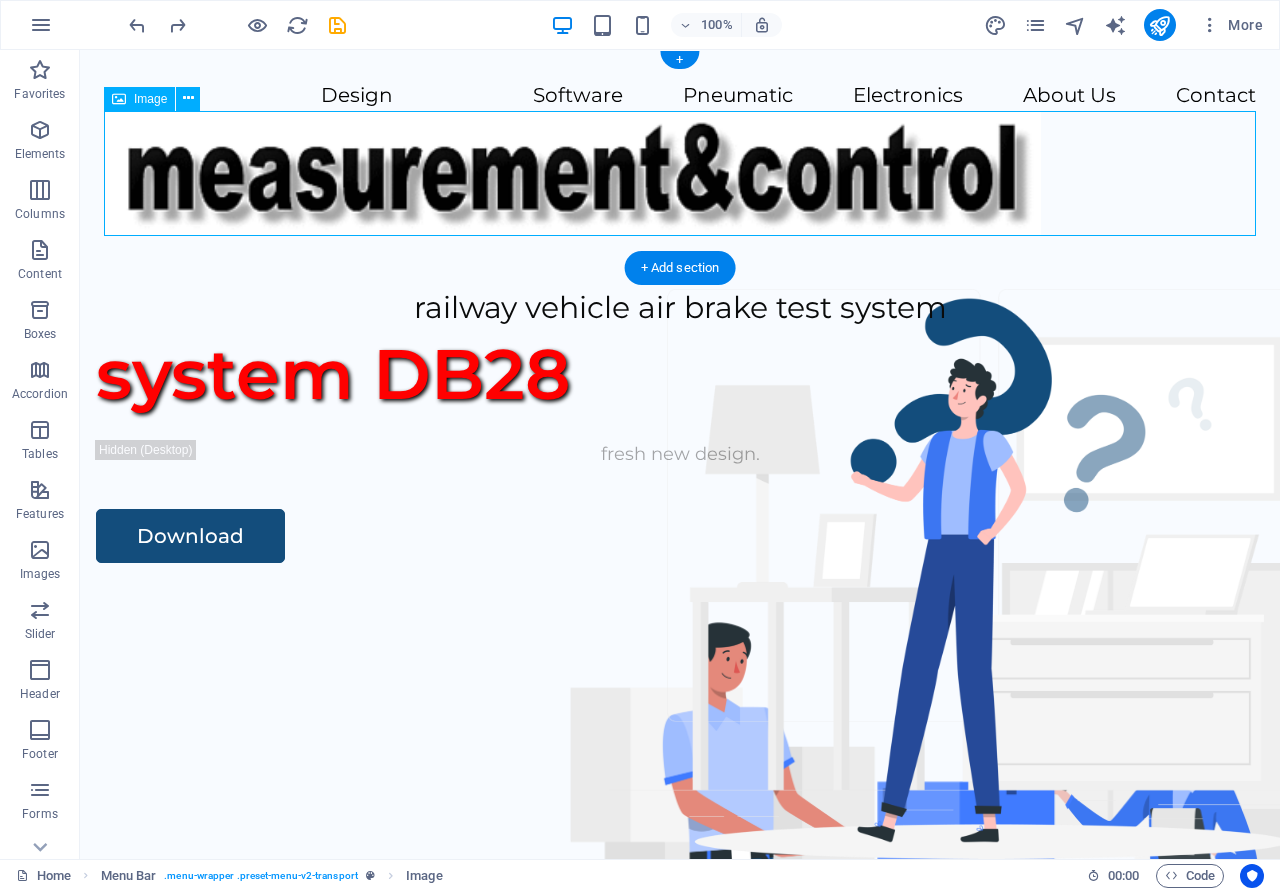 click at bounding box center (680, 173) 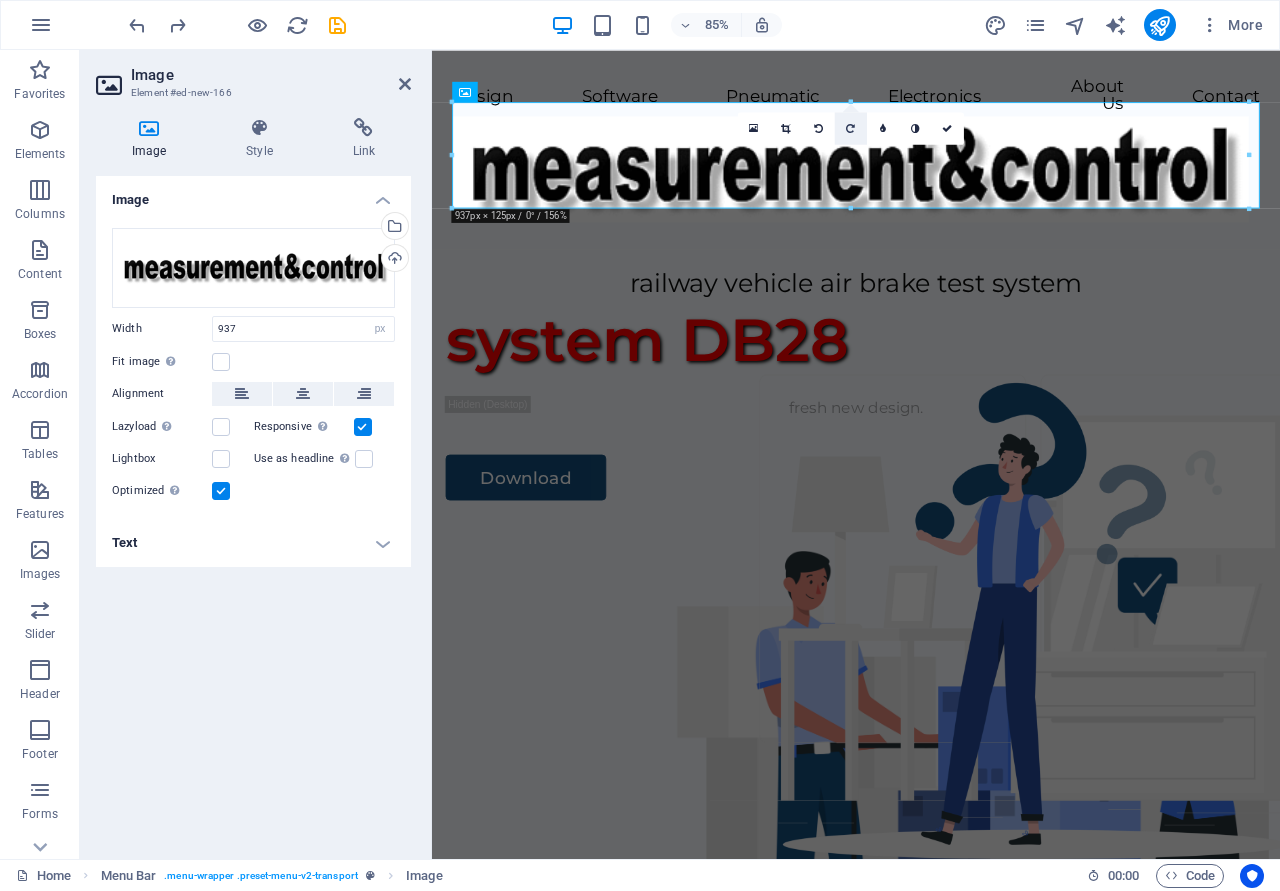 click at bounding box center [850, 128] 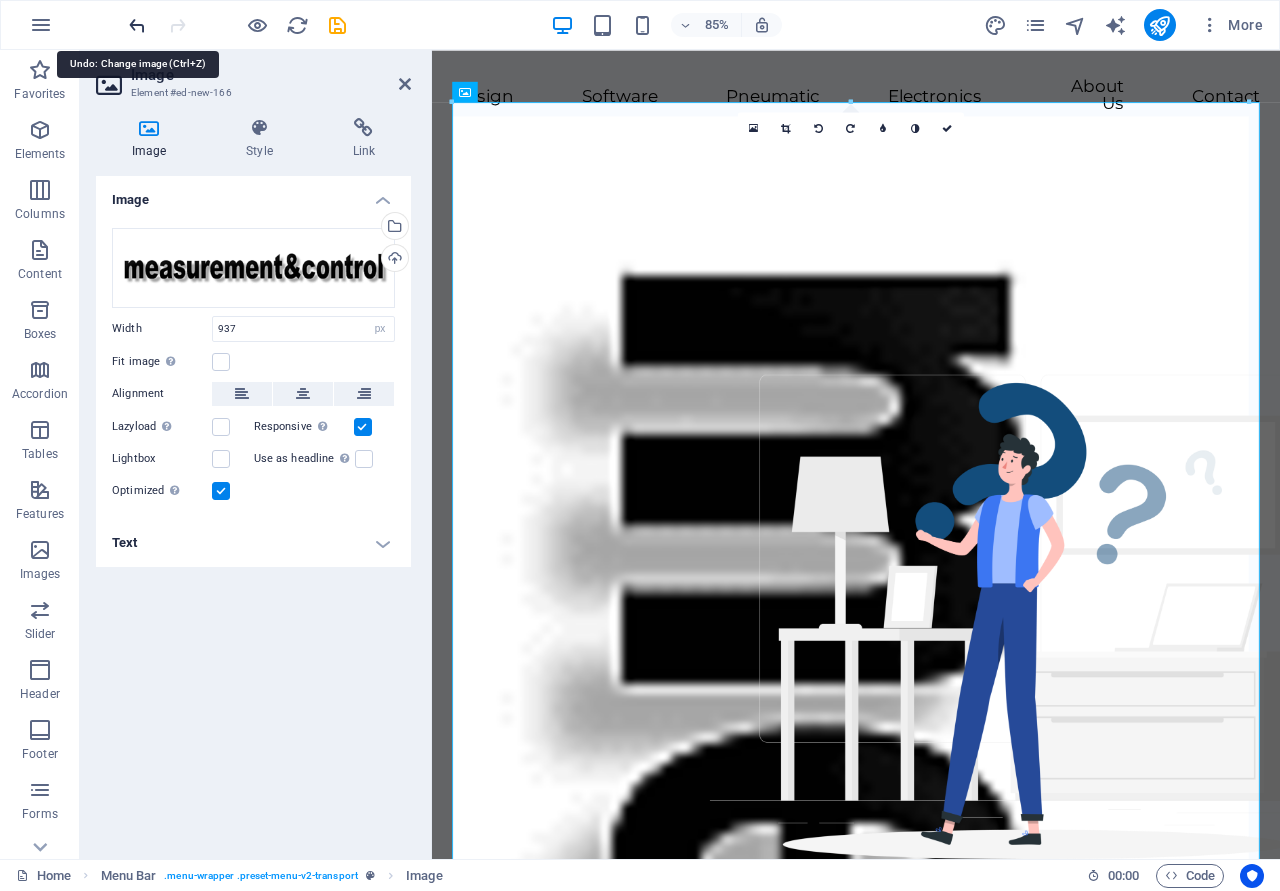 click at bounding box center (137, 25) 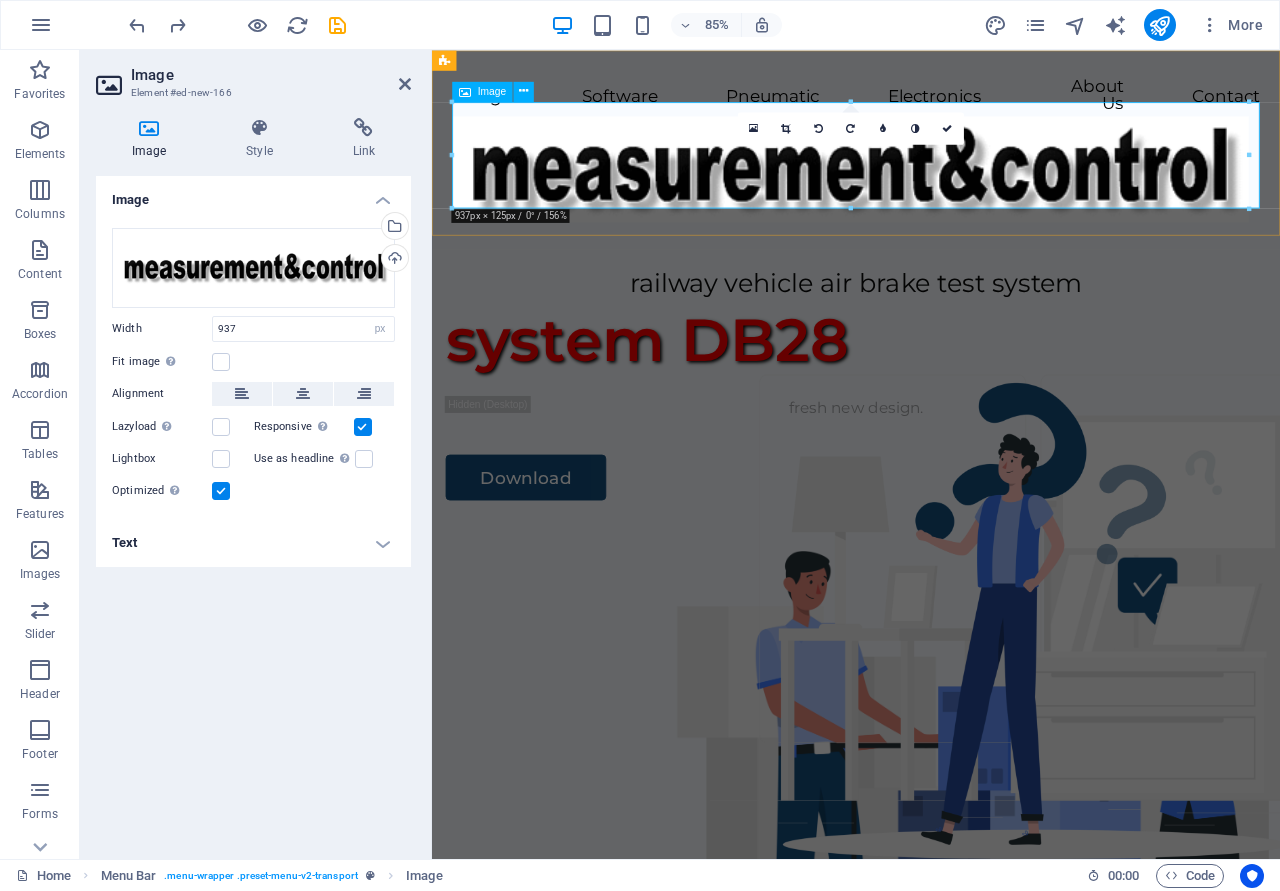 click at bounding box center (931, 190) 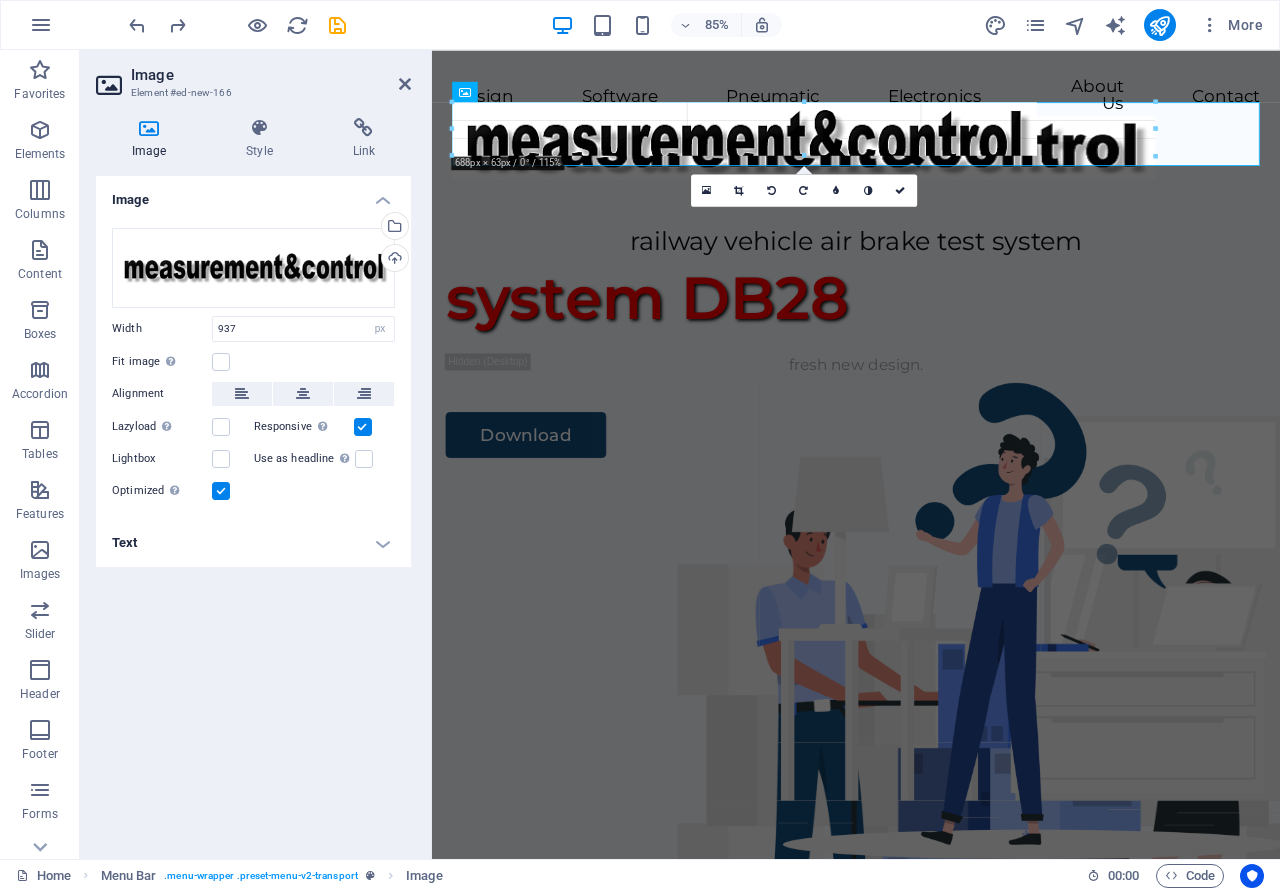 drag, startPoint x: 1251, startPoint y: 103, endPoint x: 587, endPoint y: 153, distance: 665.8799 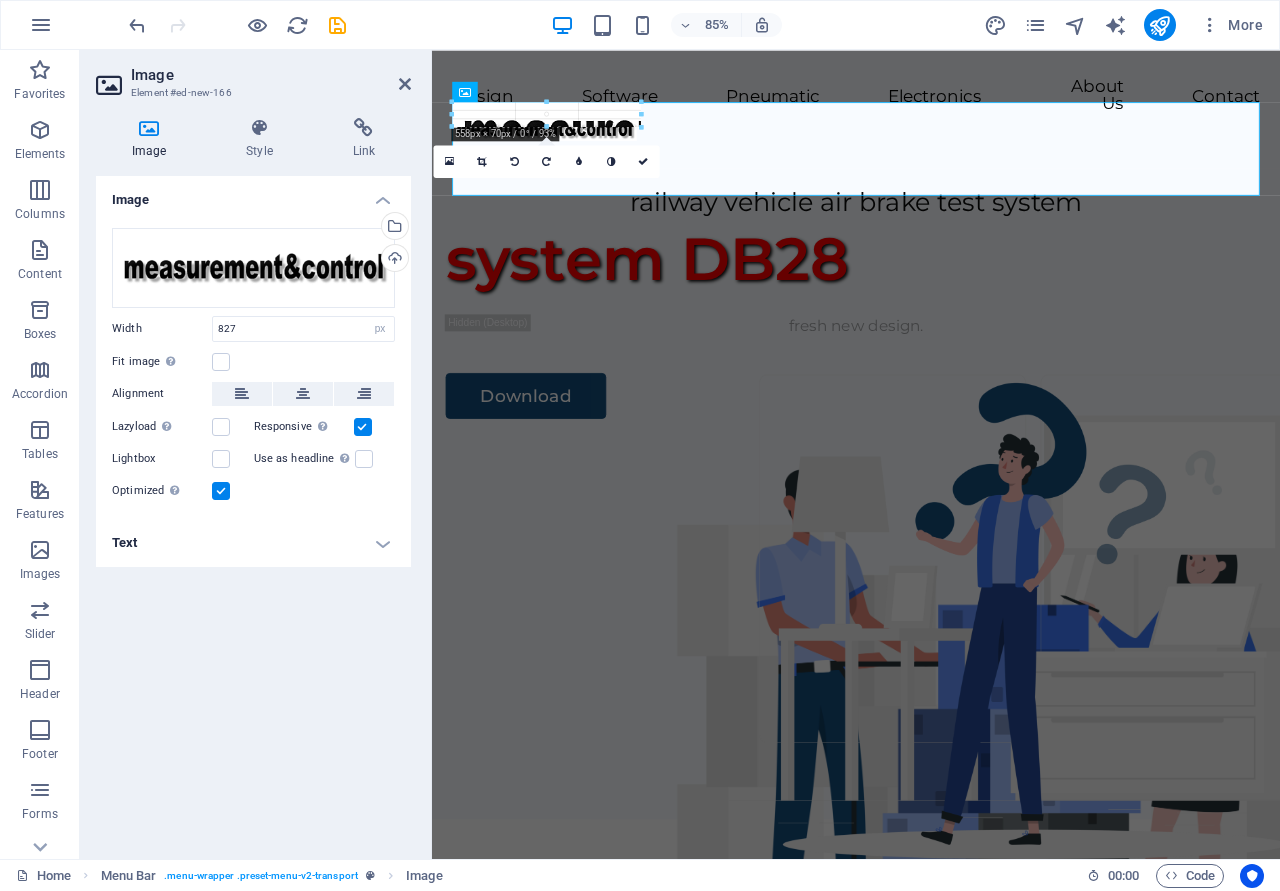drag, startPoint x: 1153, startPoint y: 102, endPoint x: 528, endPoint y: 190, distance: 631.1648 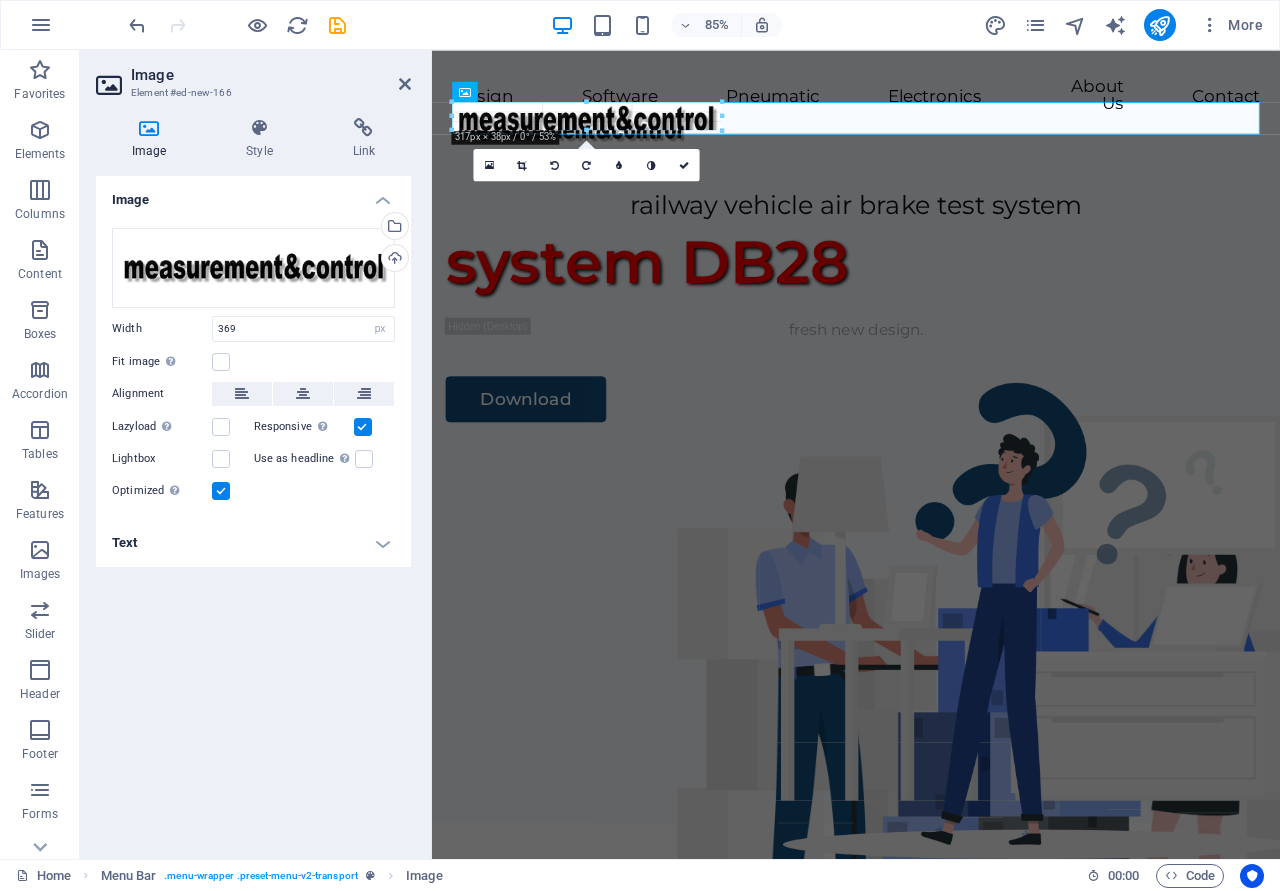 drag, startPoint x: 763, startPoint y: 103, endPoint x: 668, endPoint y: 125, distance: 97.5141 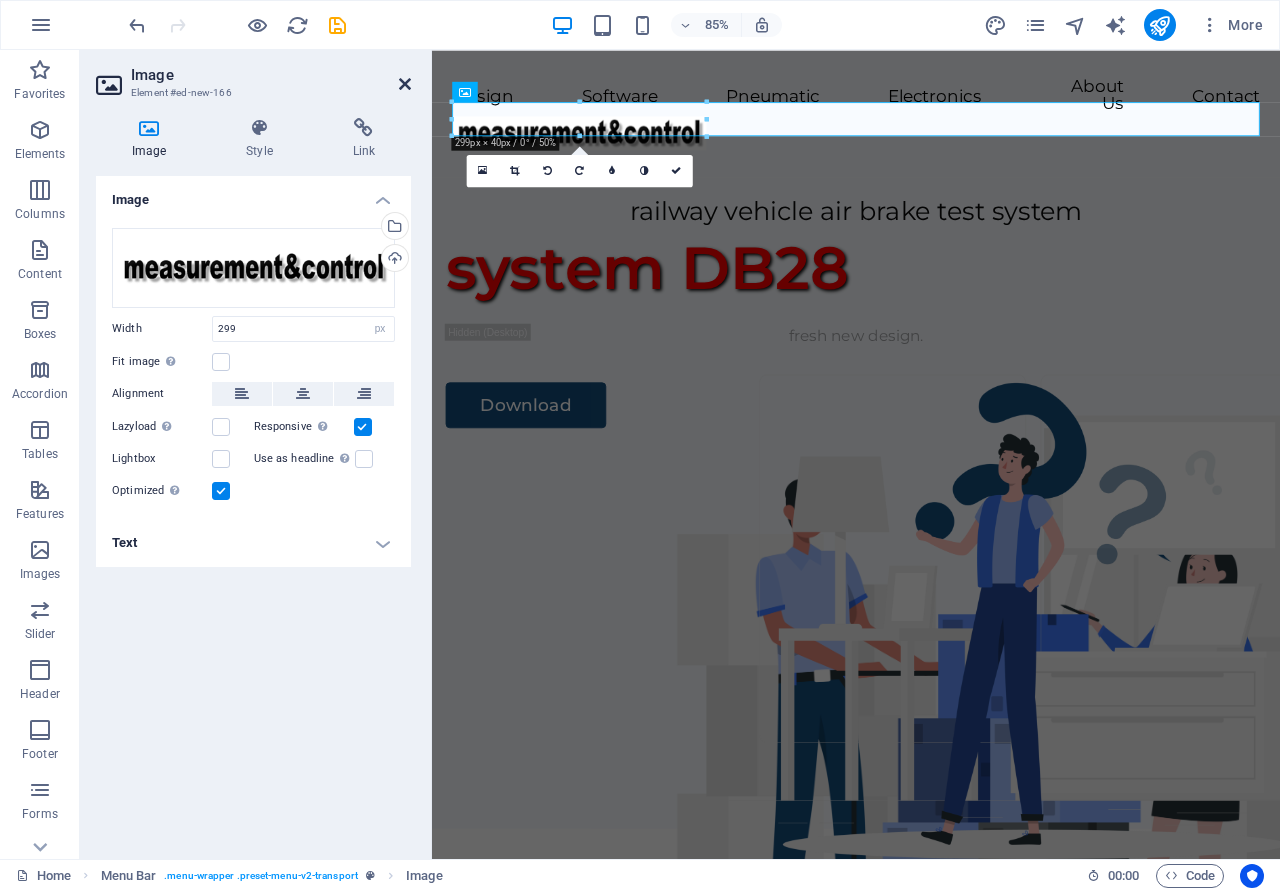click at bounding box center (405, 84) 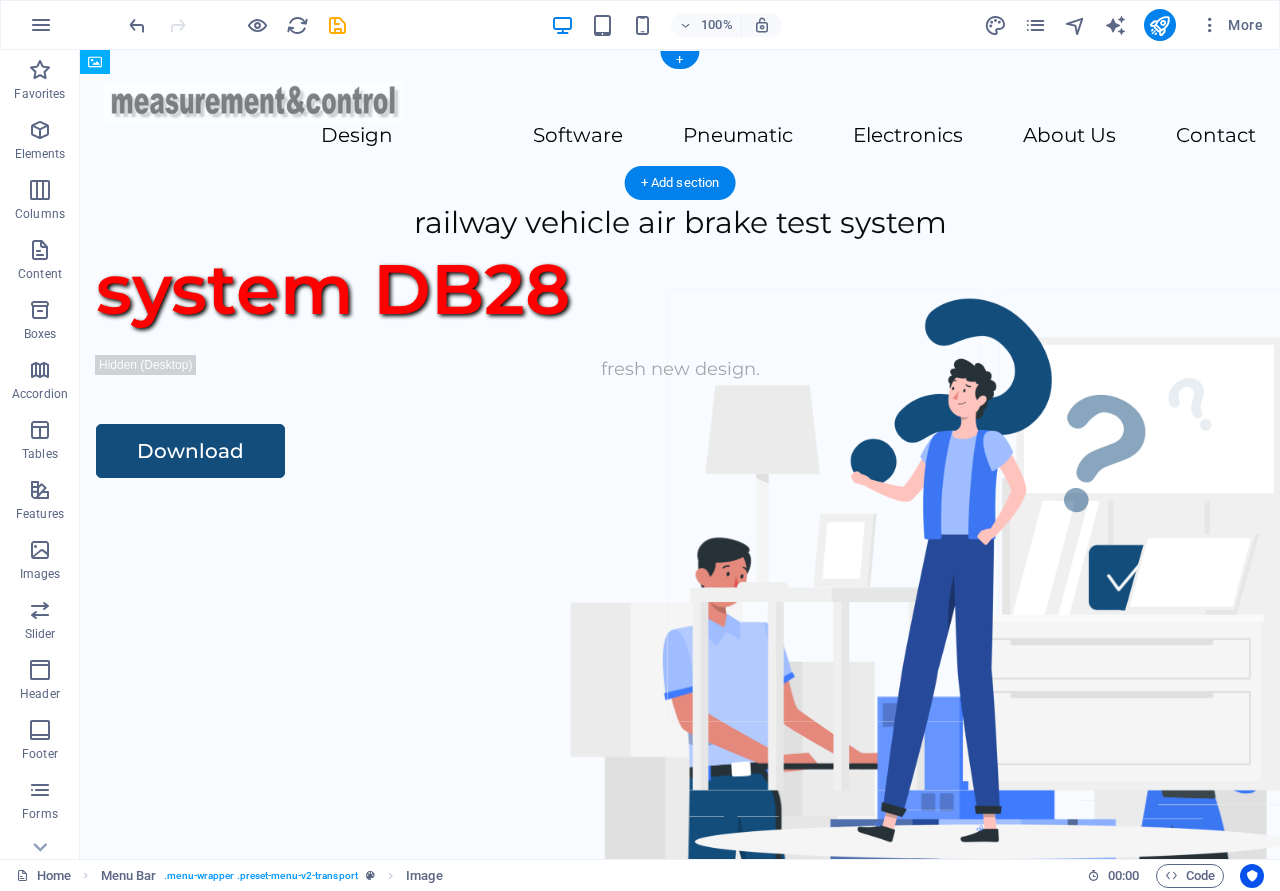 drag, startPoint x: 163, startPoint y: 132, endPoint x: 165, endPoint y: 98, distance: 34.058773 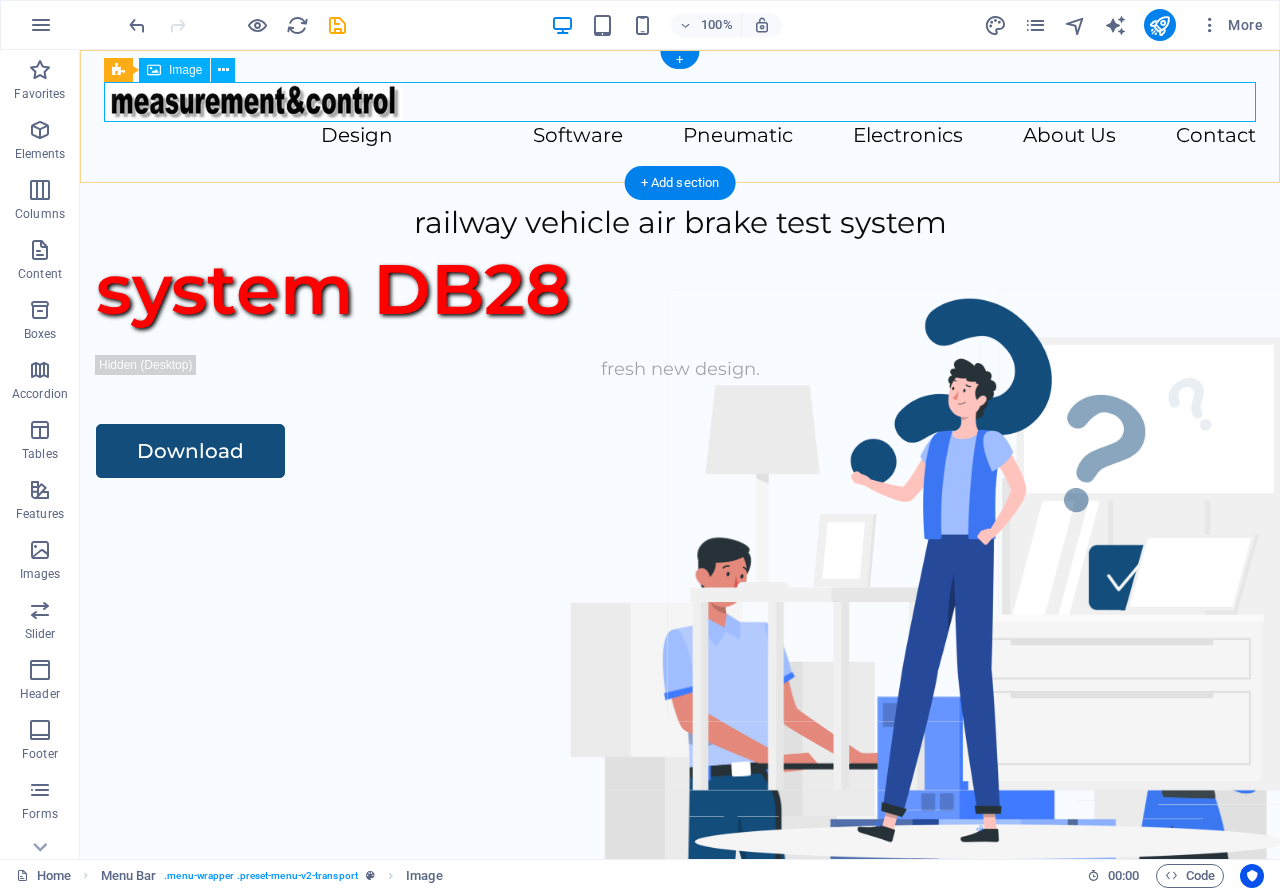click at bounding box center (680, 102) 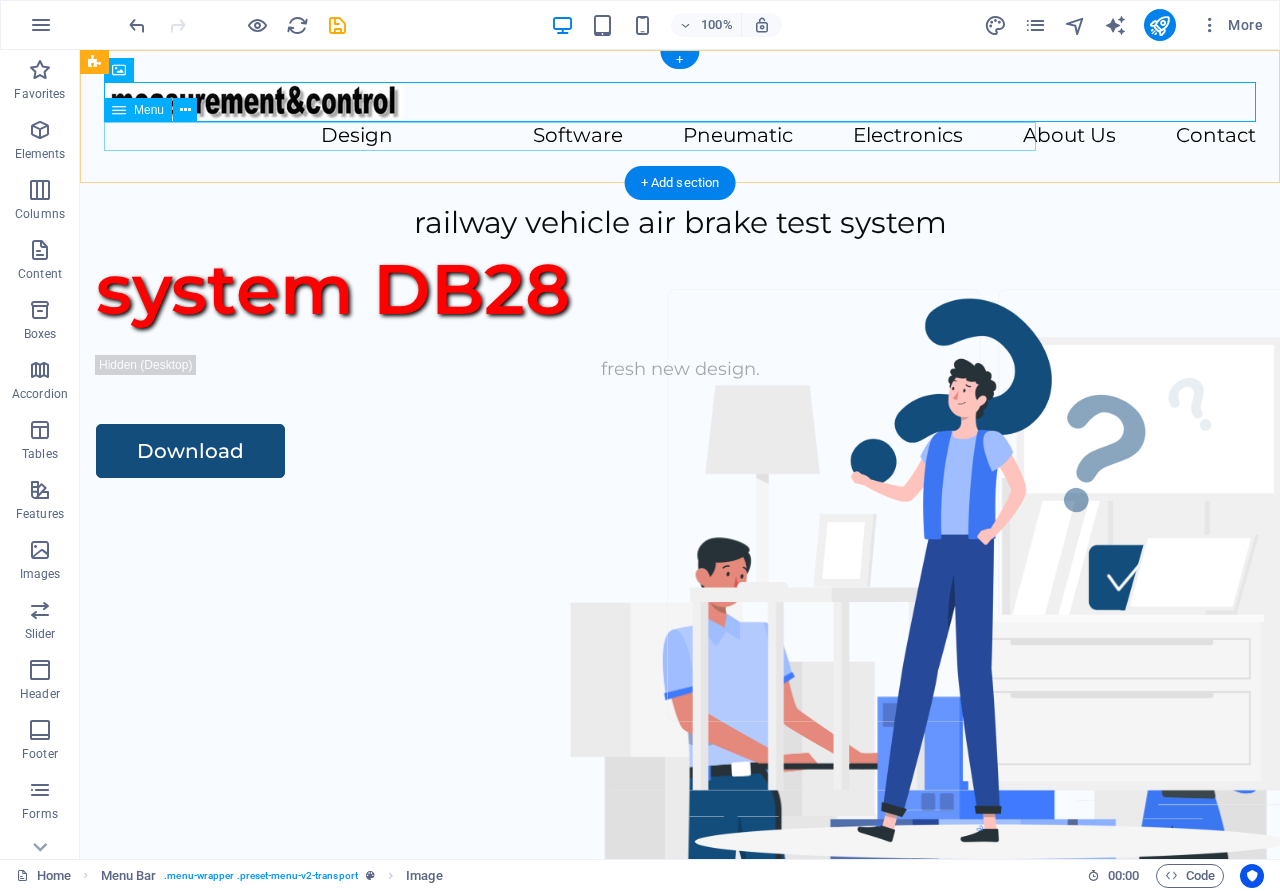 click on "Design Software Pneumatic Electronics About Us Contact" at bounding box center [680, 136] 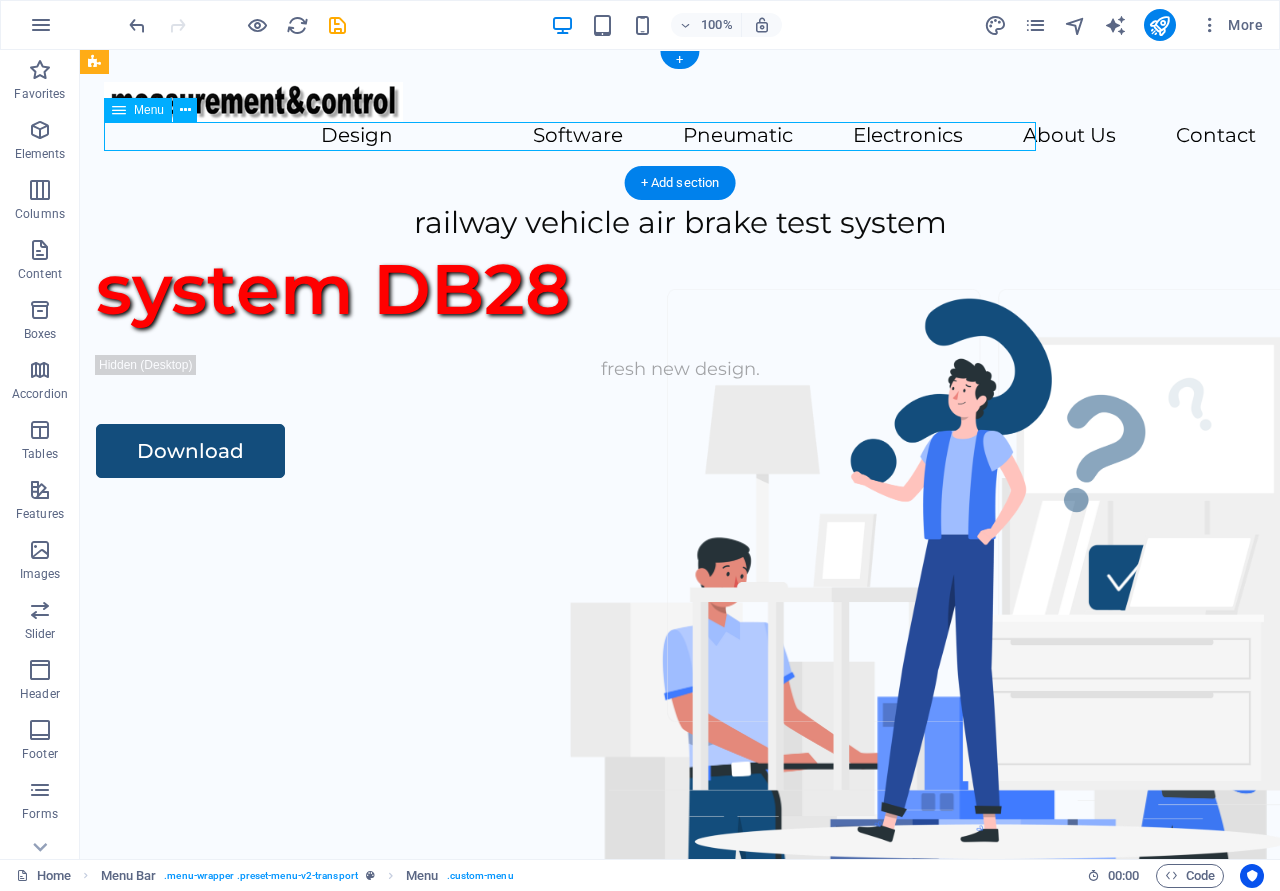 click on "Design Software Pneumatic Electronics About Us Contact" at bounding box center (680, 136) 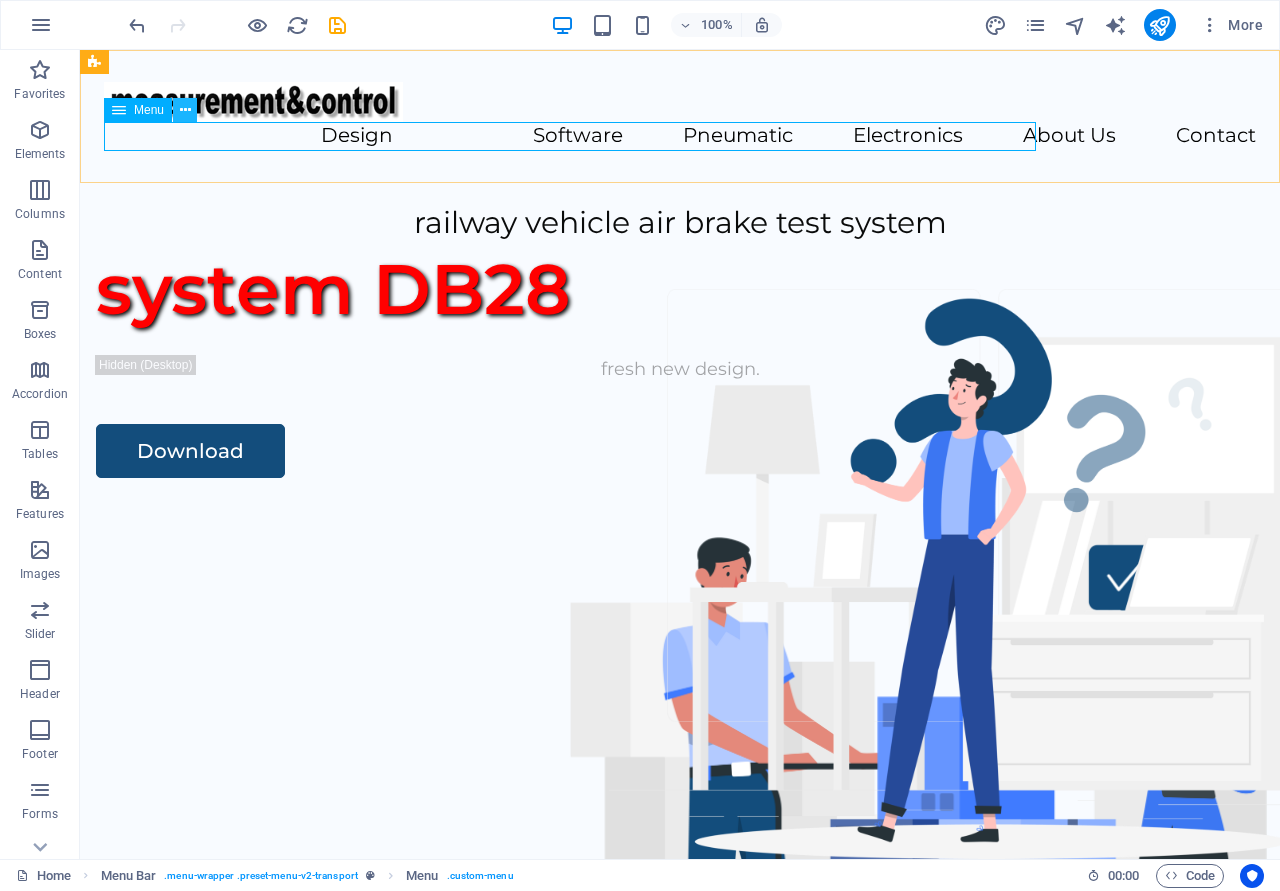 click at bounding box center (185, 110) 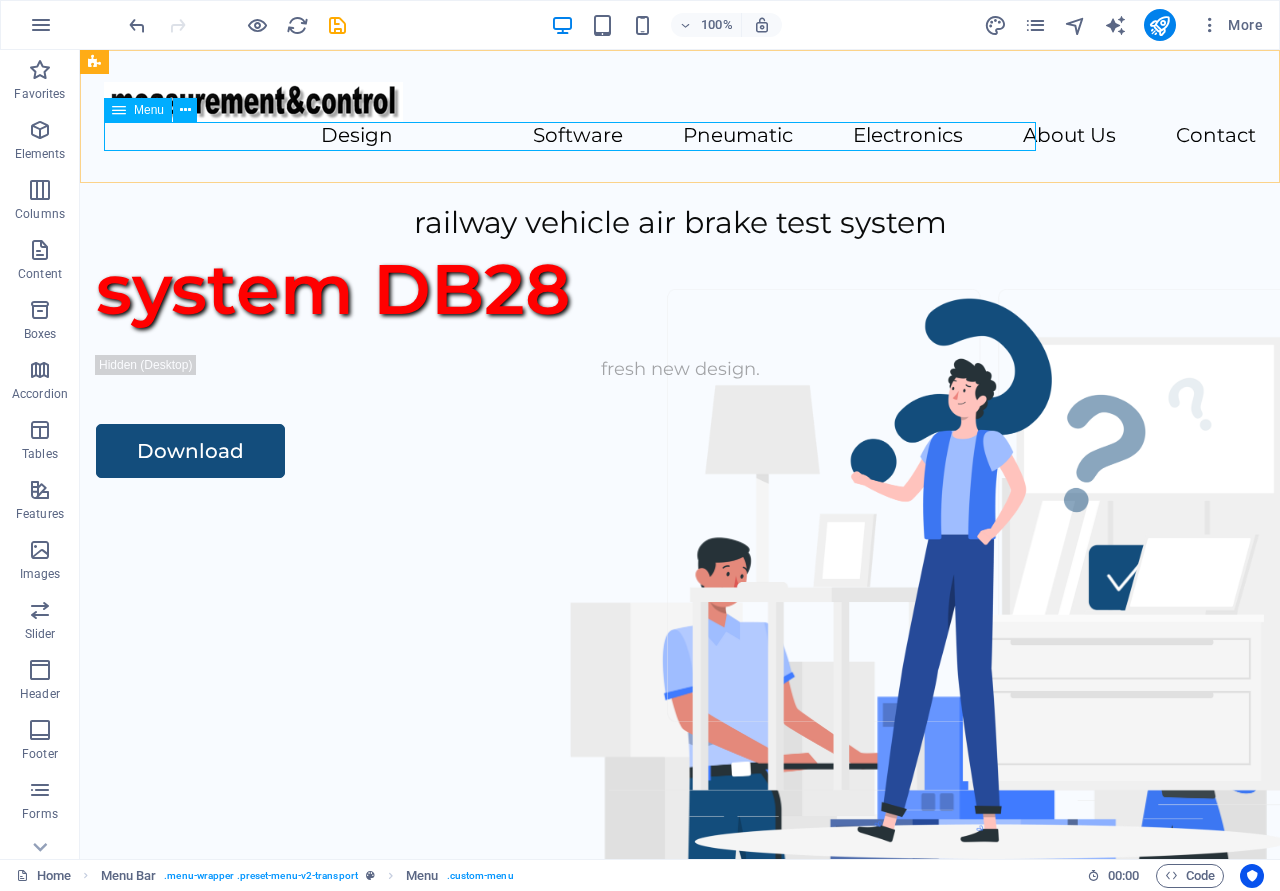 click at bounding box center [119, 110] 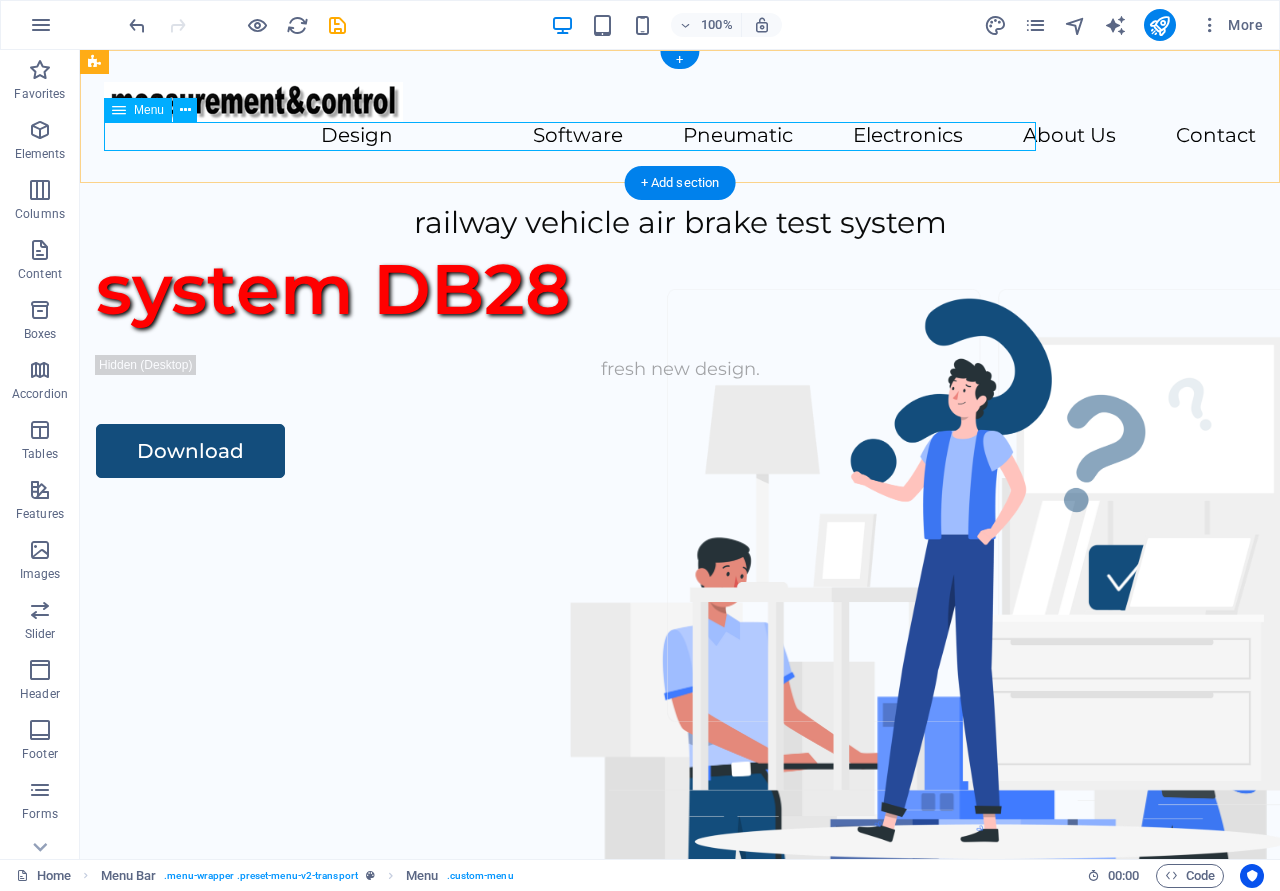 click on "Design Software Pneumatic Electronics About Us Contact" at bounding box center (680, 136) 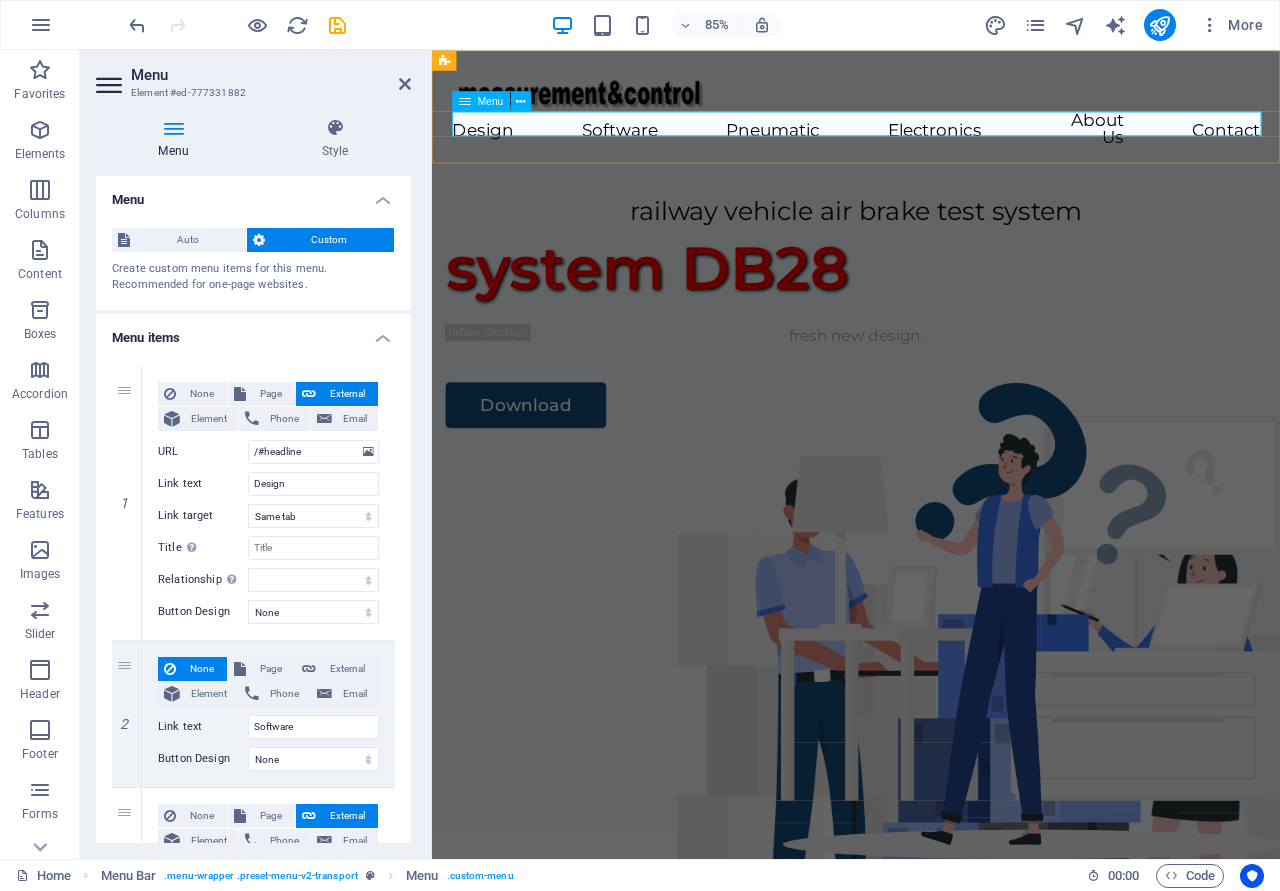 click on "Design Software Pneumatic Electronics About Us Contact" at bounding box center (931, 145) 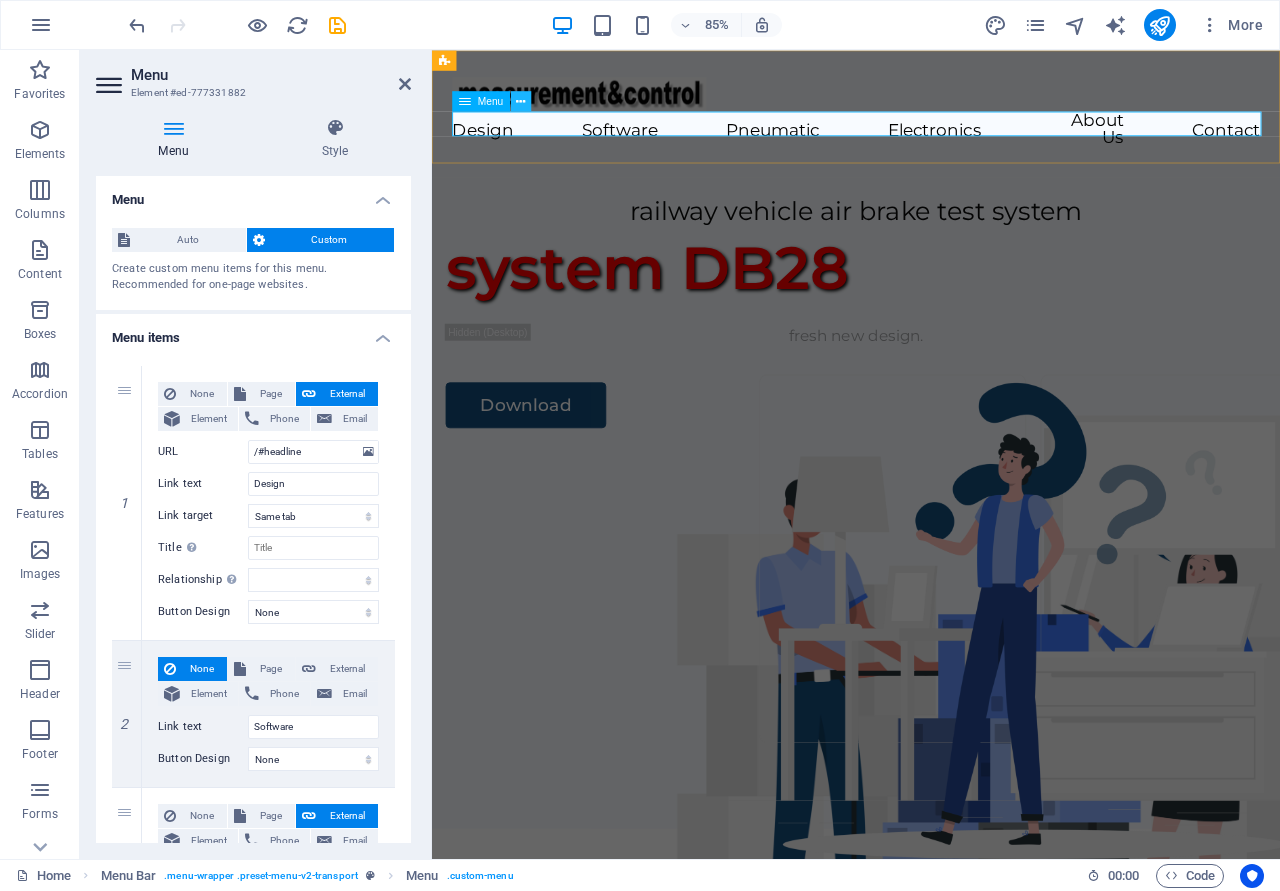 click at bounding box center [521, 101] 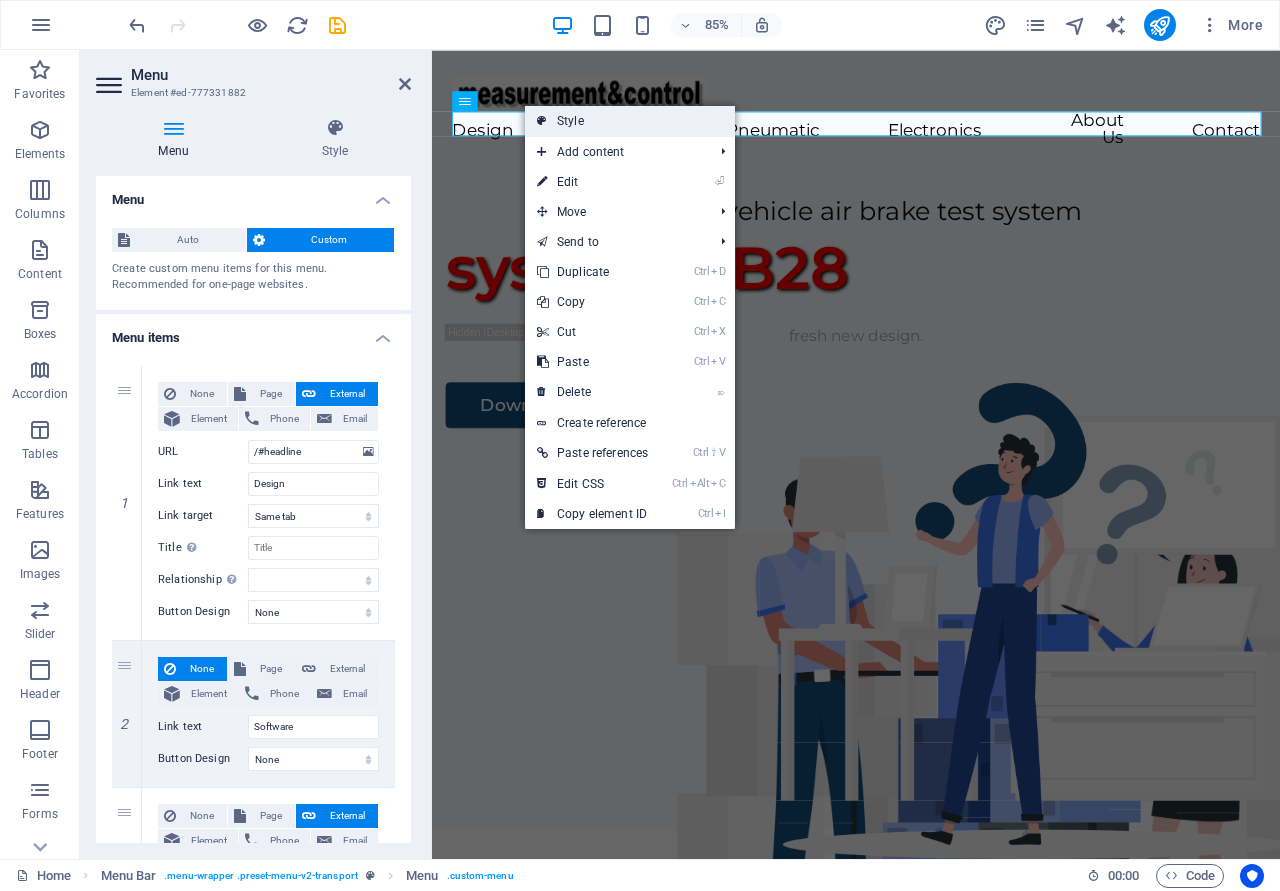 click on "Style" at bounding box center (630, 121) 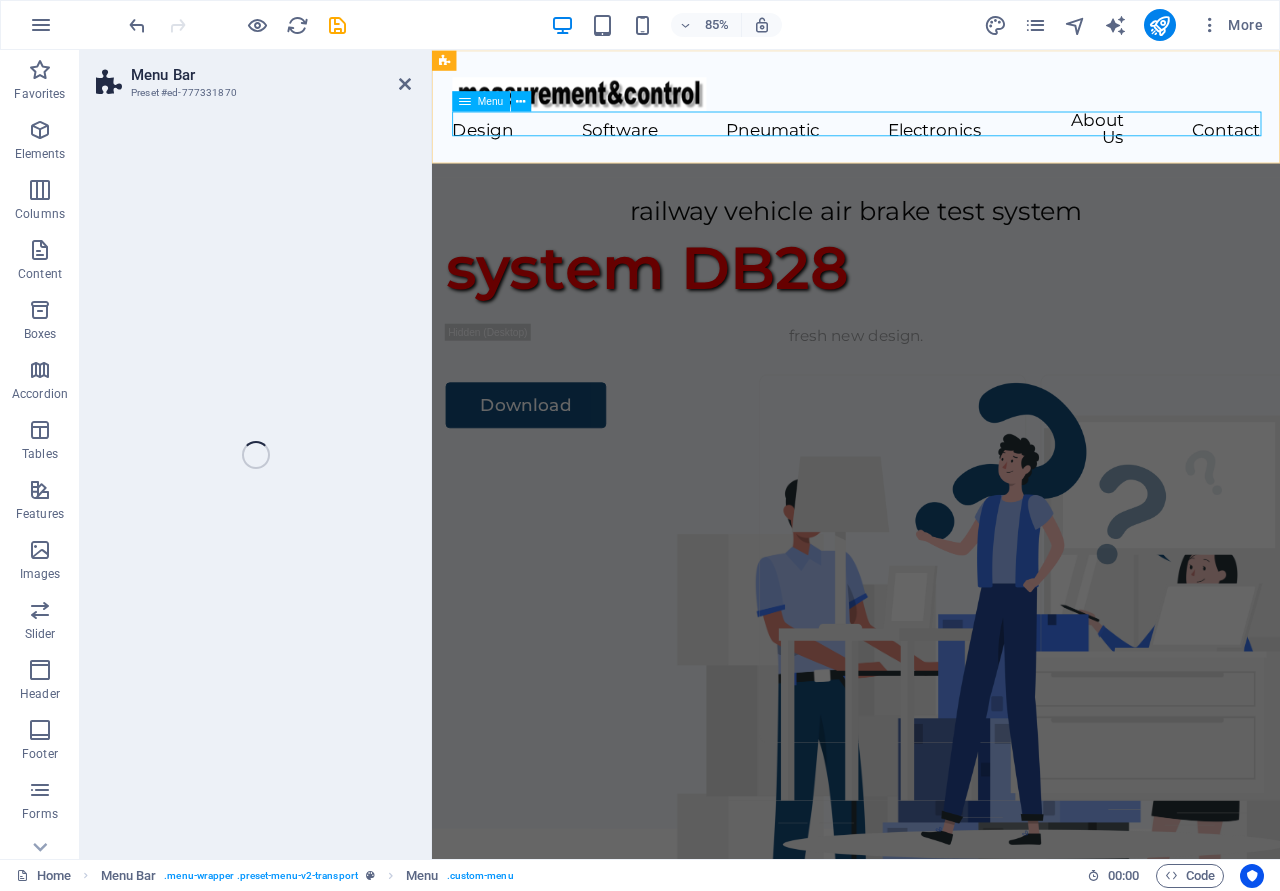 select on "rem" 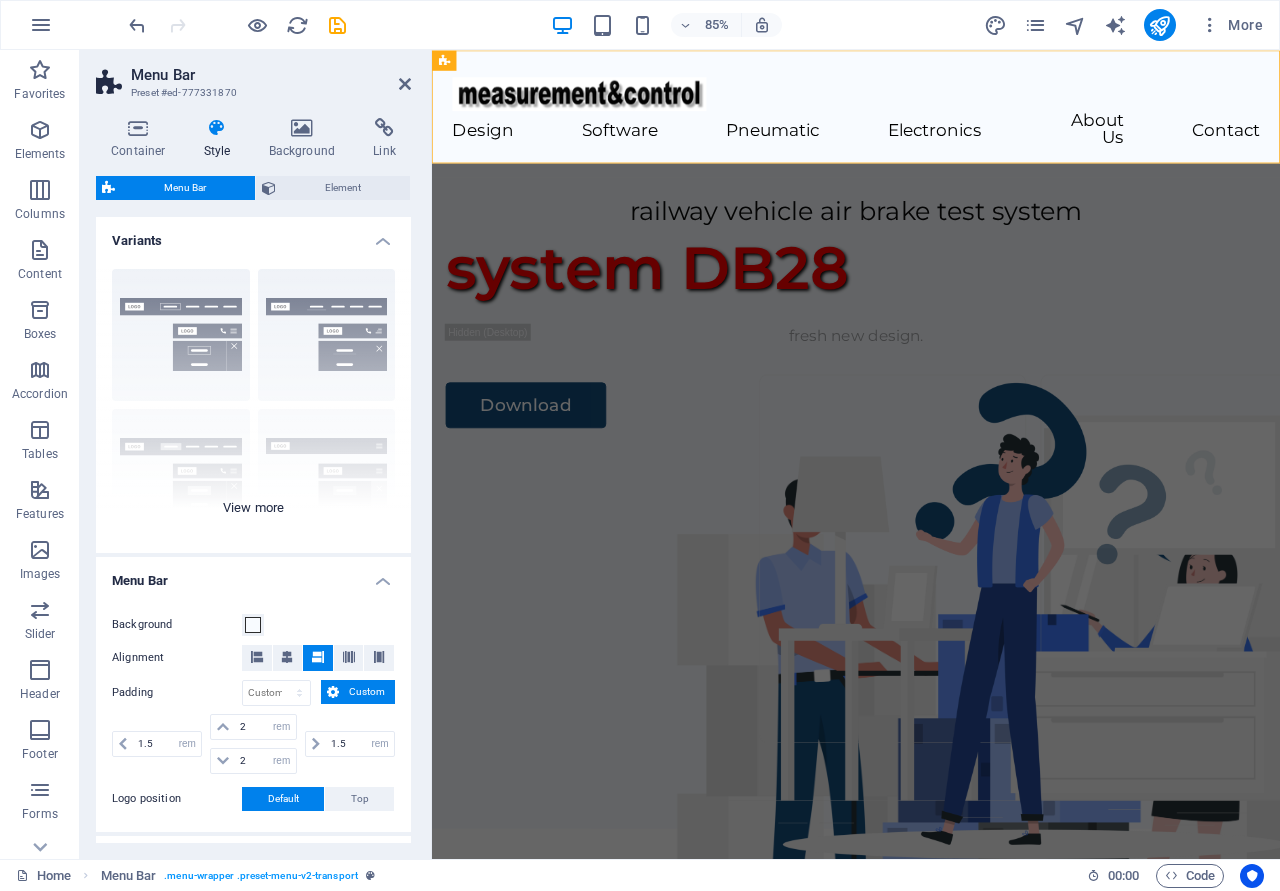 click on "Border Centered Default Fixed Loki Trigger Wide XXL" at bounding box center [253, 403] 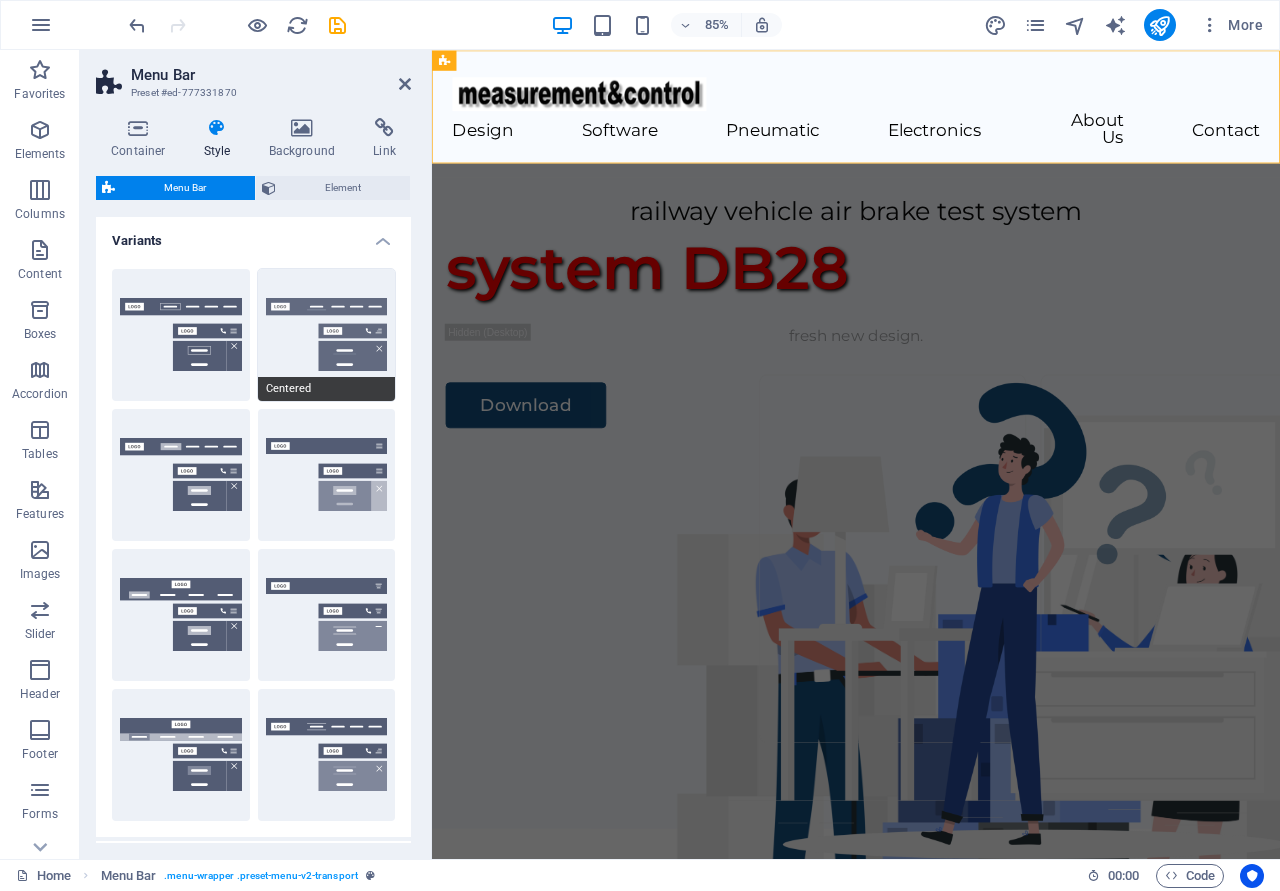 click on "Centered" at bounding box center (327, 335) 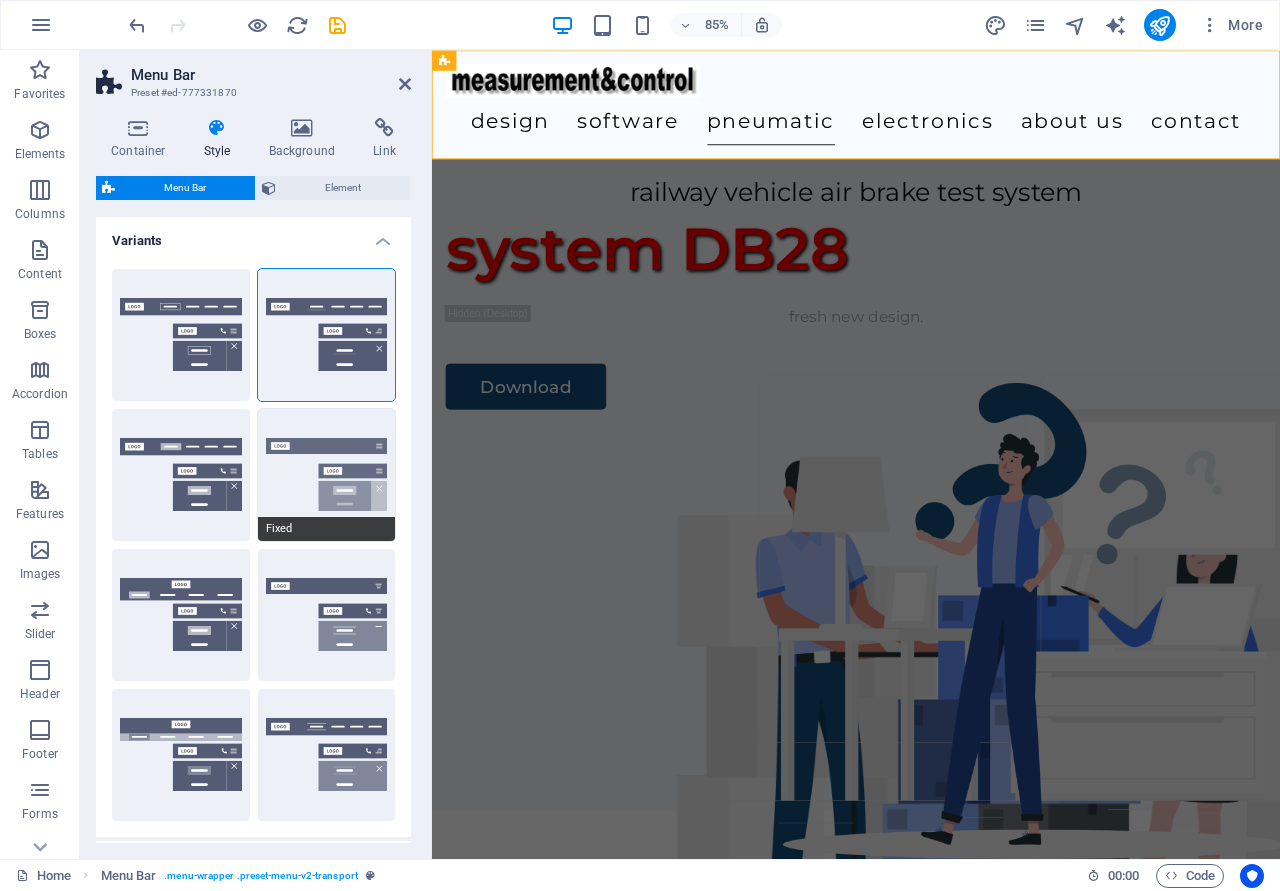 click on "Fixed" at bounding box center [327, 475] 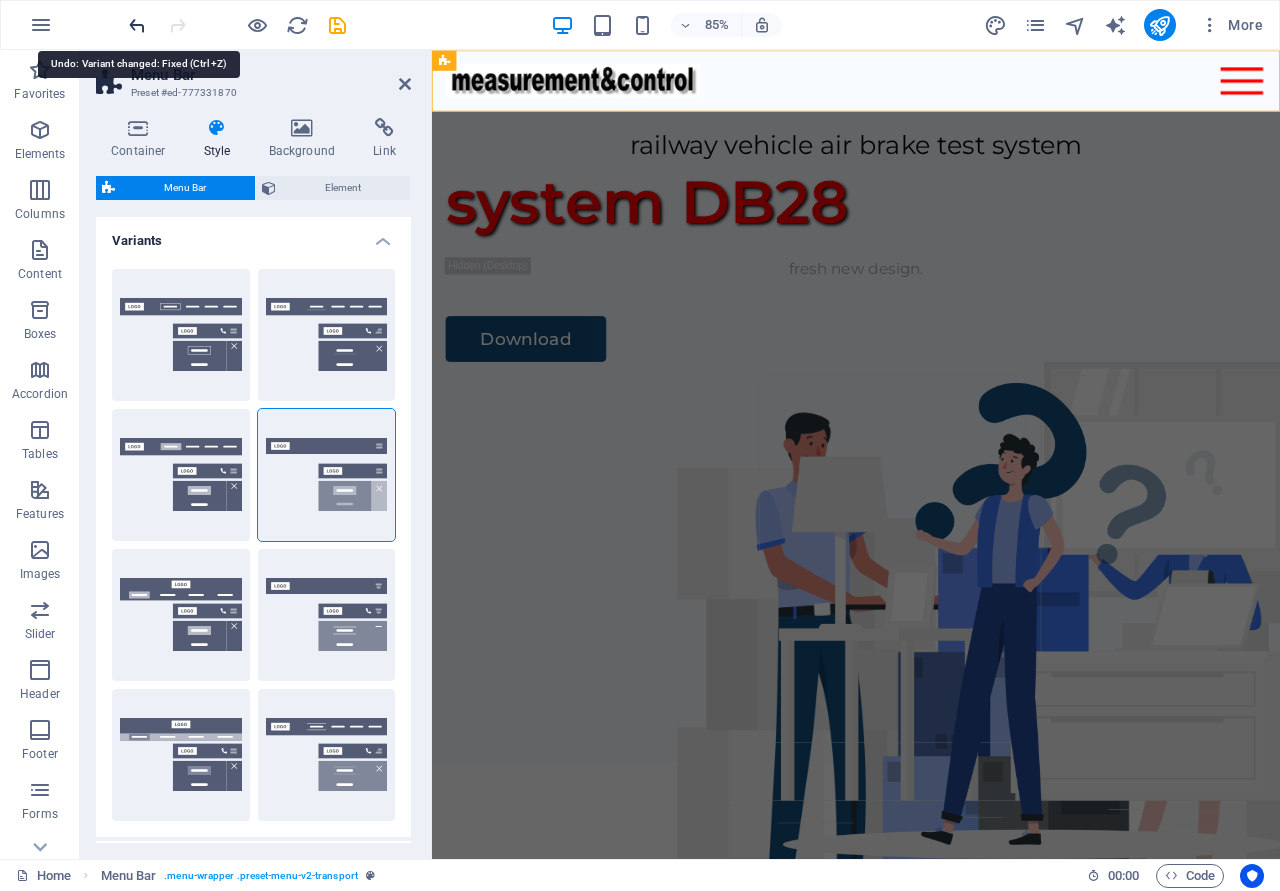 click at bounding box center [137, 25] 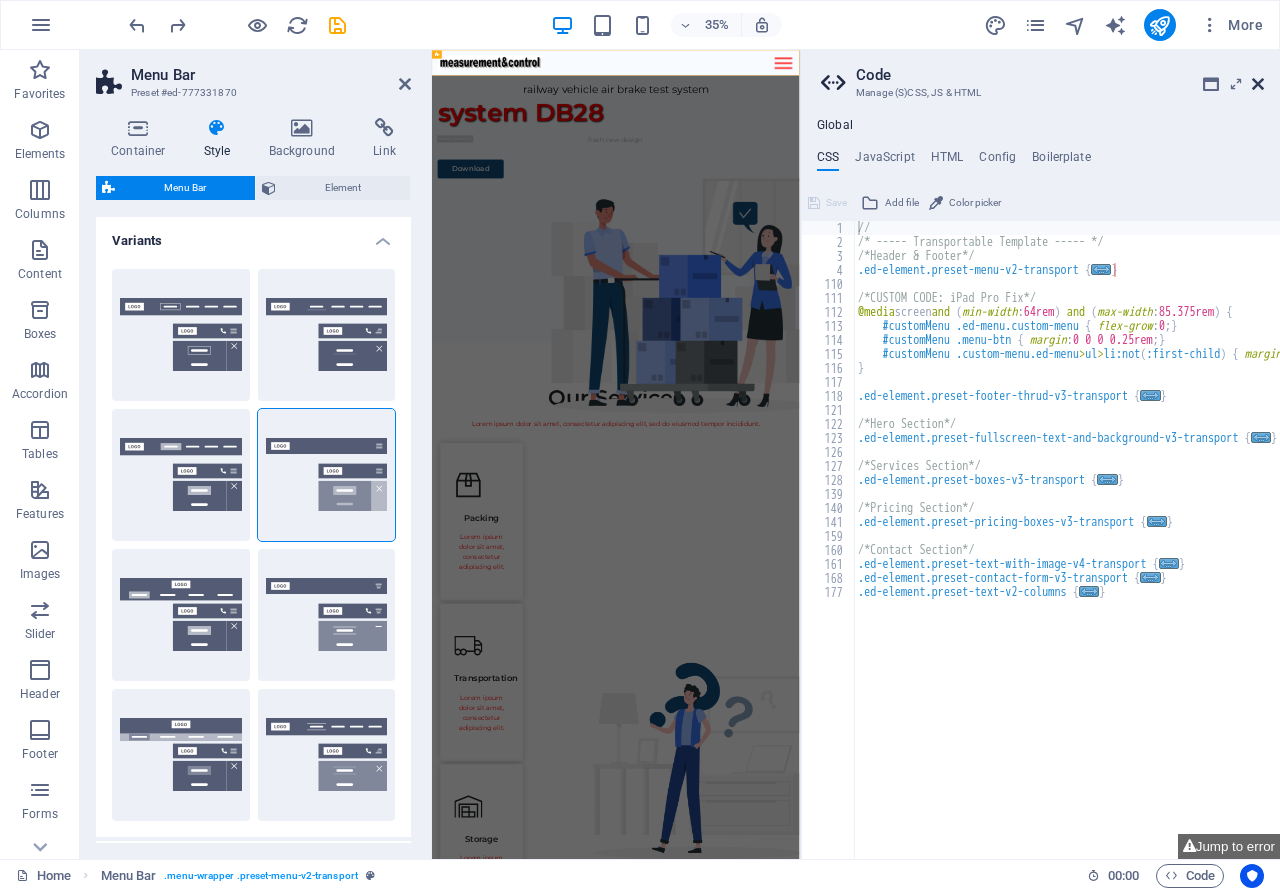click at bounding box center (1258, 84) 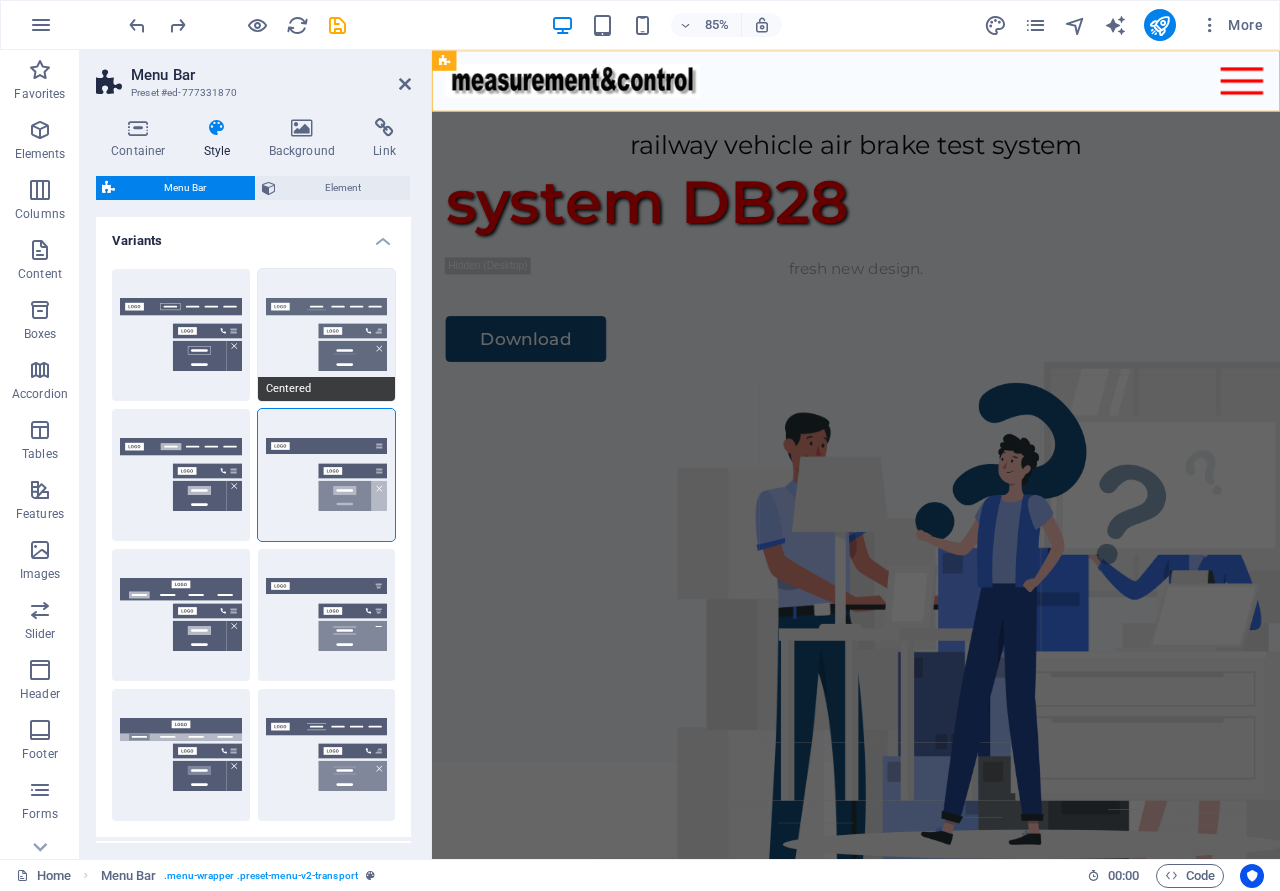 click on "Centered" at bounding box center (327, 335) 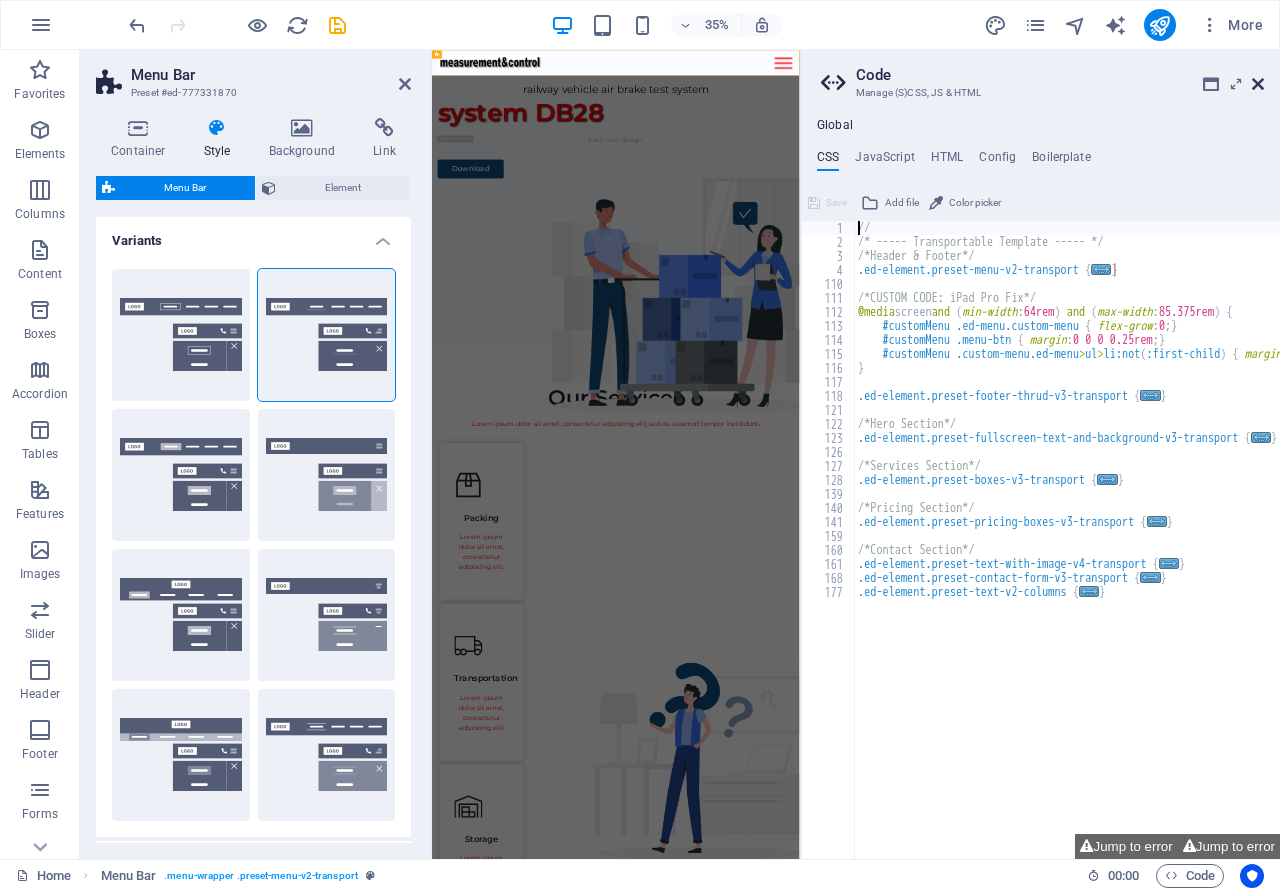 click at bounding box center (1258, 84) 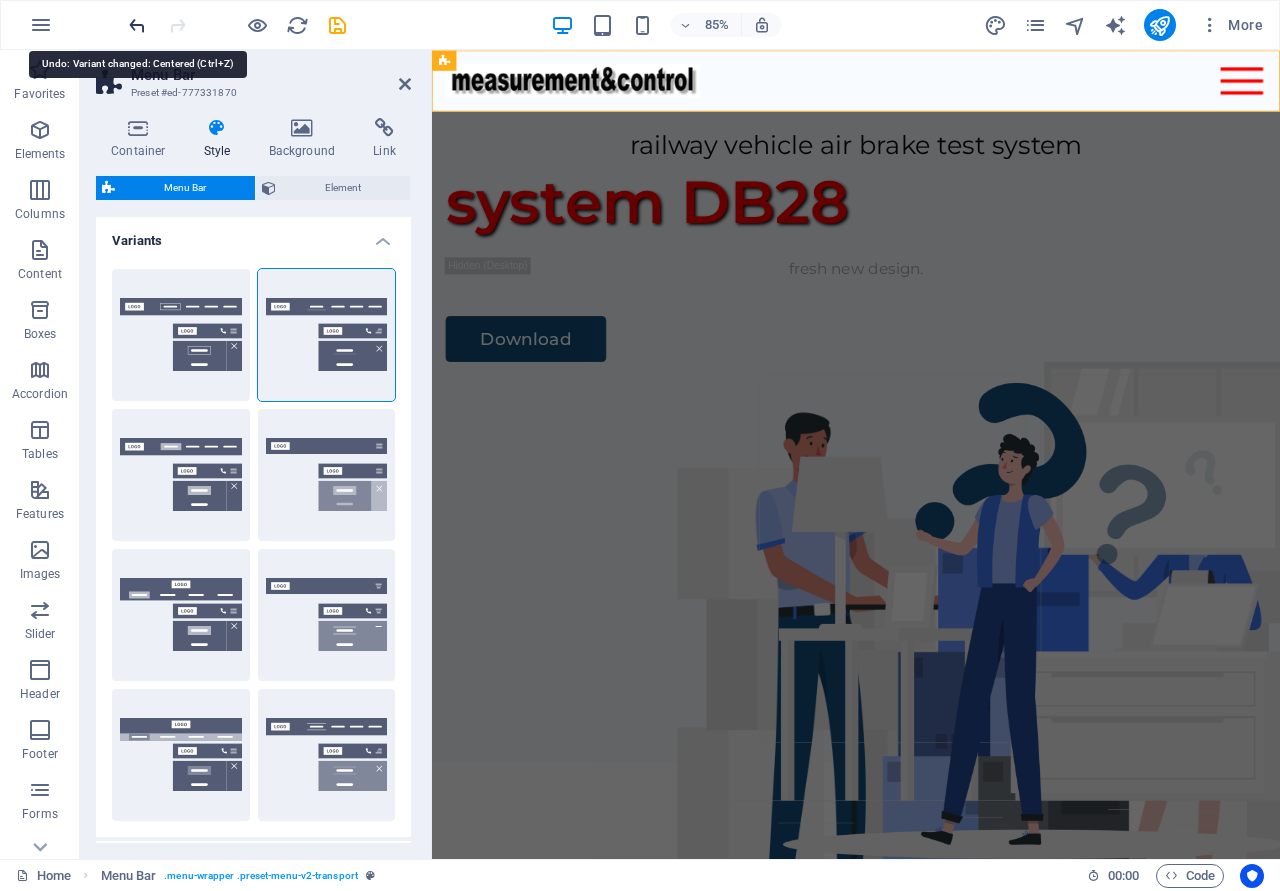 click at bounding box center (137, 25) 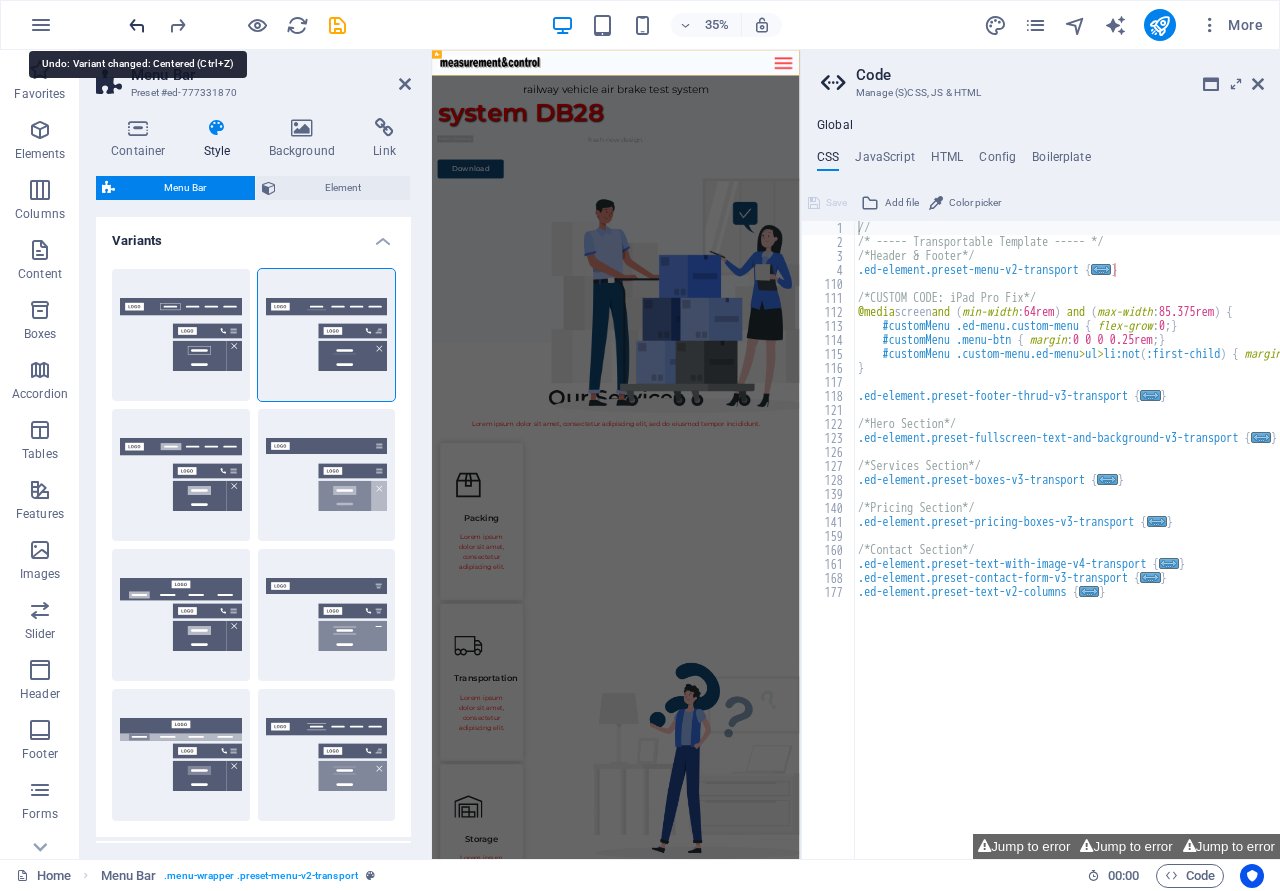 click at bounding box center [137, 25] 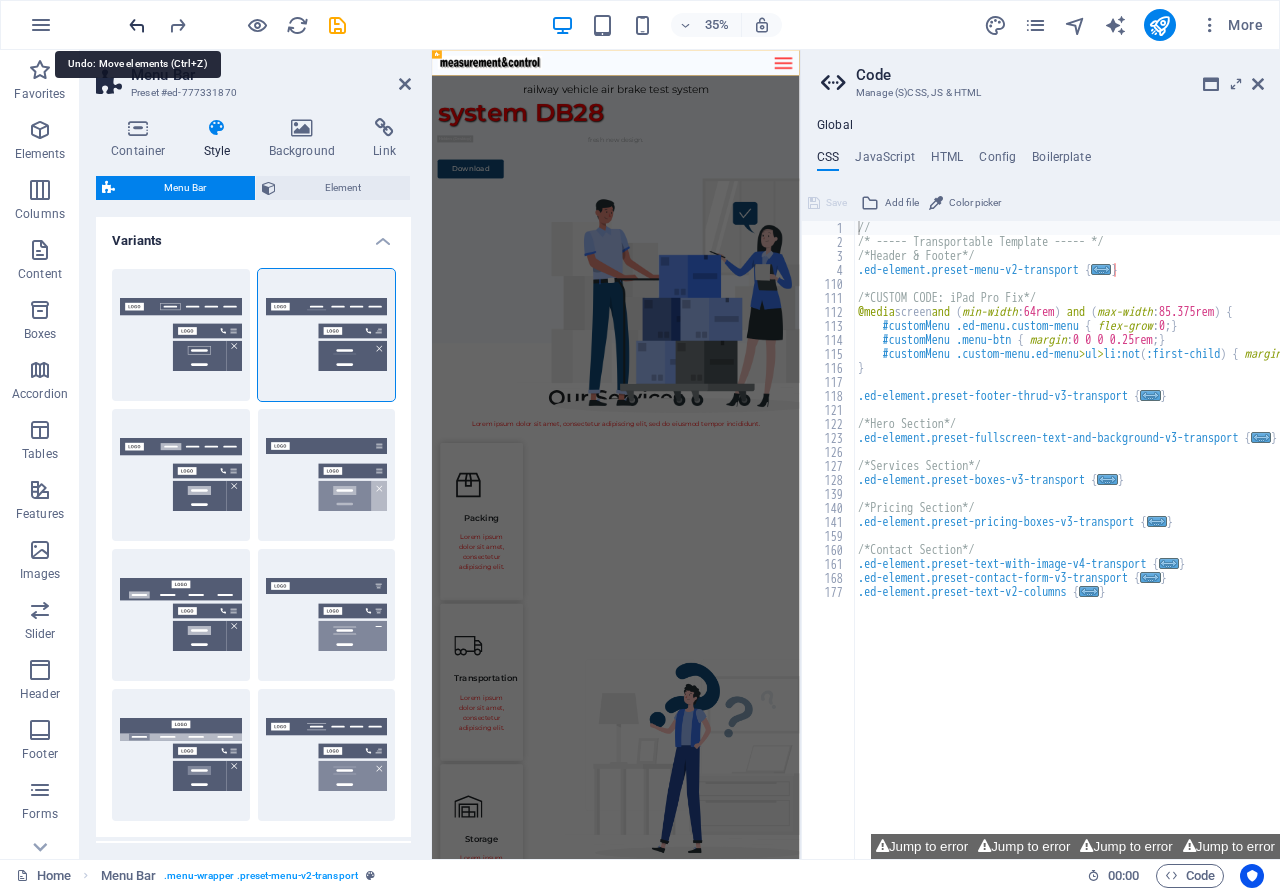 click at bounding box center [137, 25] 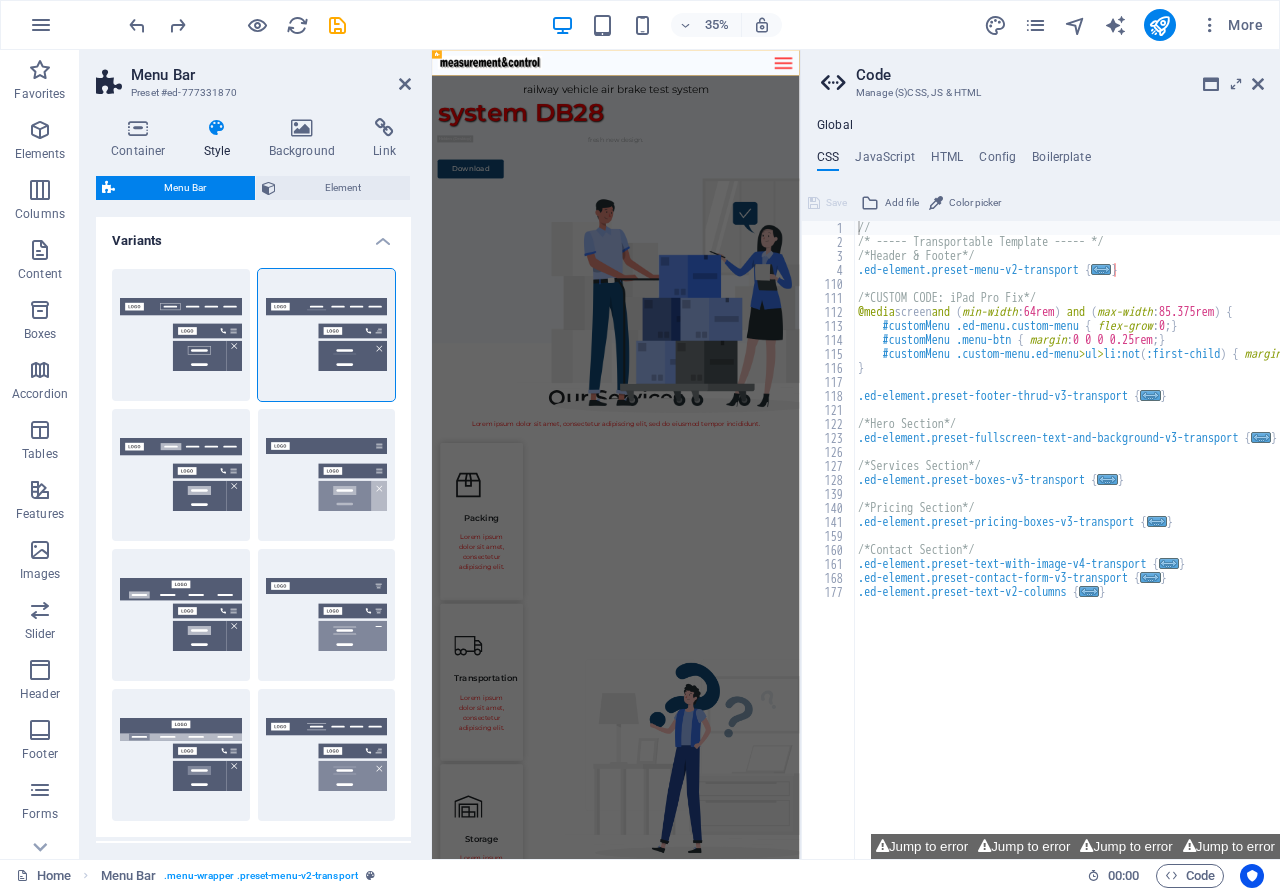 click on "Menu Bar" at bounding box center (185, 188) 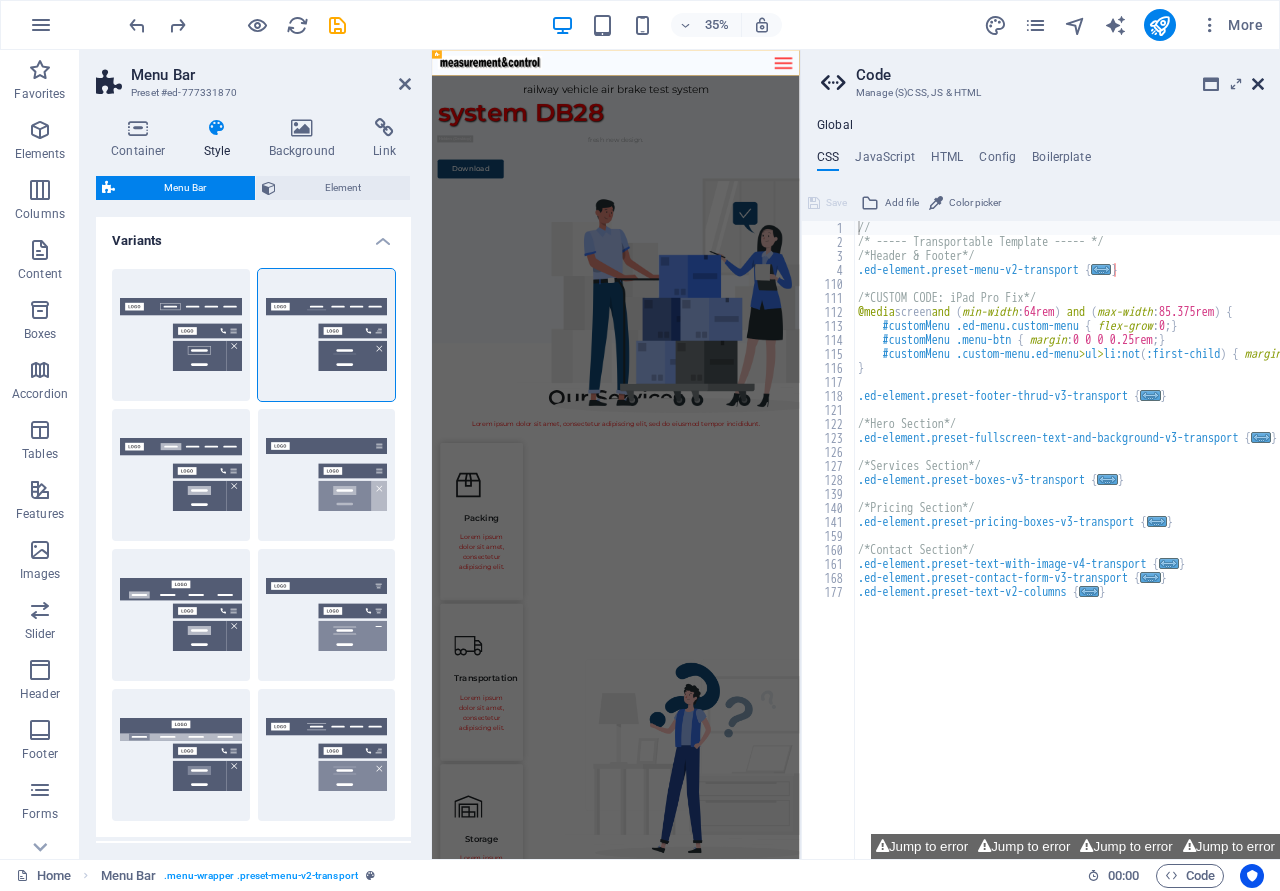 drag, startPoint x: 1257, startPoint y: 84, endPoint x: 971, endPoint y: 39, distance: 289.51855 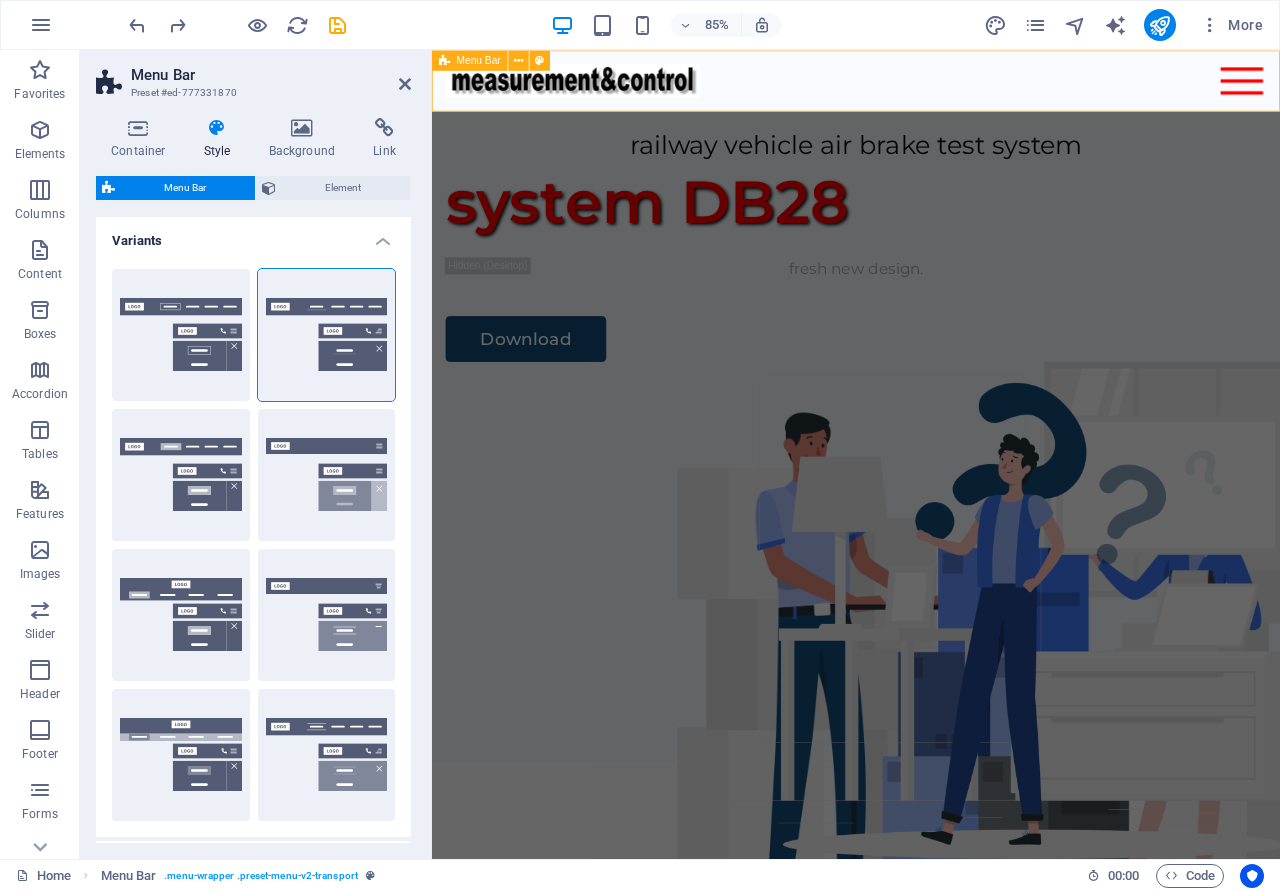 click on "Menu Bar" at bounding box center [470, 60] 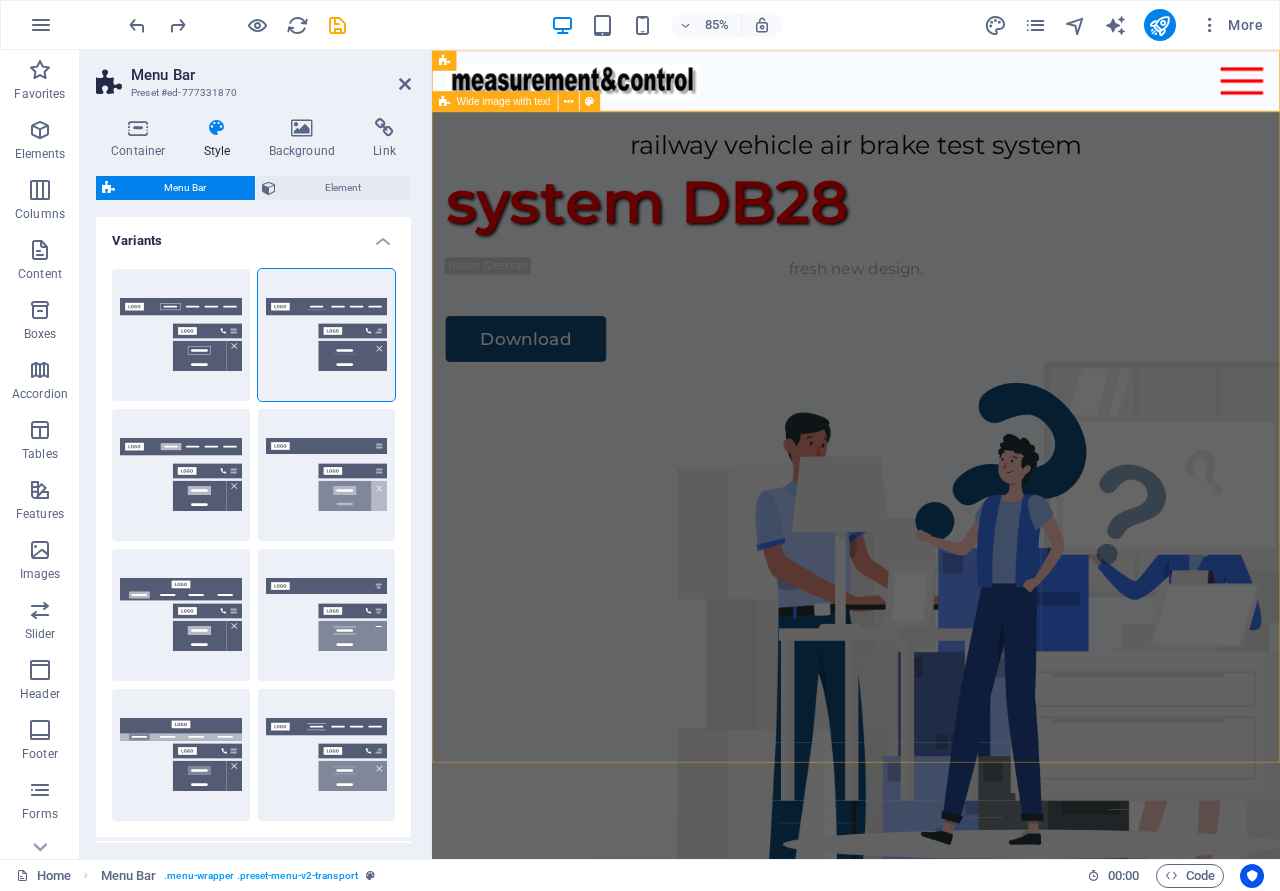 click on "railway vehicle air brake test system system [PRODUCT] fresh new design.  Download" at bounding box center (931, 505) 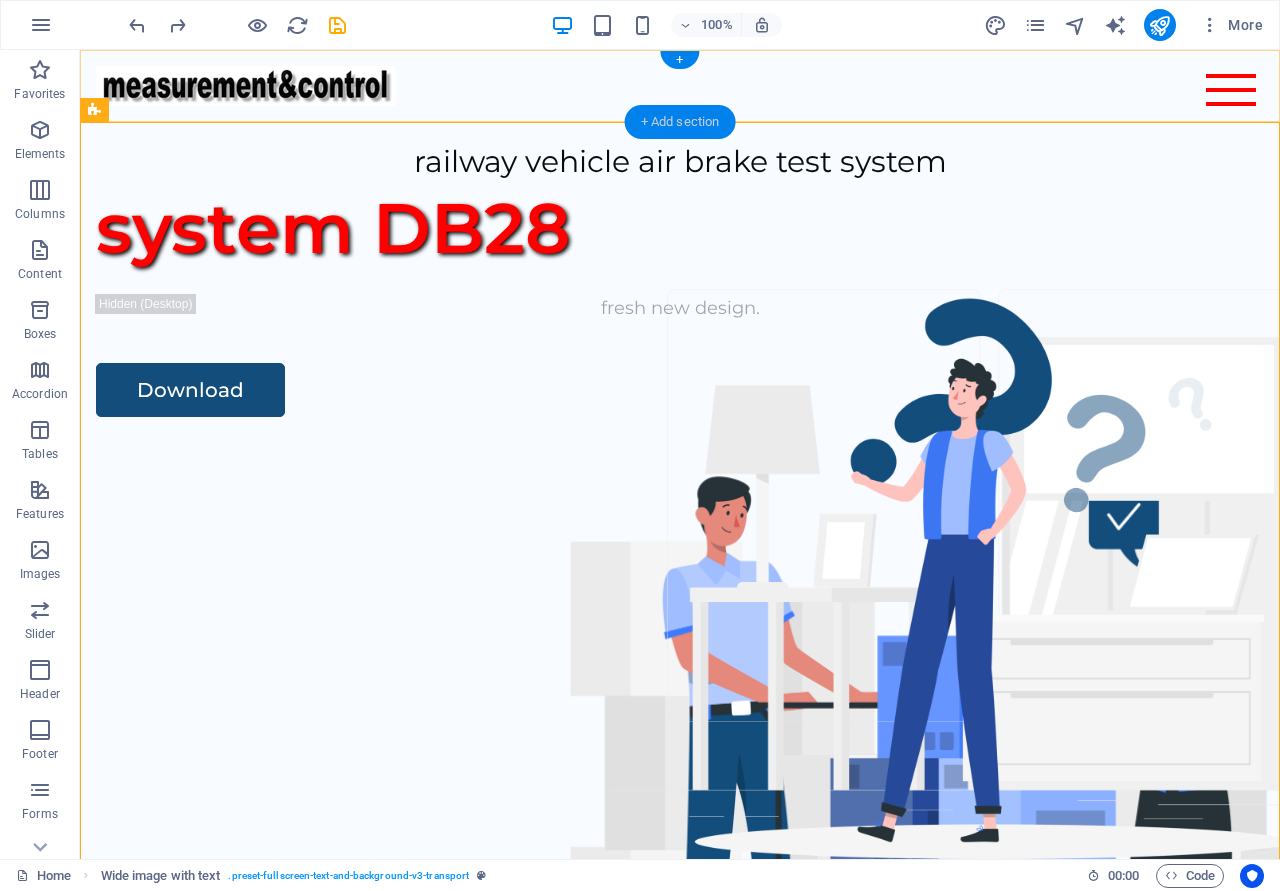 click on "+ Add section" at bounding box center (680, 122) 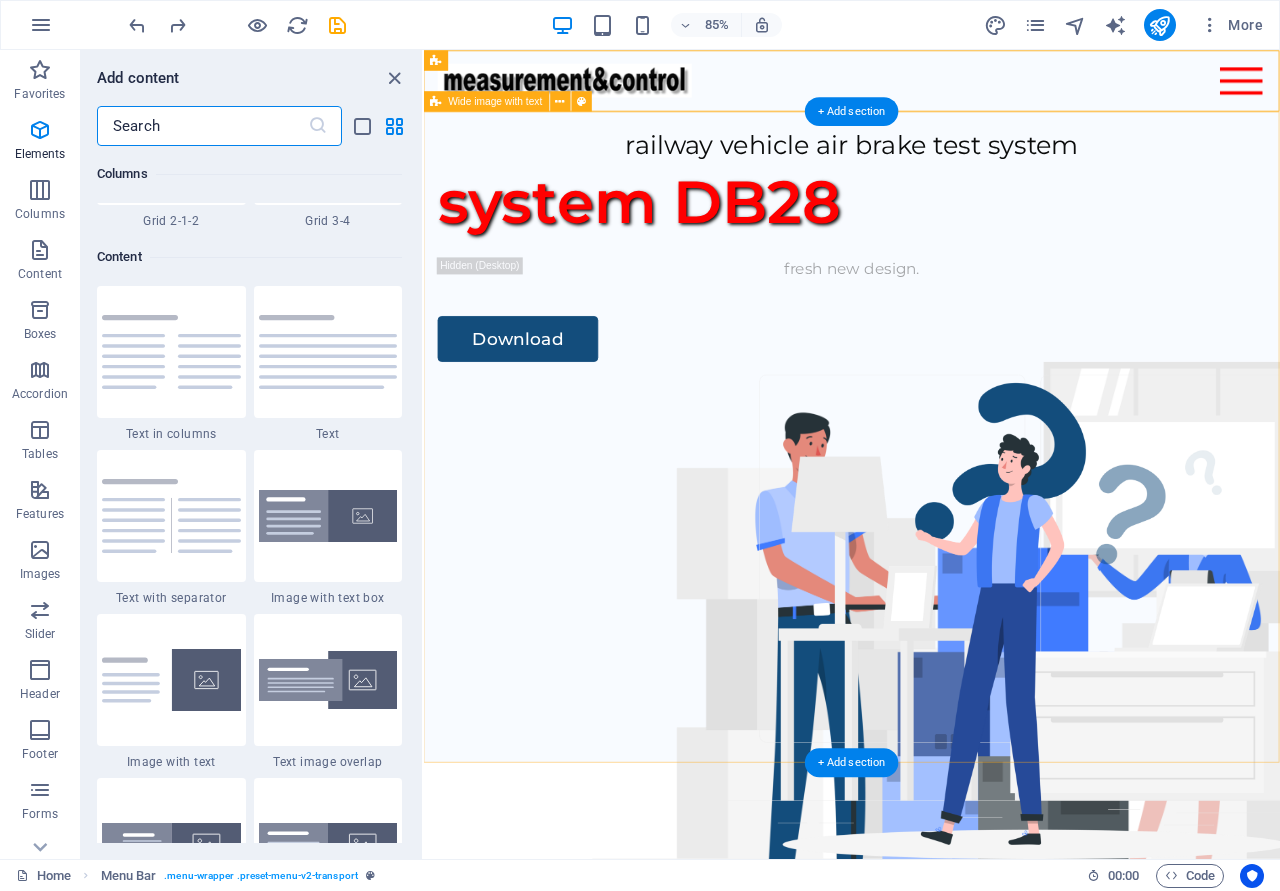scroll, scrollTop: 3499, scrollLeft: 0, axis: vertical 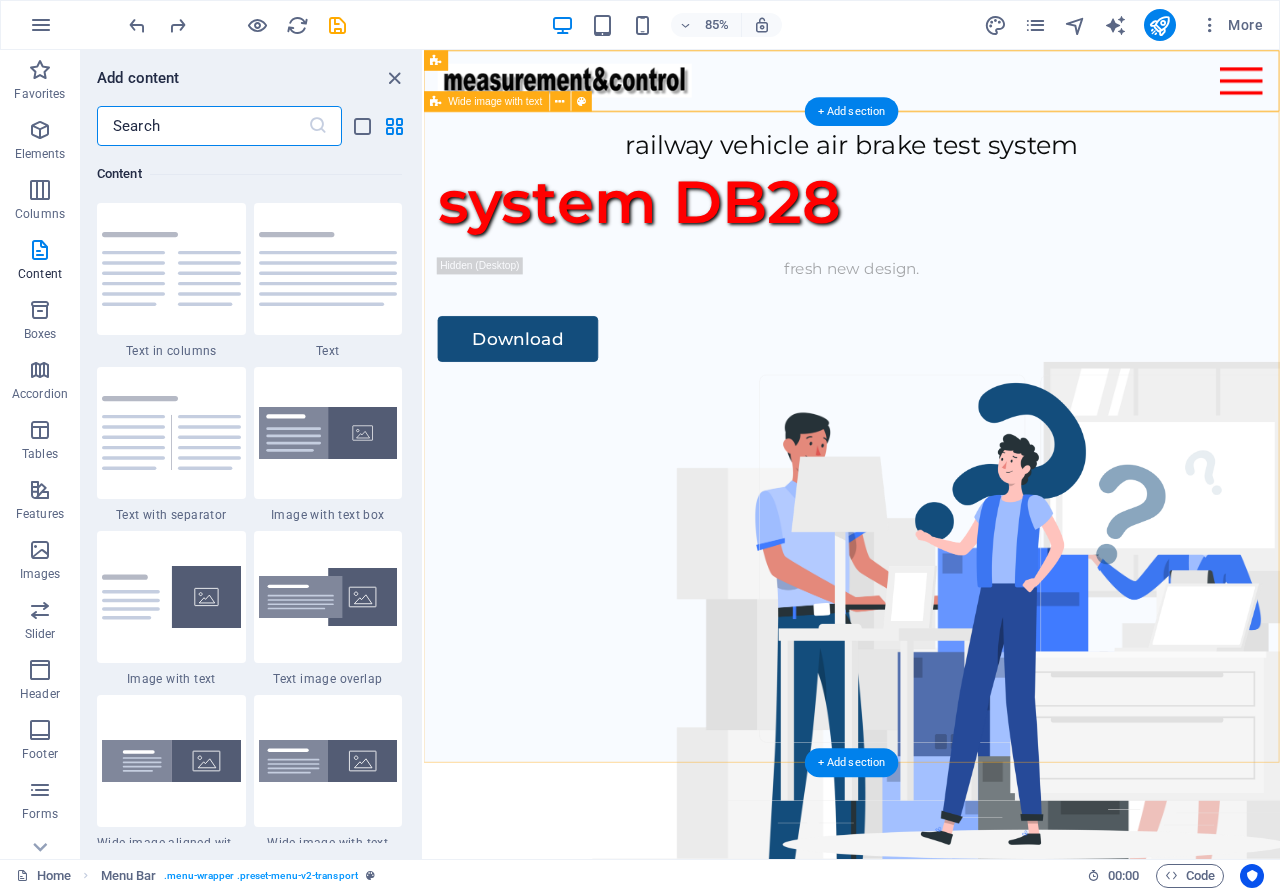 click on "railway vehicle air brake test system system [PRODUCT] fresh new design.  Download" at bounding box center (927, 505) 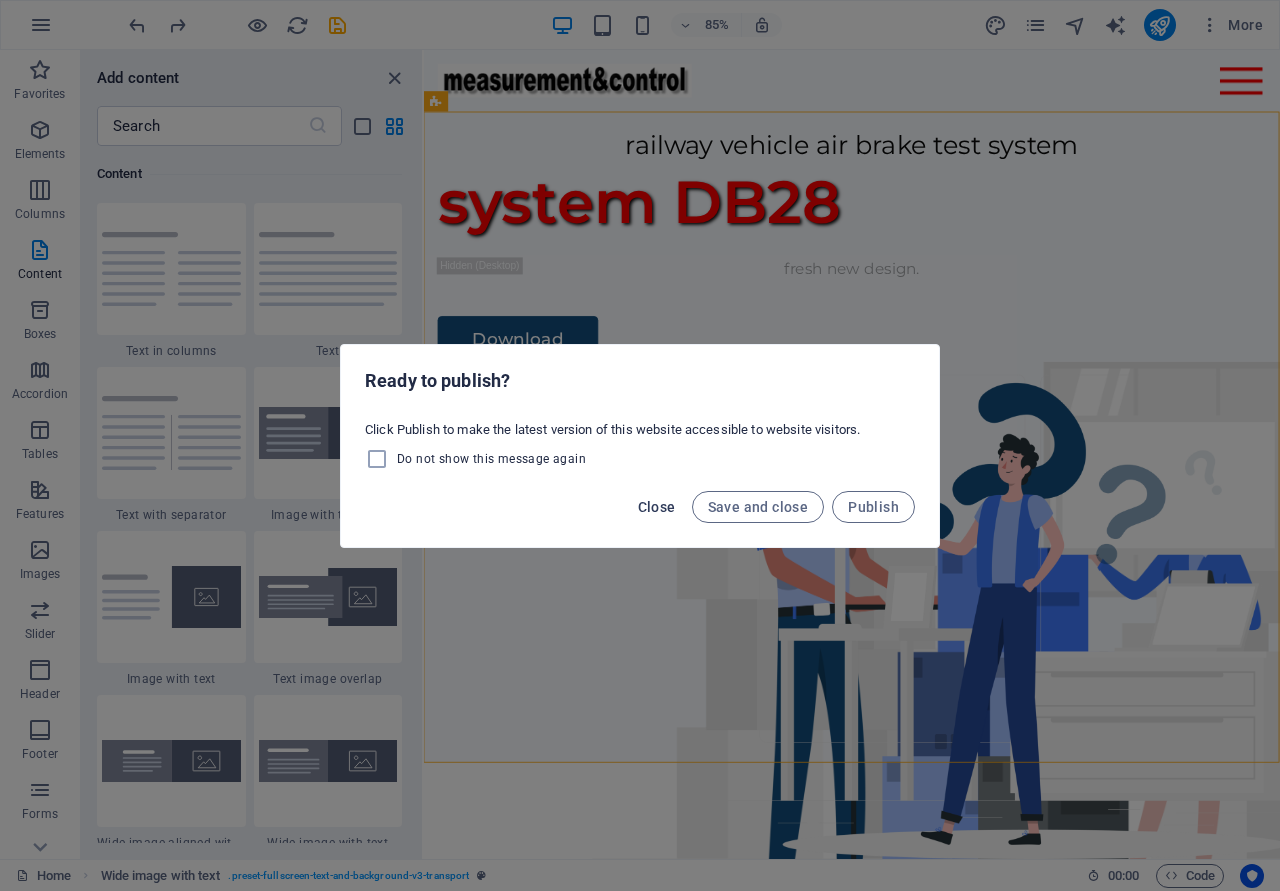 click on "Close" at bounding box center (657, 507) 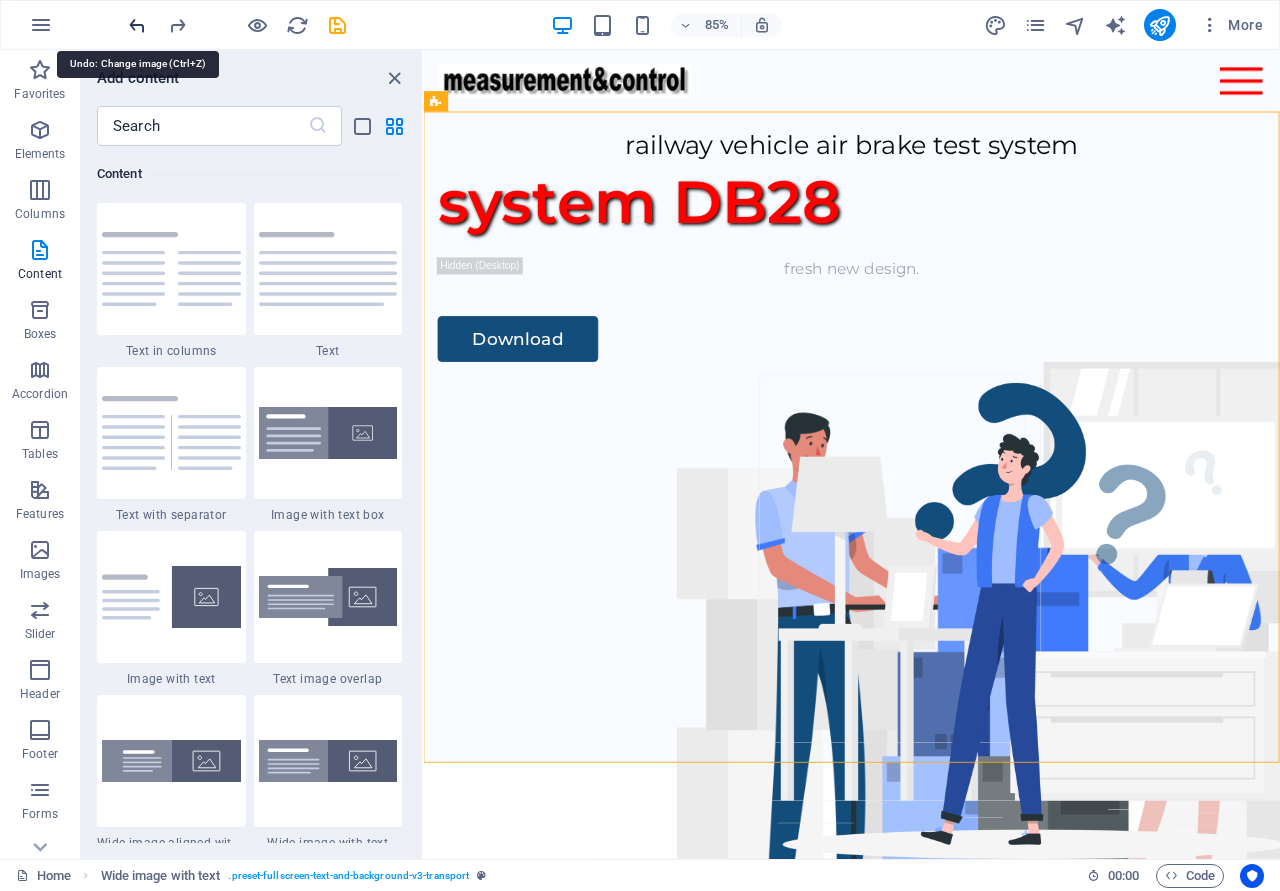 click at bounding box center (137, 25) 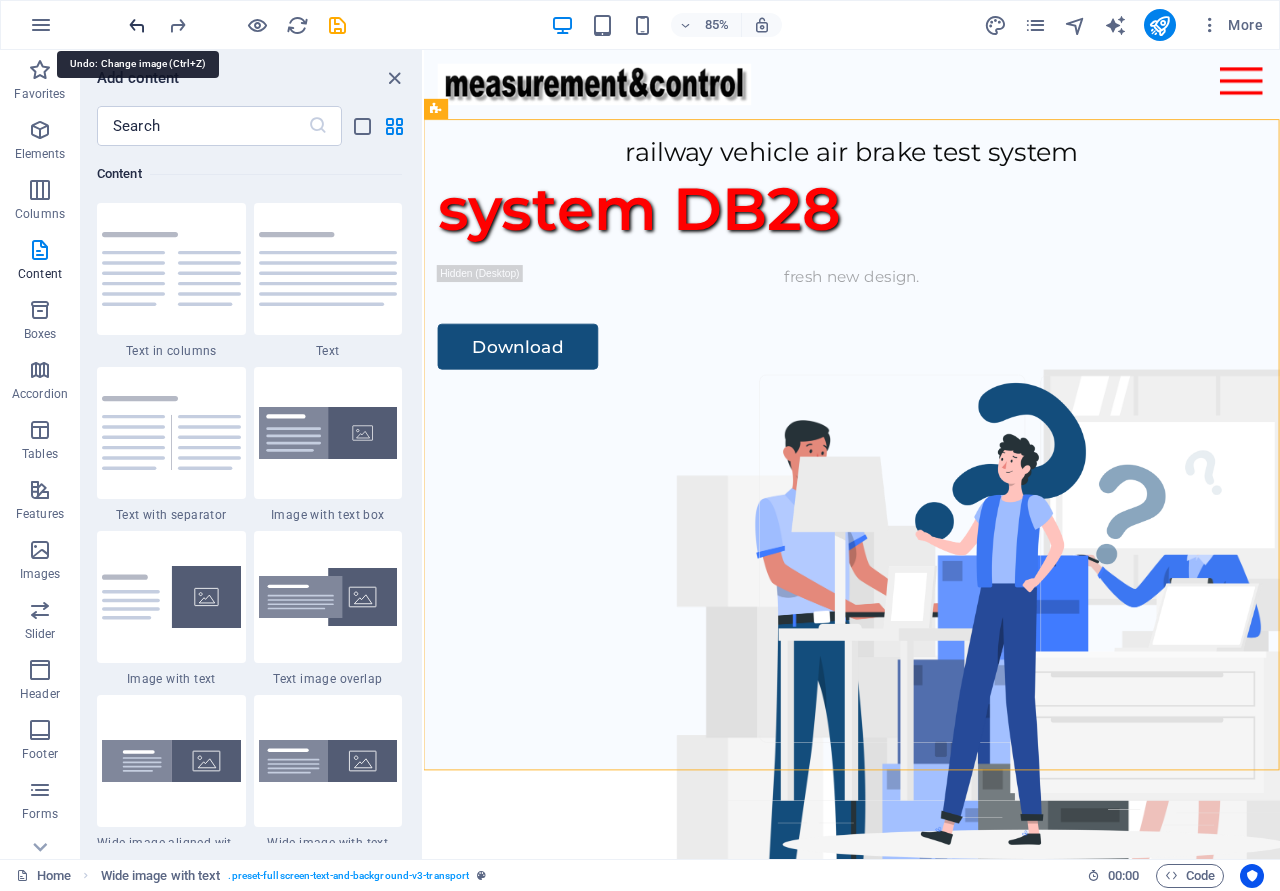 click at bounding box center (137, 25) 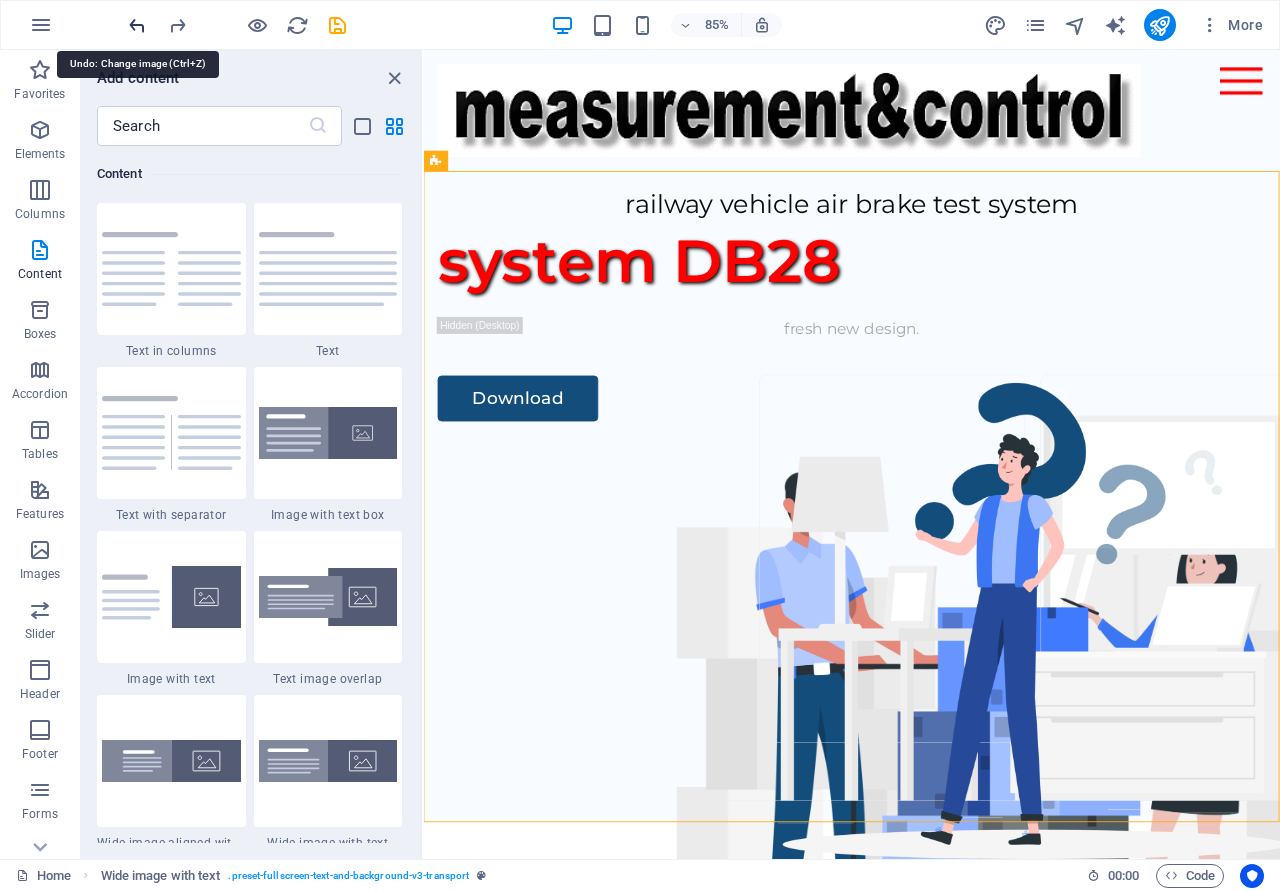 click at bounding box center [137, 25] 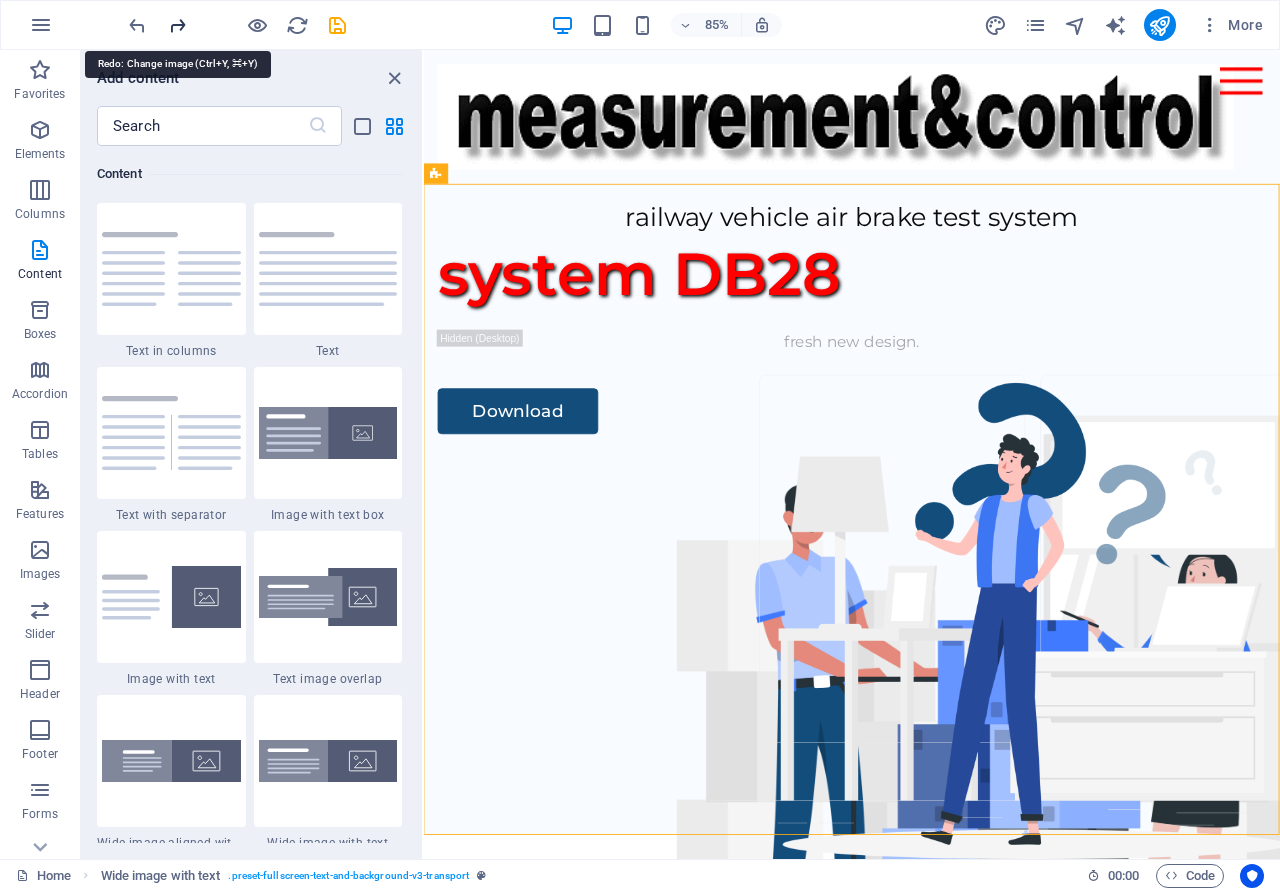 click at bounding box center [177, 25] 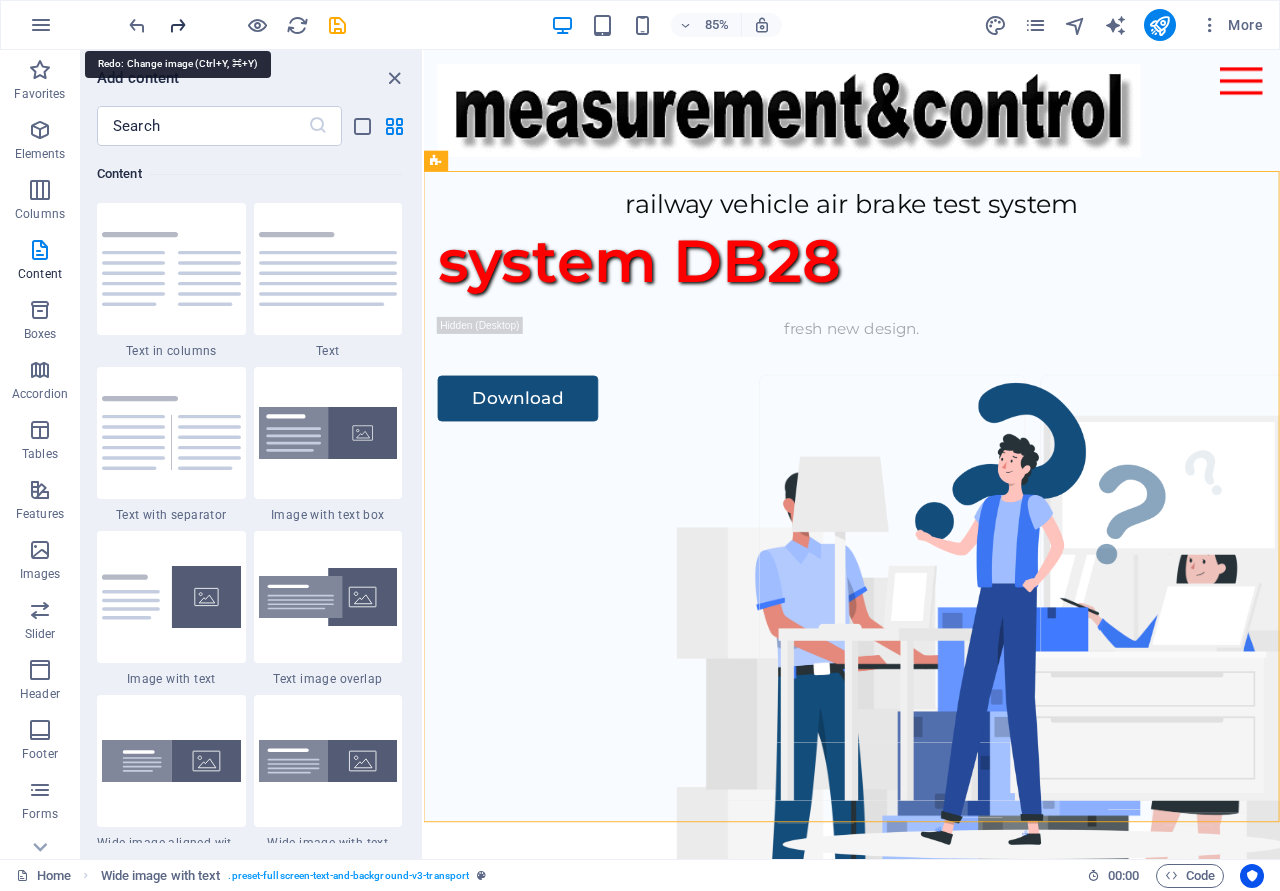 click at bounding box center (177, 25) 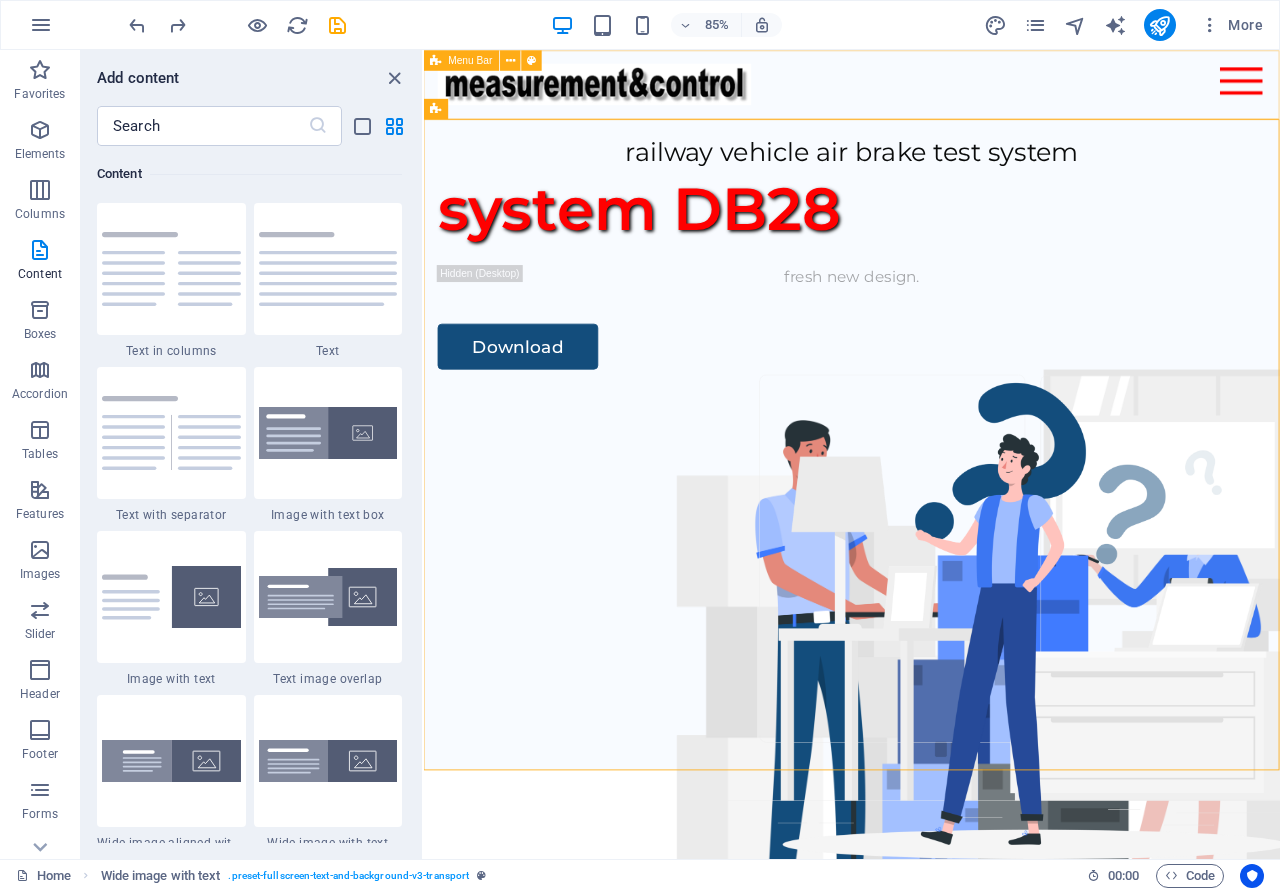 click on "Menu Bar" at bounding box center (462, 60) 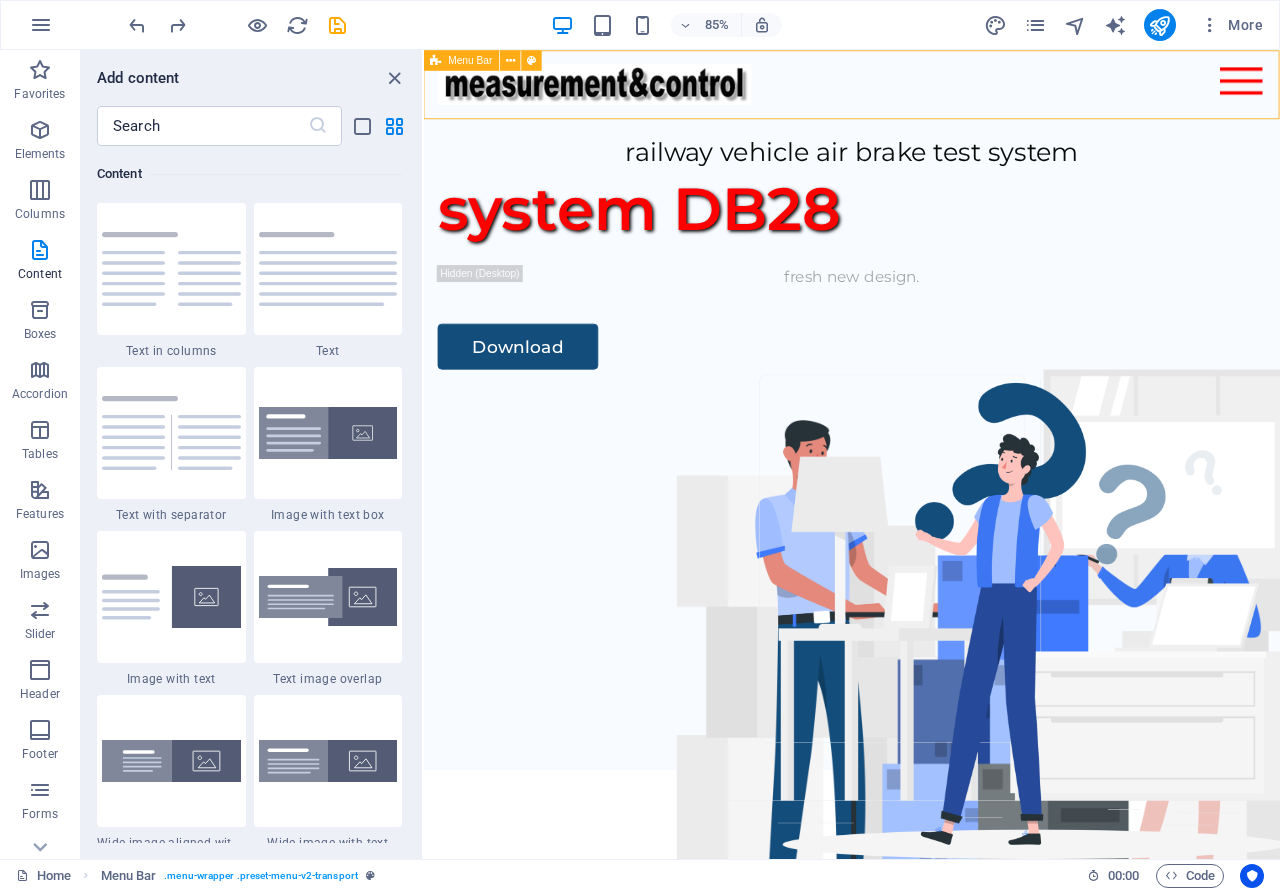 click on "Menu Bar" at bounding box center (471, 60) 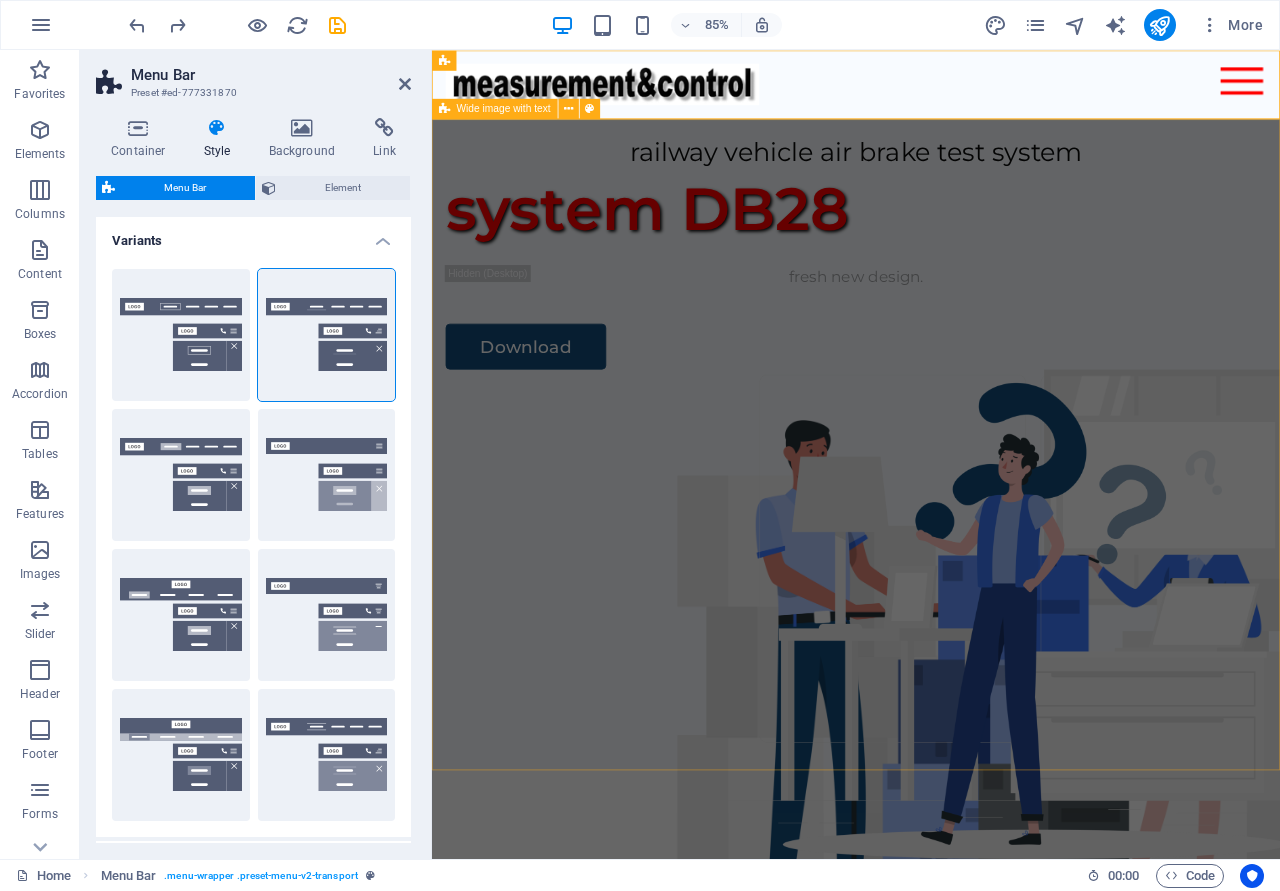click on "Wide image with text" at bounding box center (504, 109) 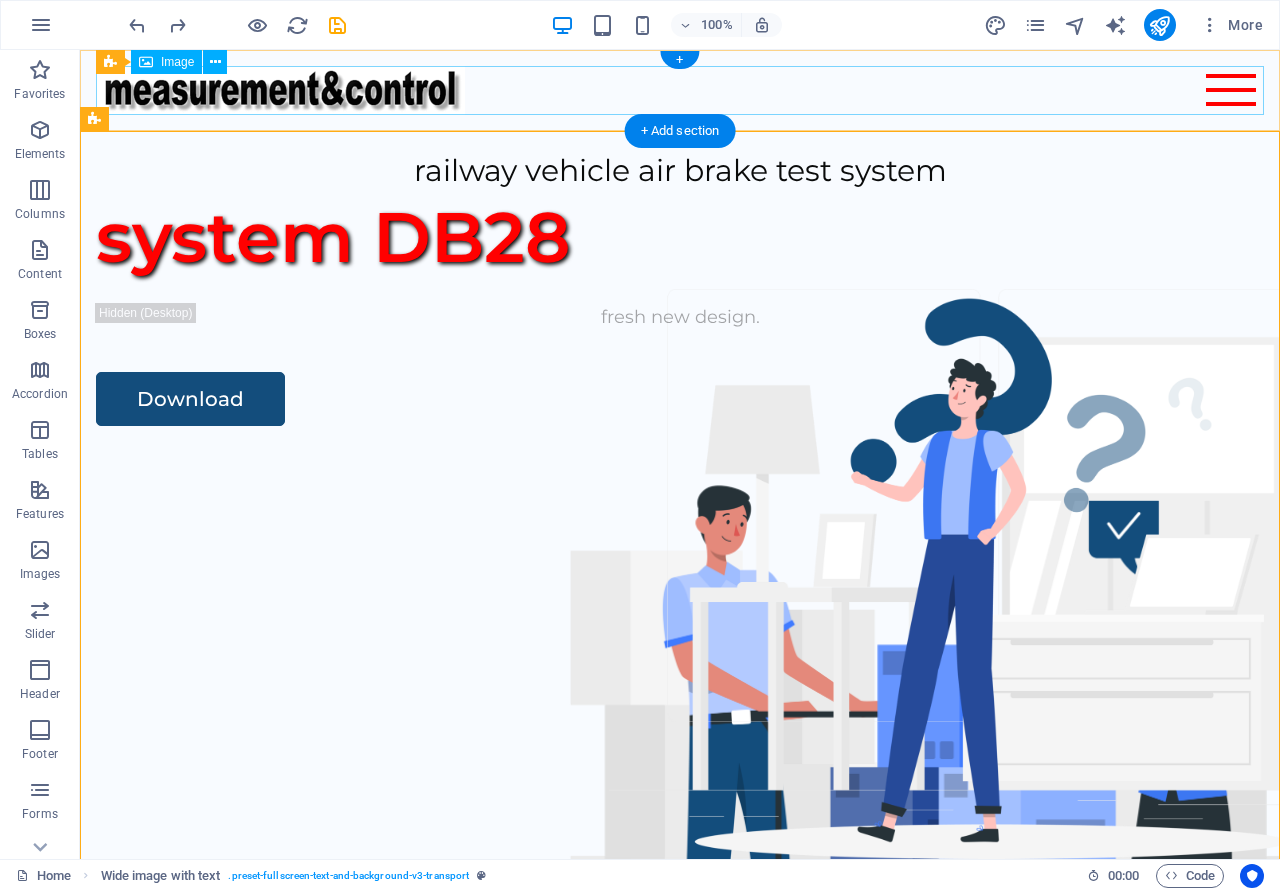 click at bounding box center (680, 90) 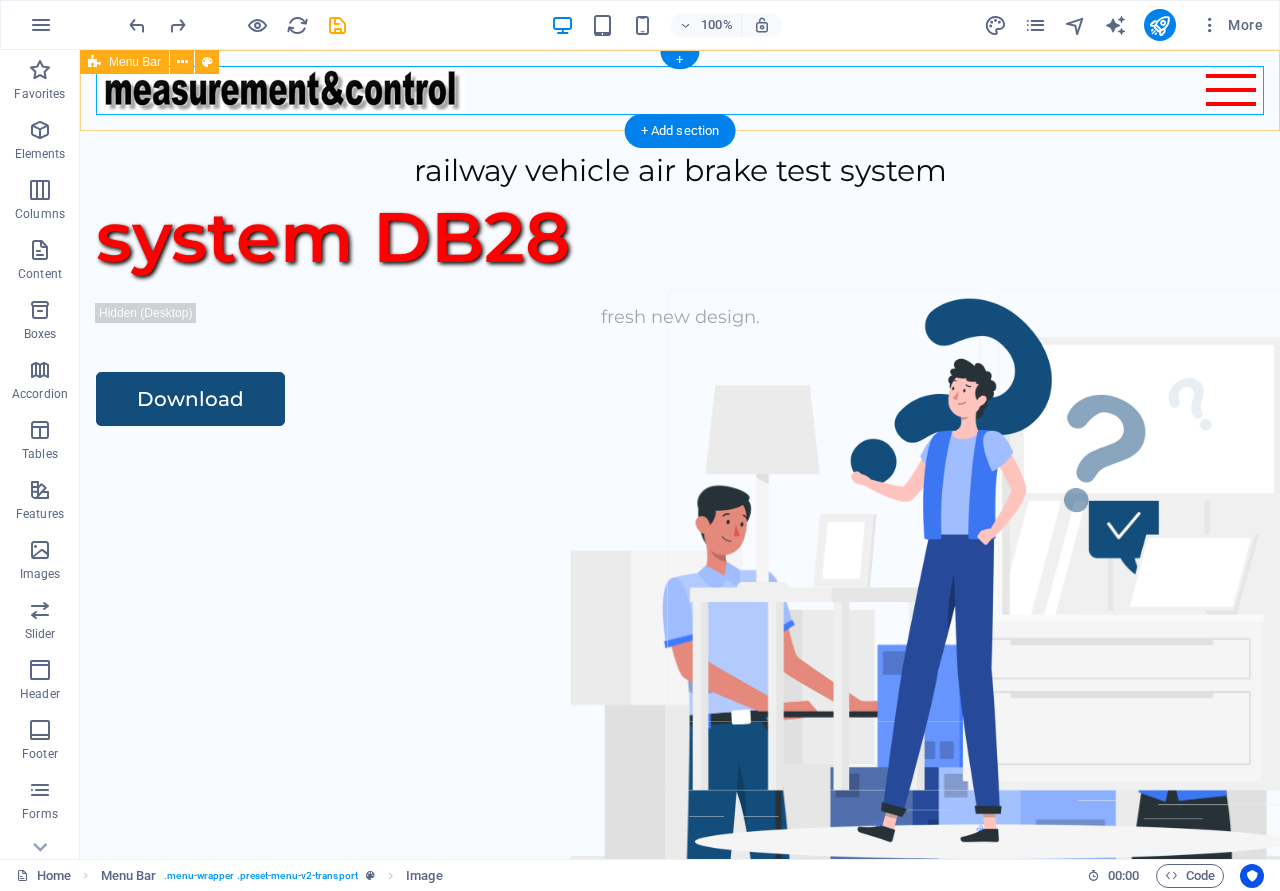 click on "Design Software Pneumatic Electronics About Us Contact" at bounding box center (680, 90) 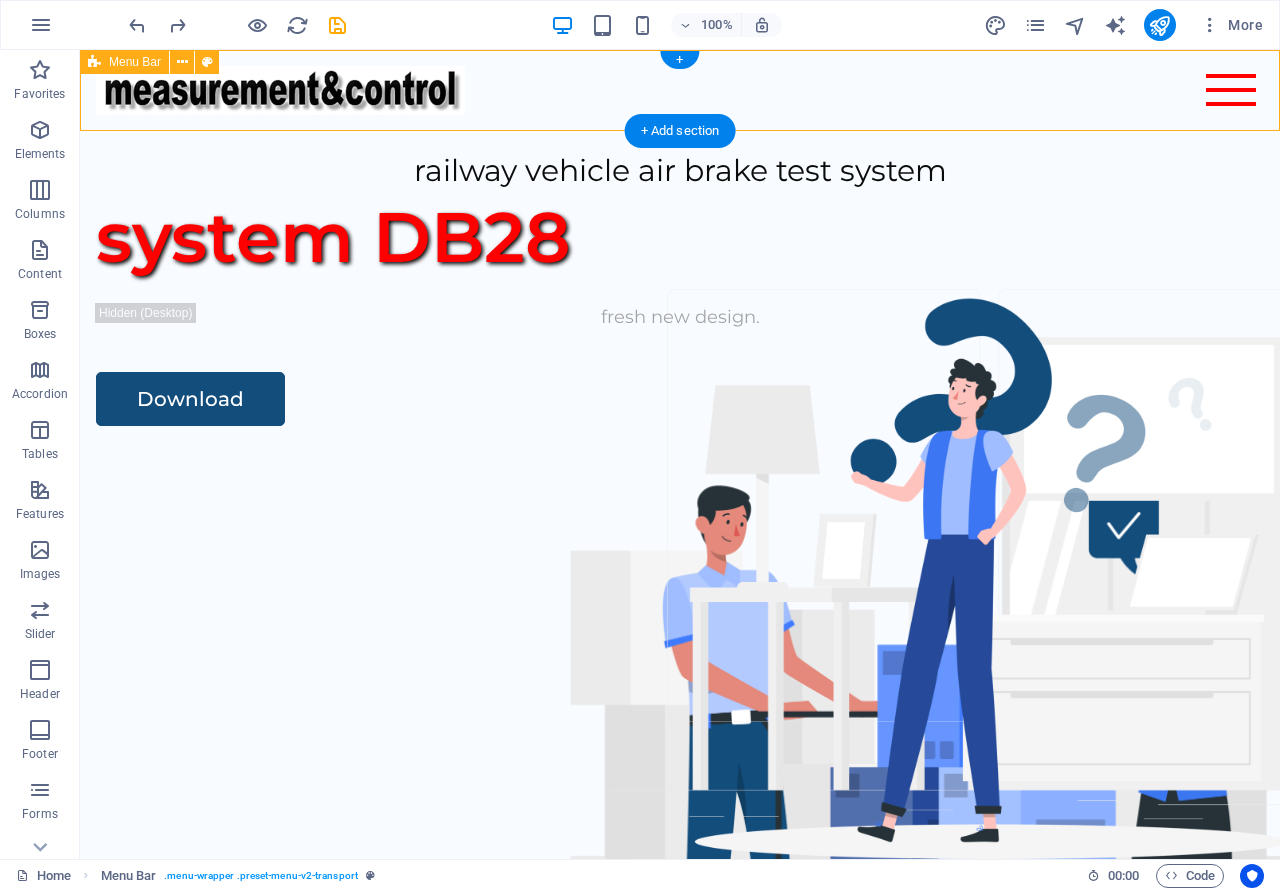 click on "Design Software Pneumatic Electronics About Us Contact" at bounding box center (680, 90) 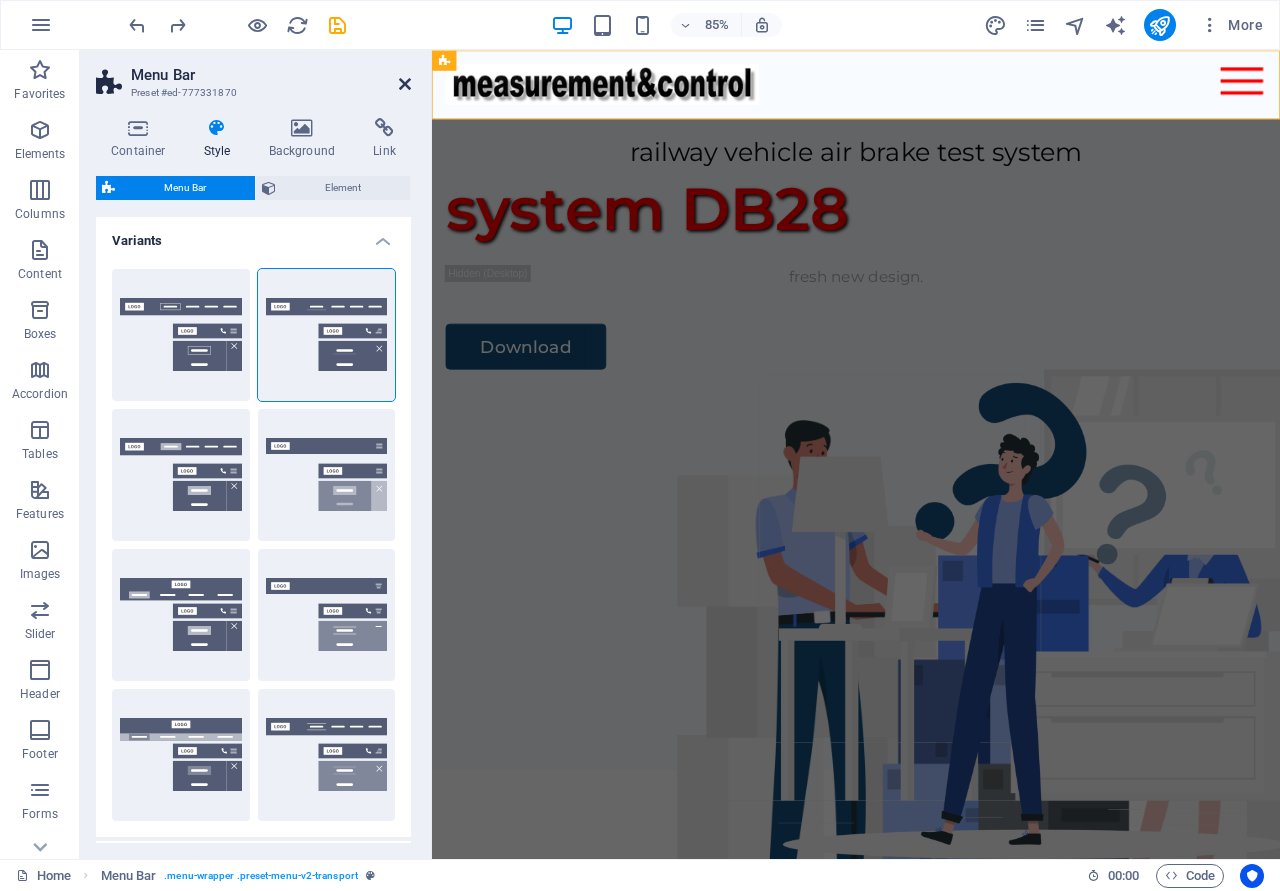 click at bounding box center [405, 84] 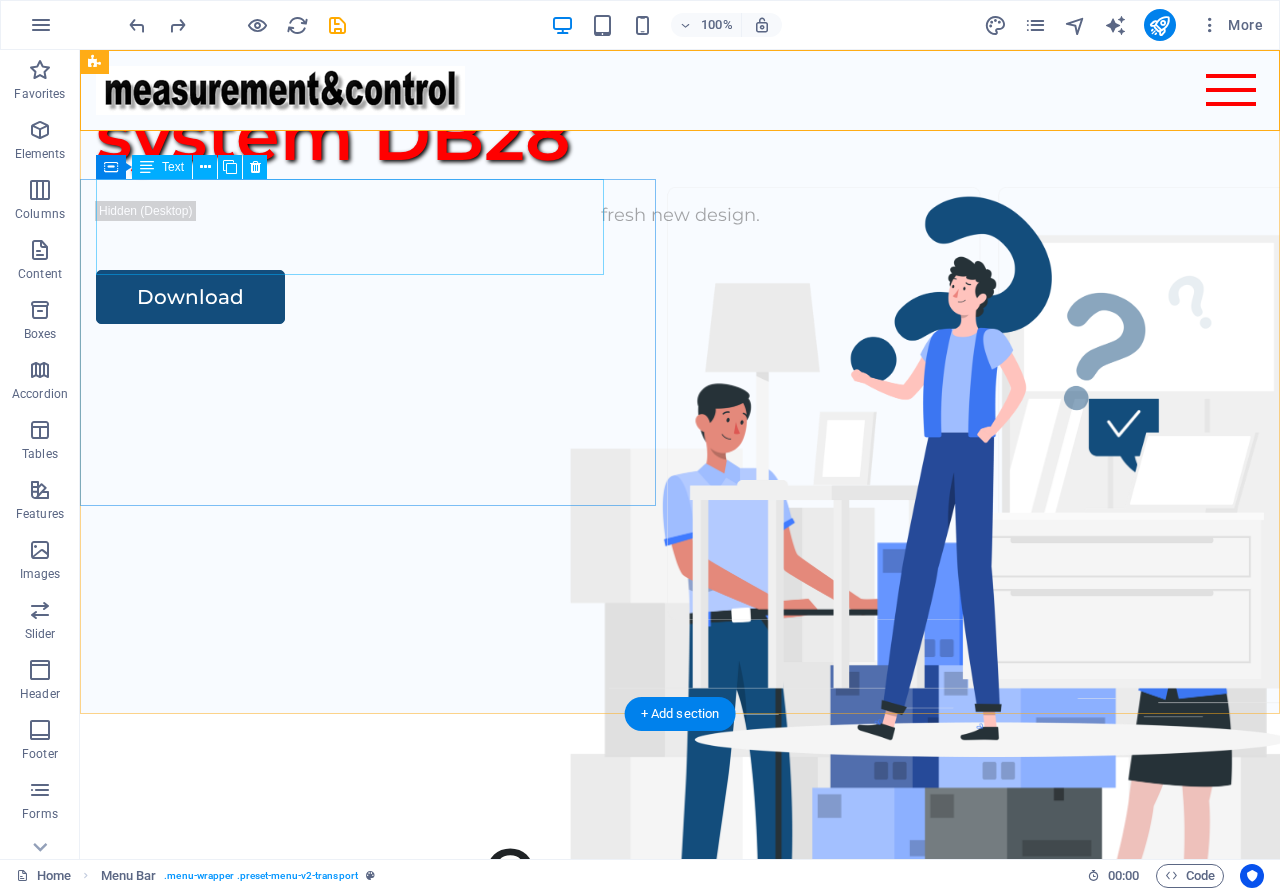 scroll, scrollTop: 0, scrollLeft: 0, axis: both 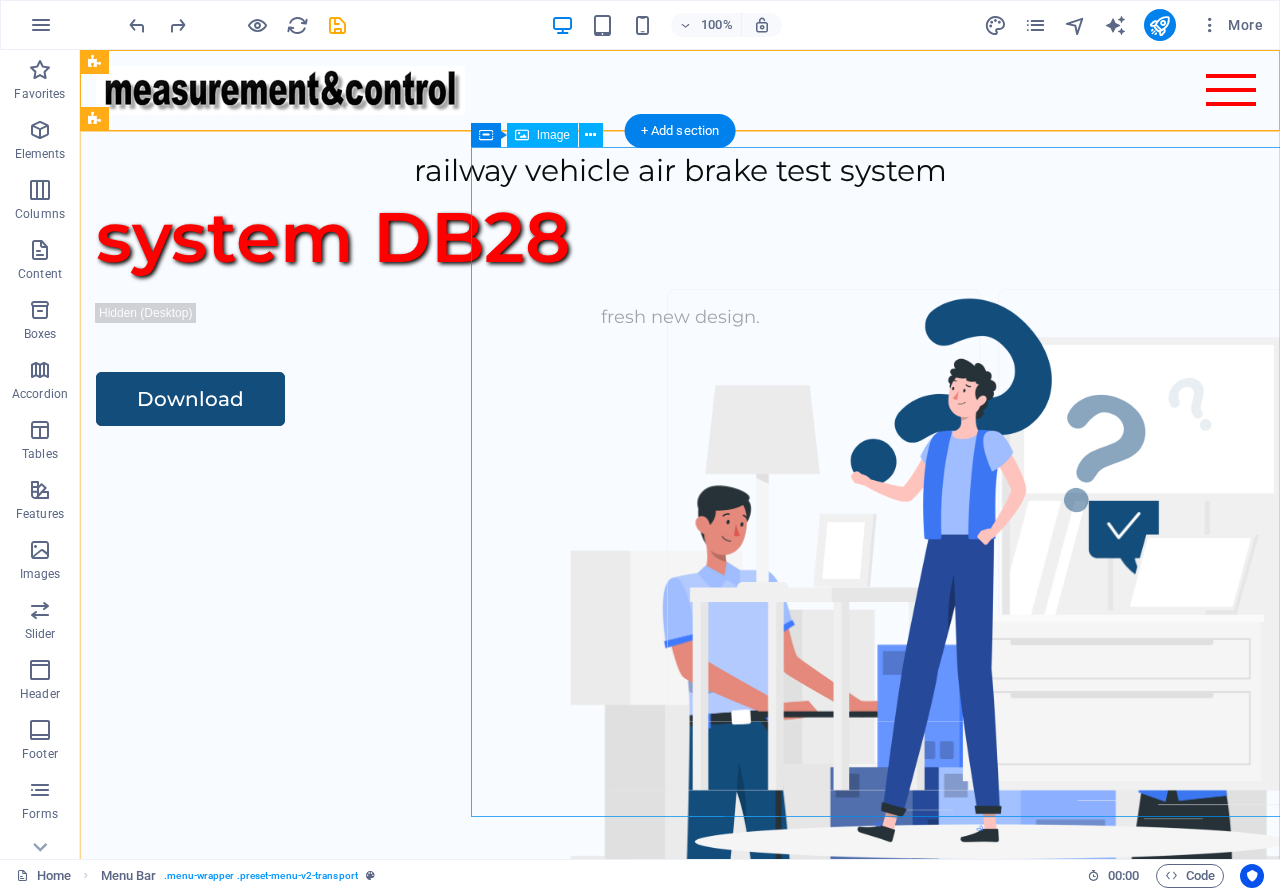 click at bounding box center [945, 761] 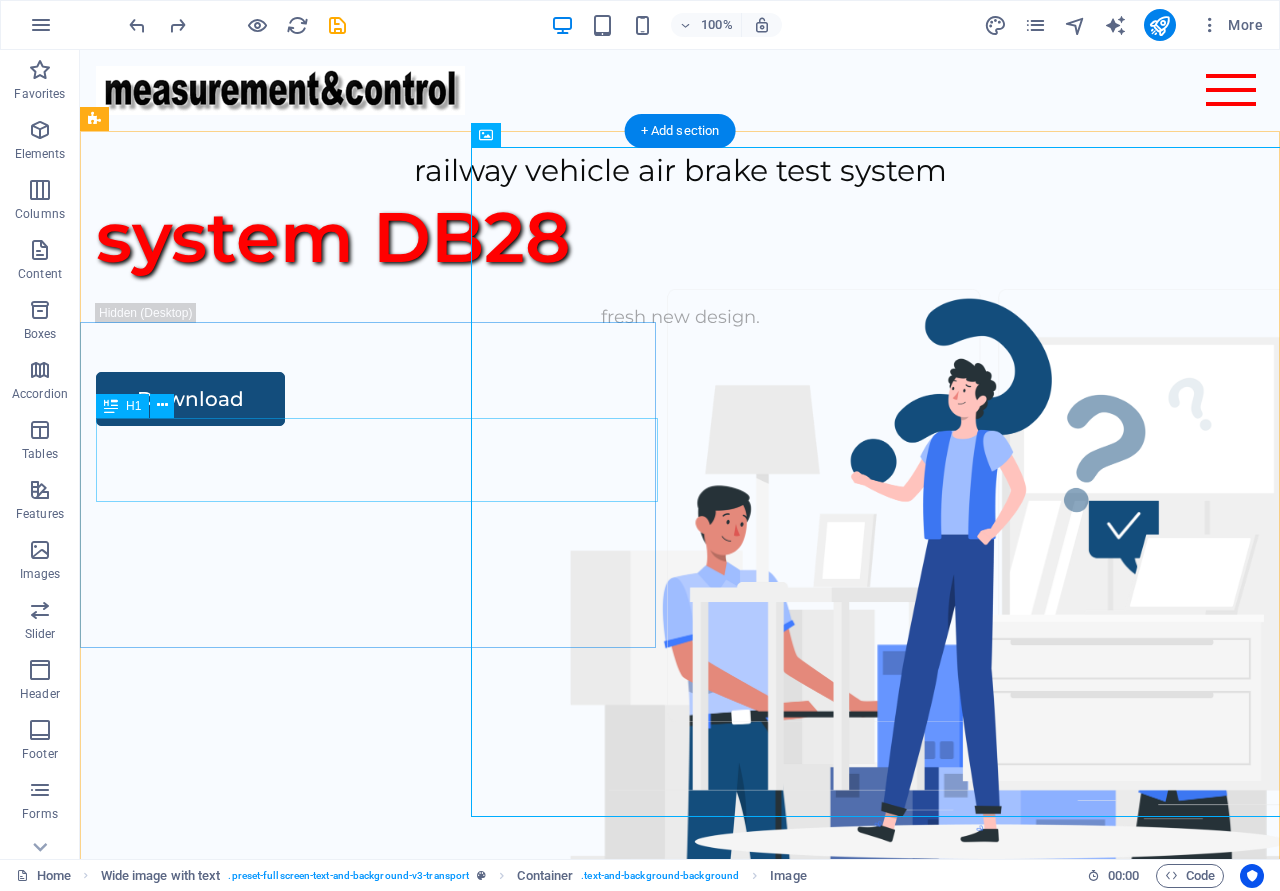 click on "system DB28" at bounding box center [680, 237] 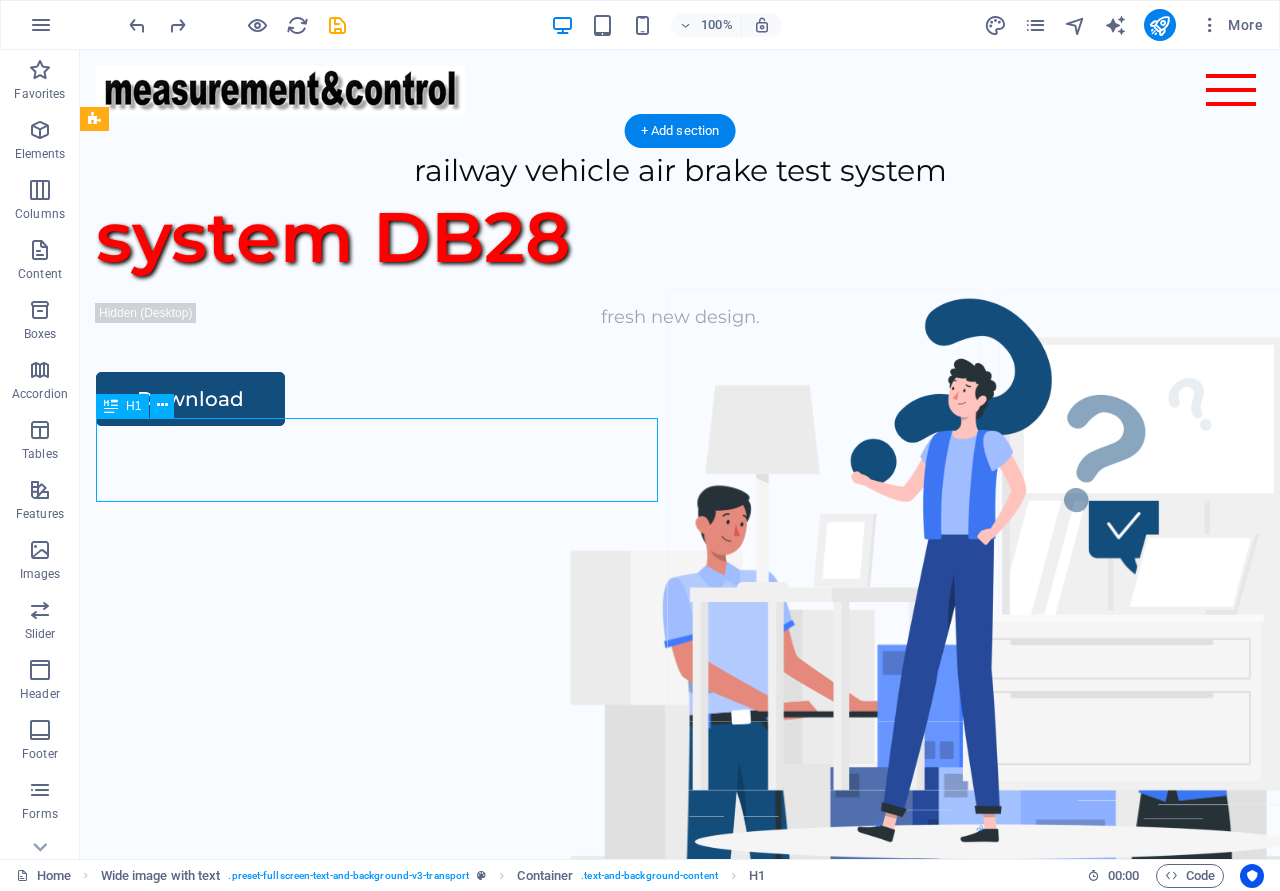 click on "system DB28" at bounding box center [680, 237] 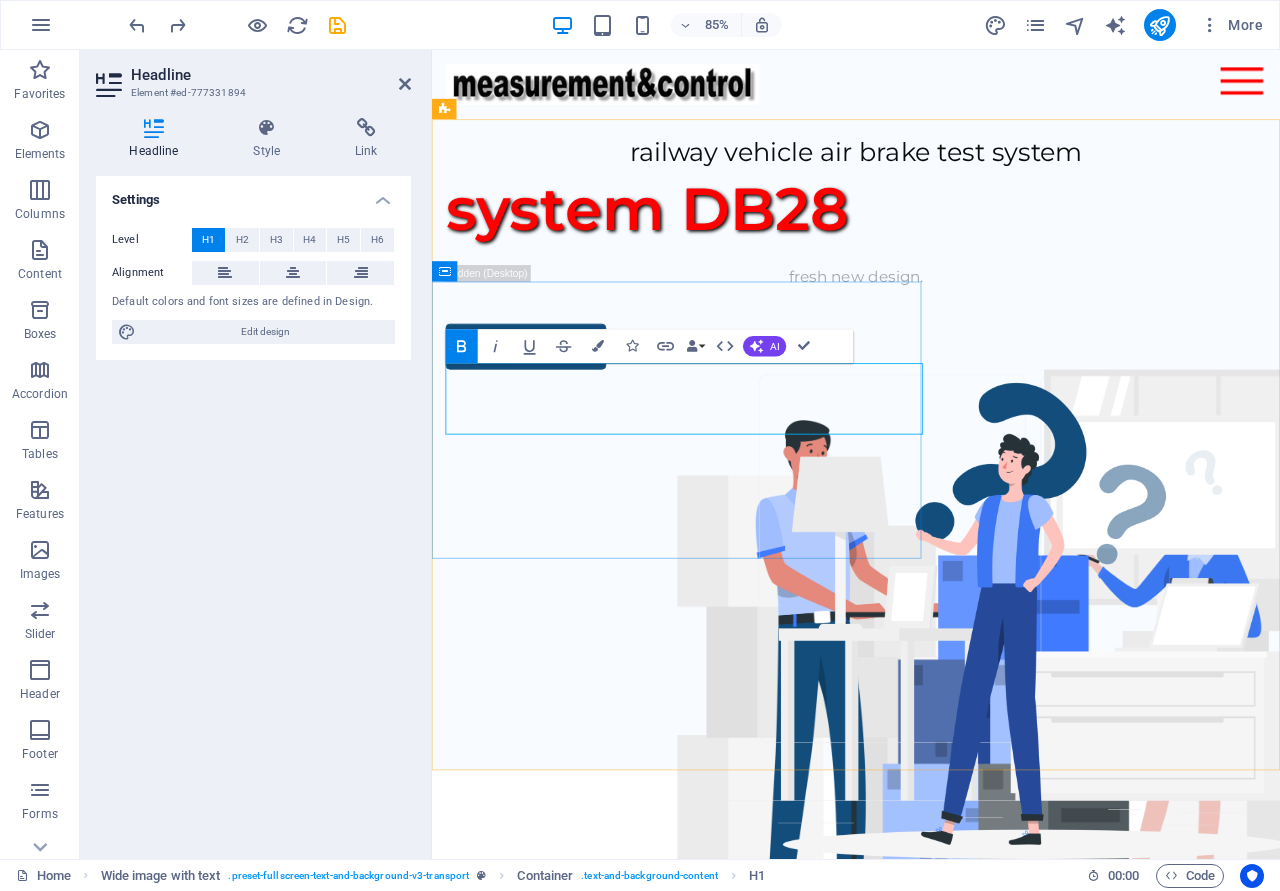 click on "system DB28" at bounding box center [685, 237] 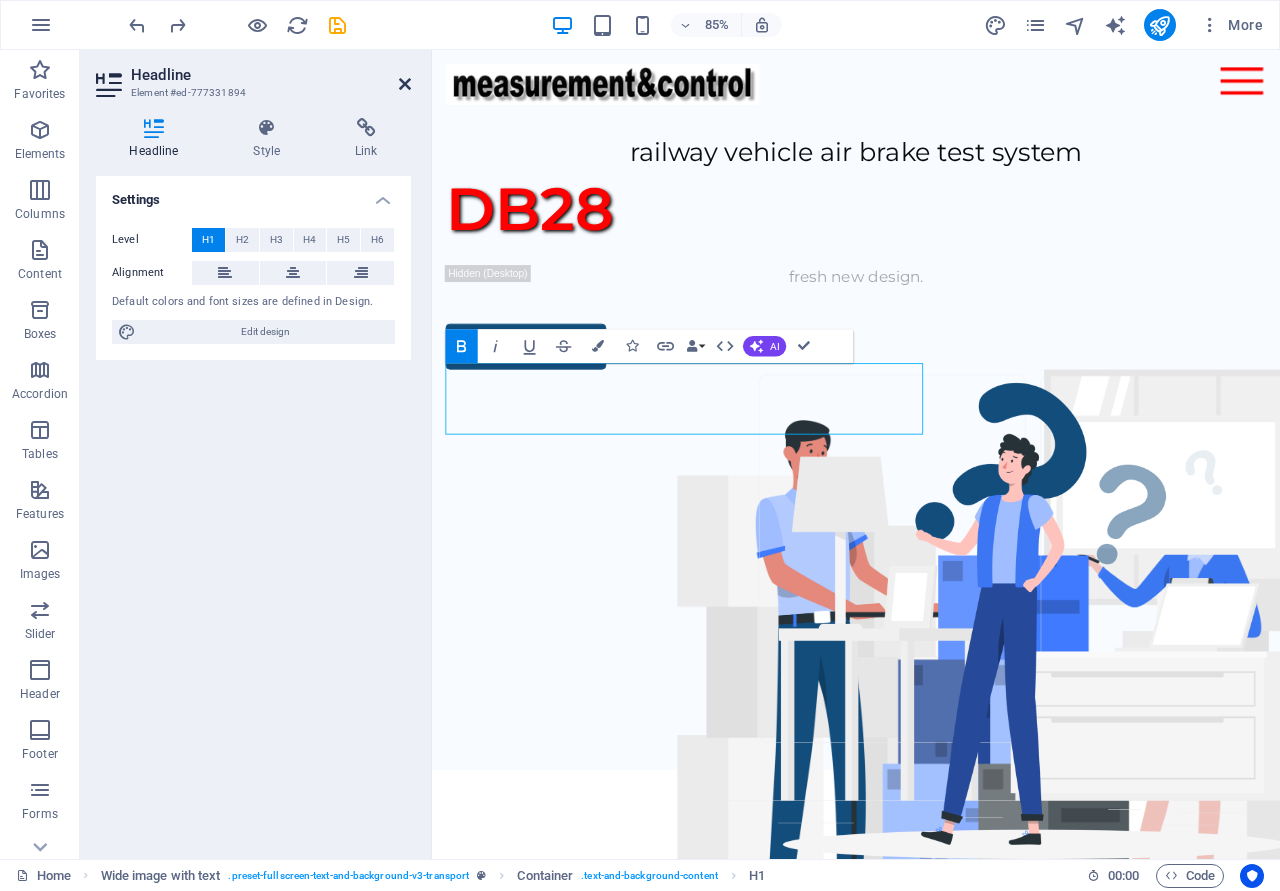 click at bounding box center [405, 84] 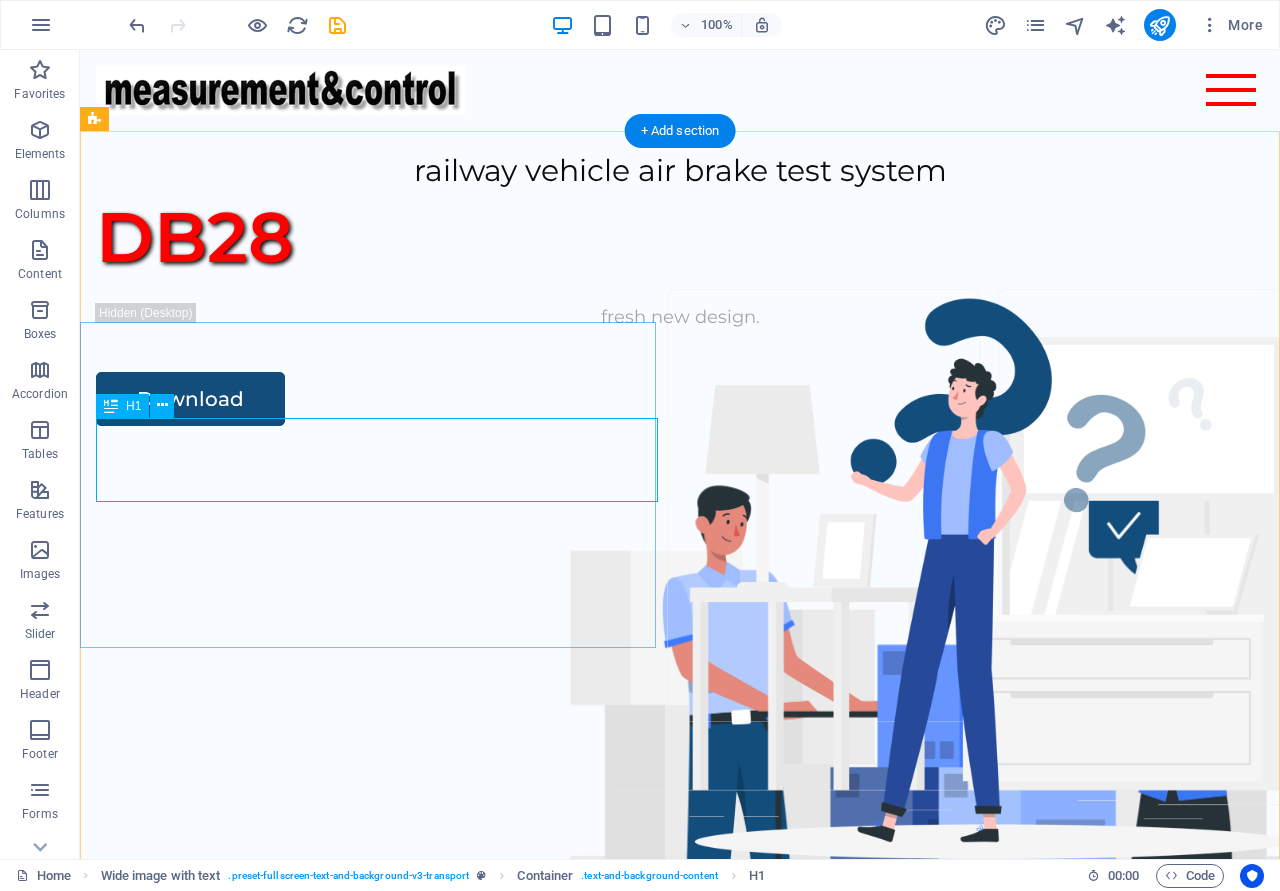 click on "DB28" at bounding box center (680, 237) 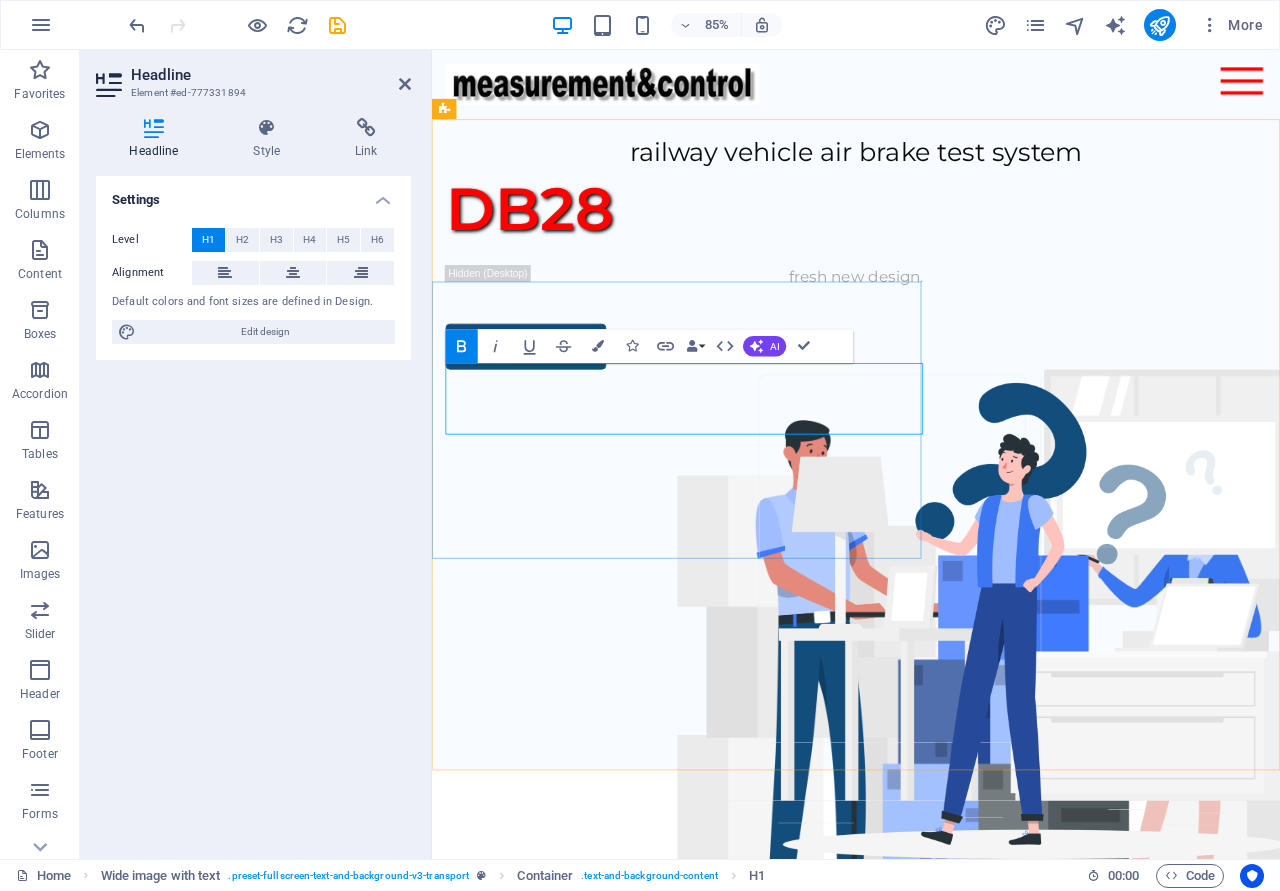 click on "DB28" at bounding box center [931, 237] 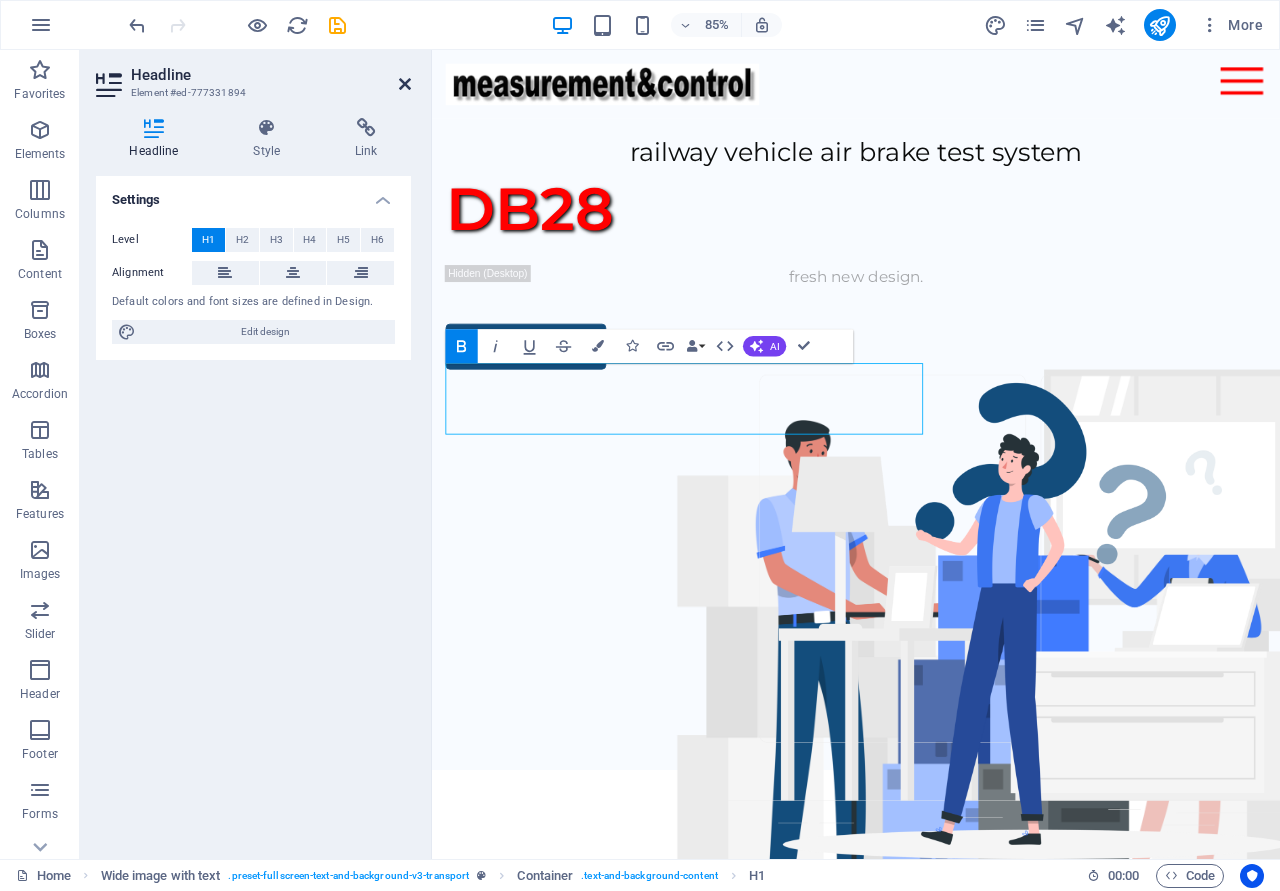 click at bounding box center [405, 84] 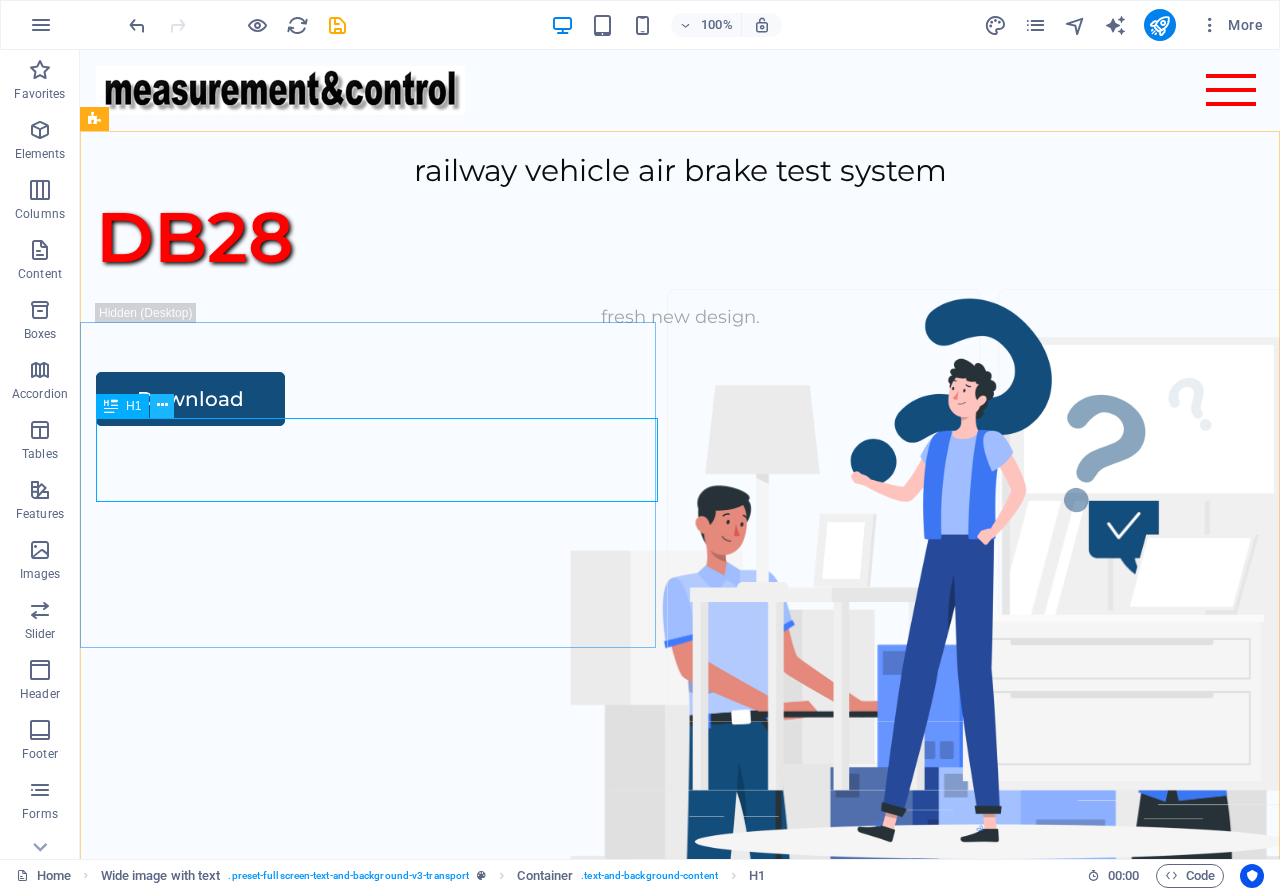 click at bounding box center [162, 405] 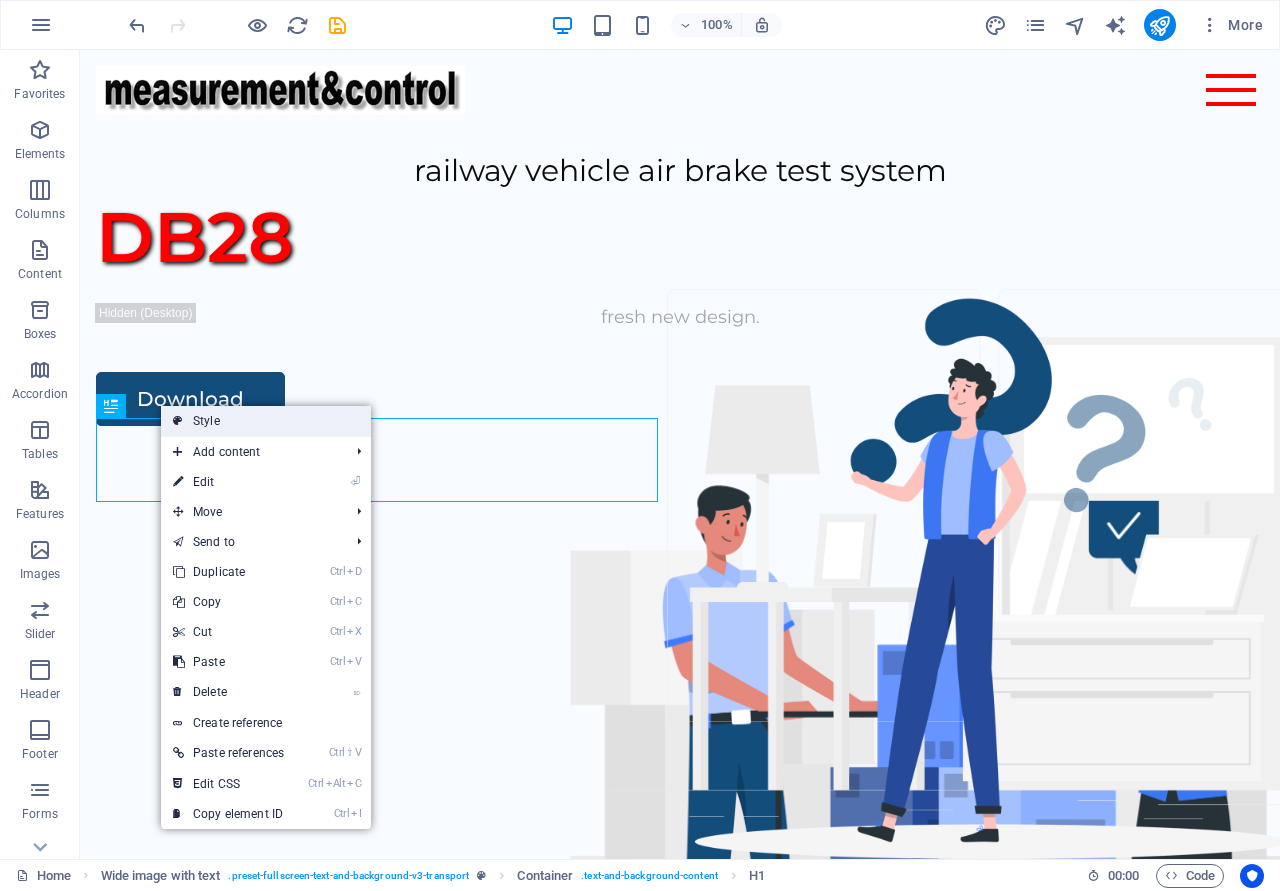 click on "Style" at bounding box center [266, 421] 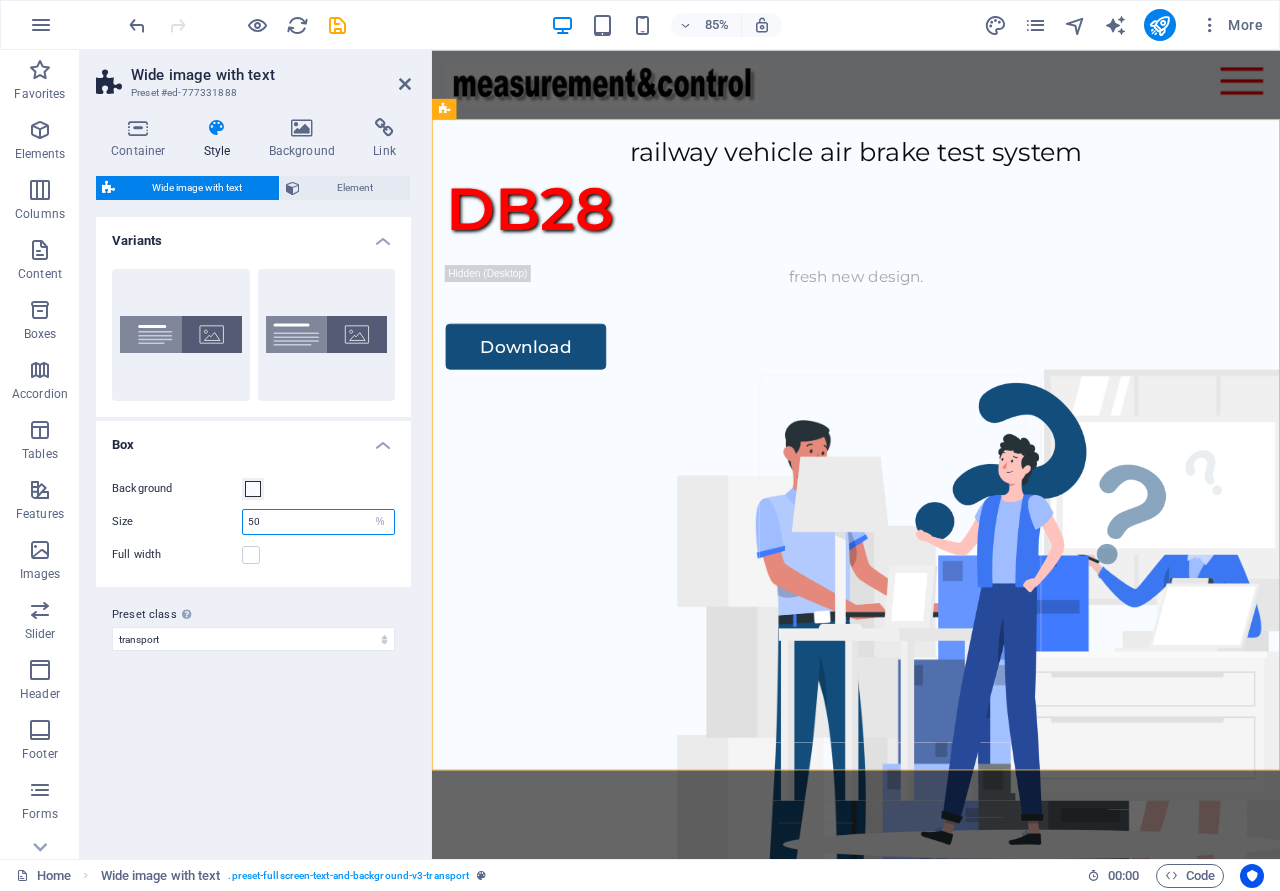 drag, startPoint x: 321, startPoint y: 518, endPoint x: 224, endPoint y: 517, distance: 97.00516 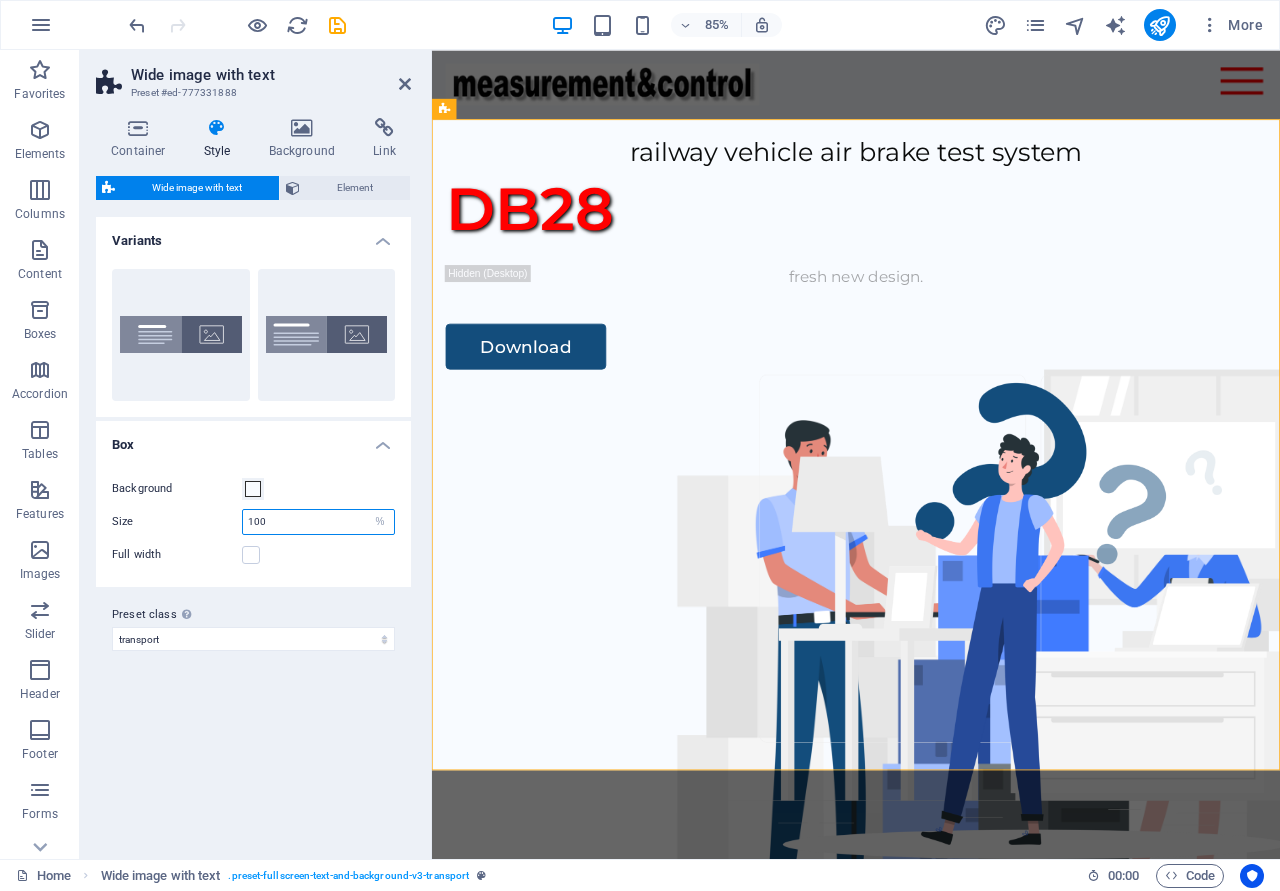 type on "100" 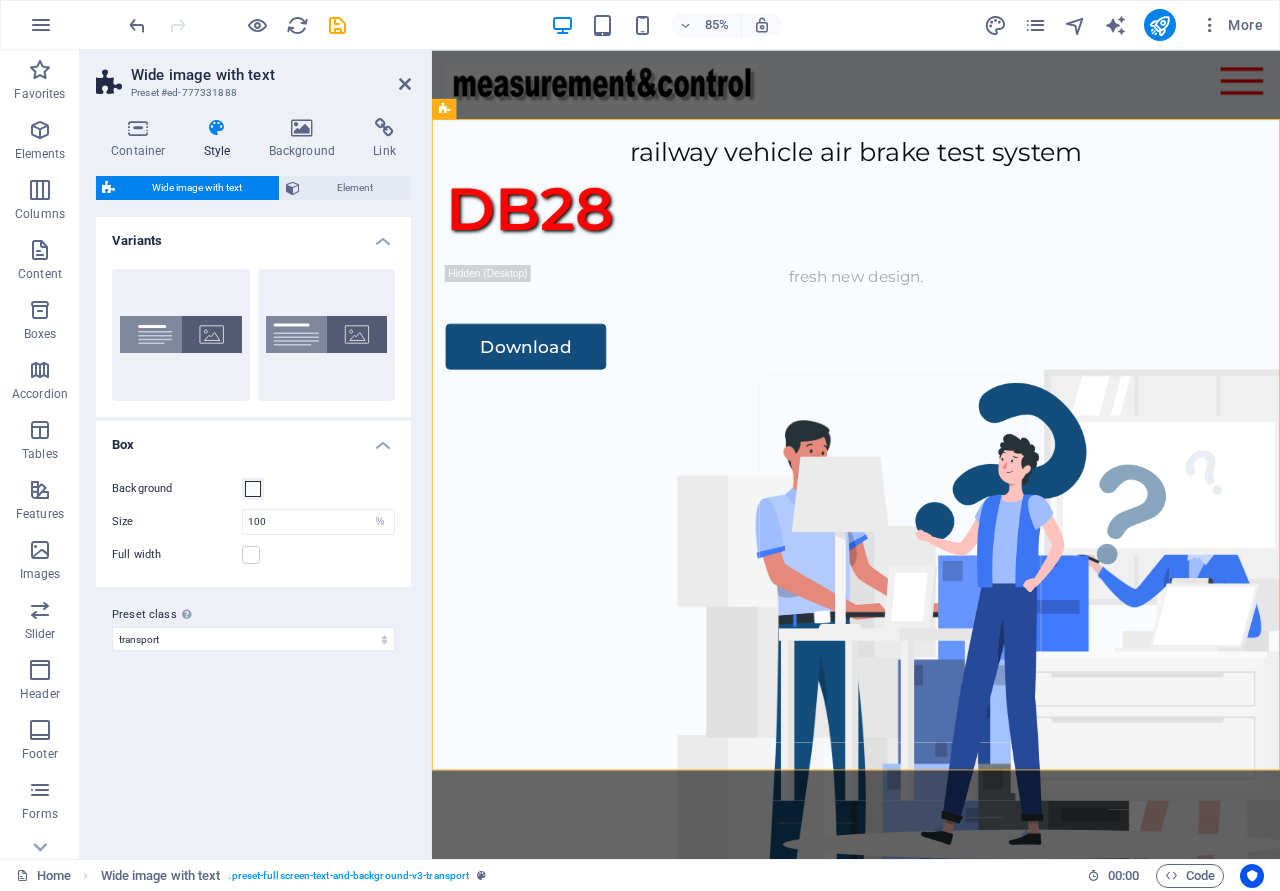 click on "Variants Aligned Default Box Background Size 100 px rem % vh vw Full width Padding 4 px rem % vh vw Custom Custom 4 px rem % vh vw 4 px rem % vh vw 4 px rem % vh vw 4 px rem % vh vw Preset class Above chosen variant and settings affect all elements which carry this preset class. transport Add preset class" at bounding box center [253, 530] 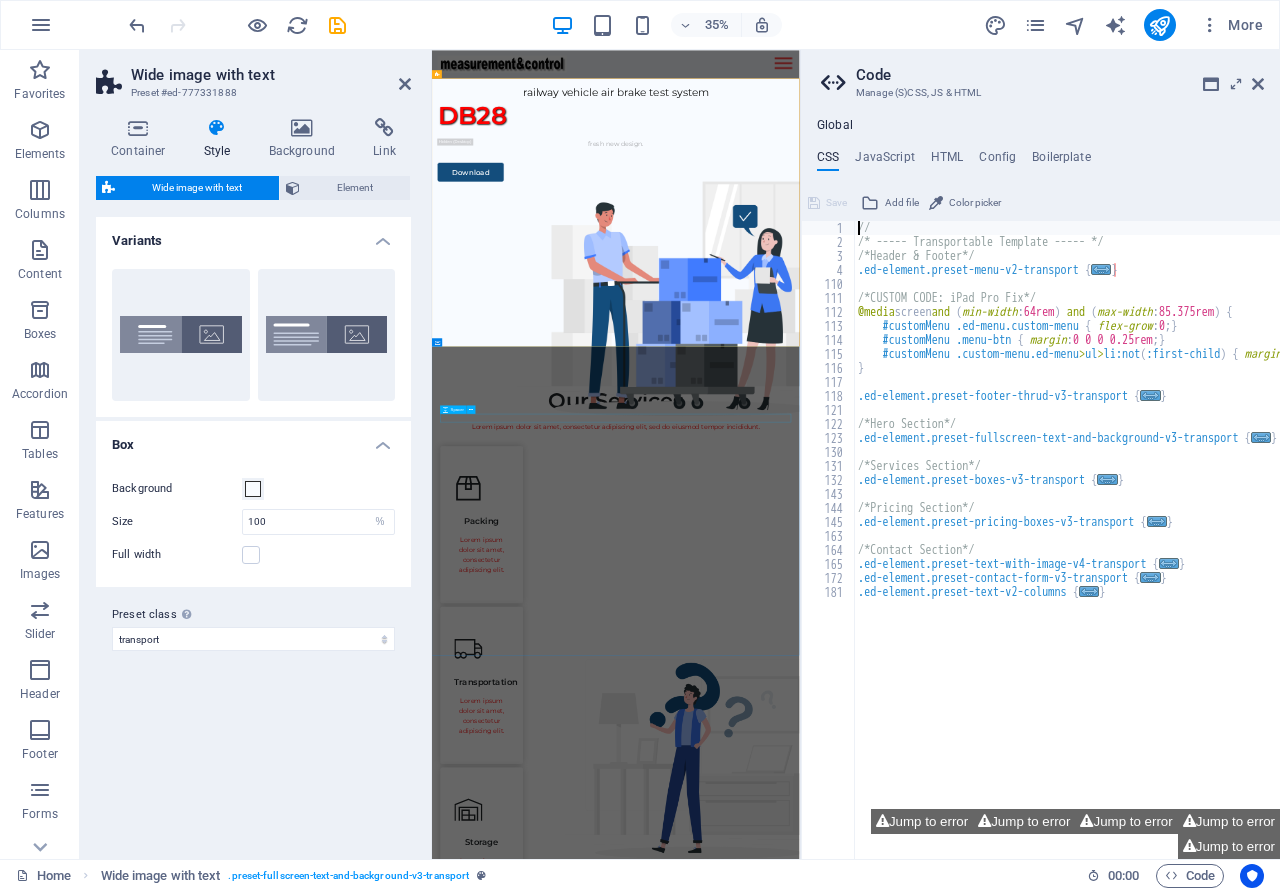 click at bounding box center [957, 1101] 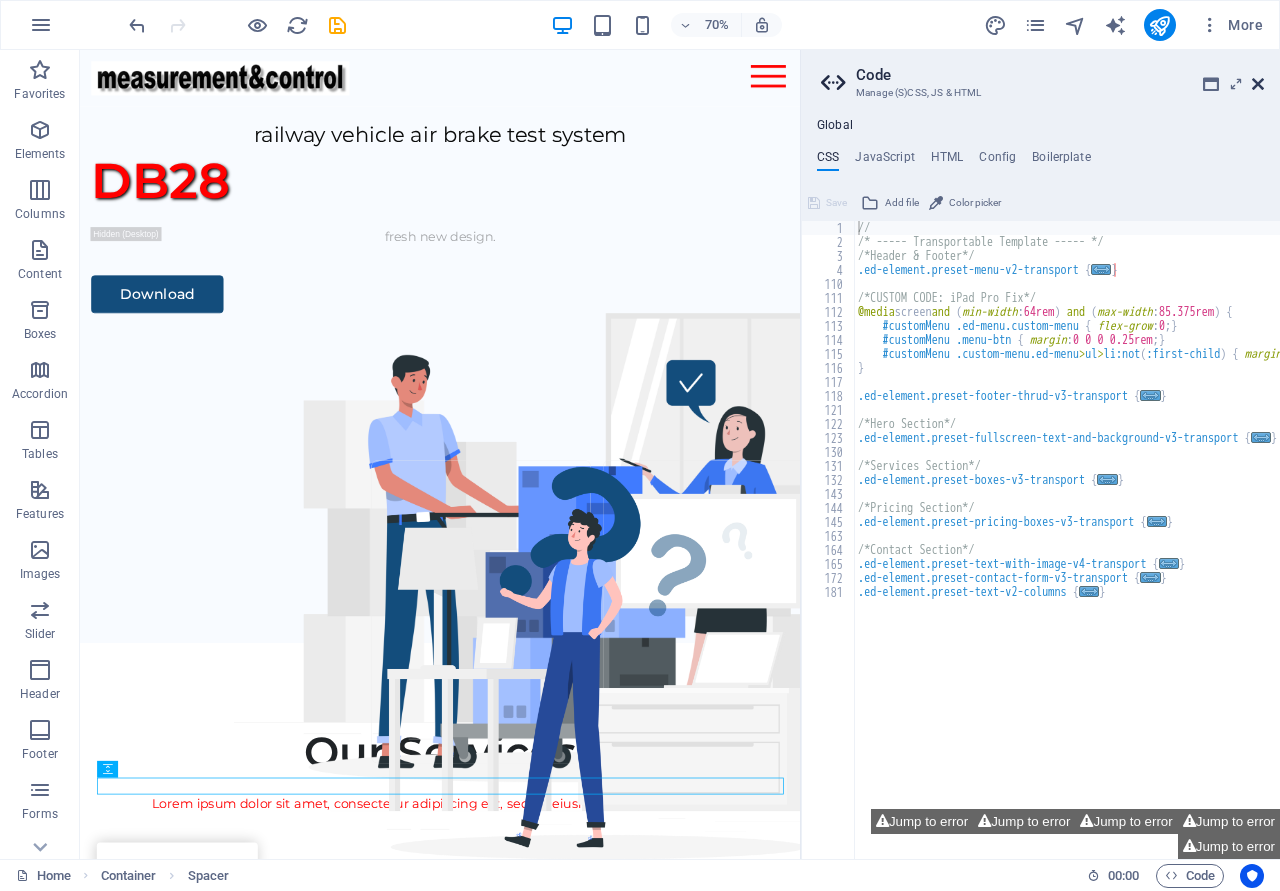 drag, startPoint x: 1260, startPoint y: 79, endPoint x: 1171, endPoint y: 33, distance: 100.18483 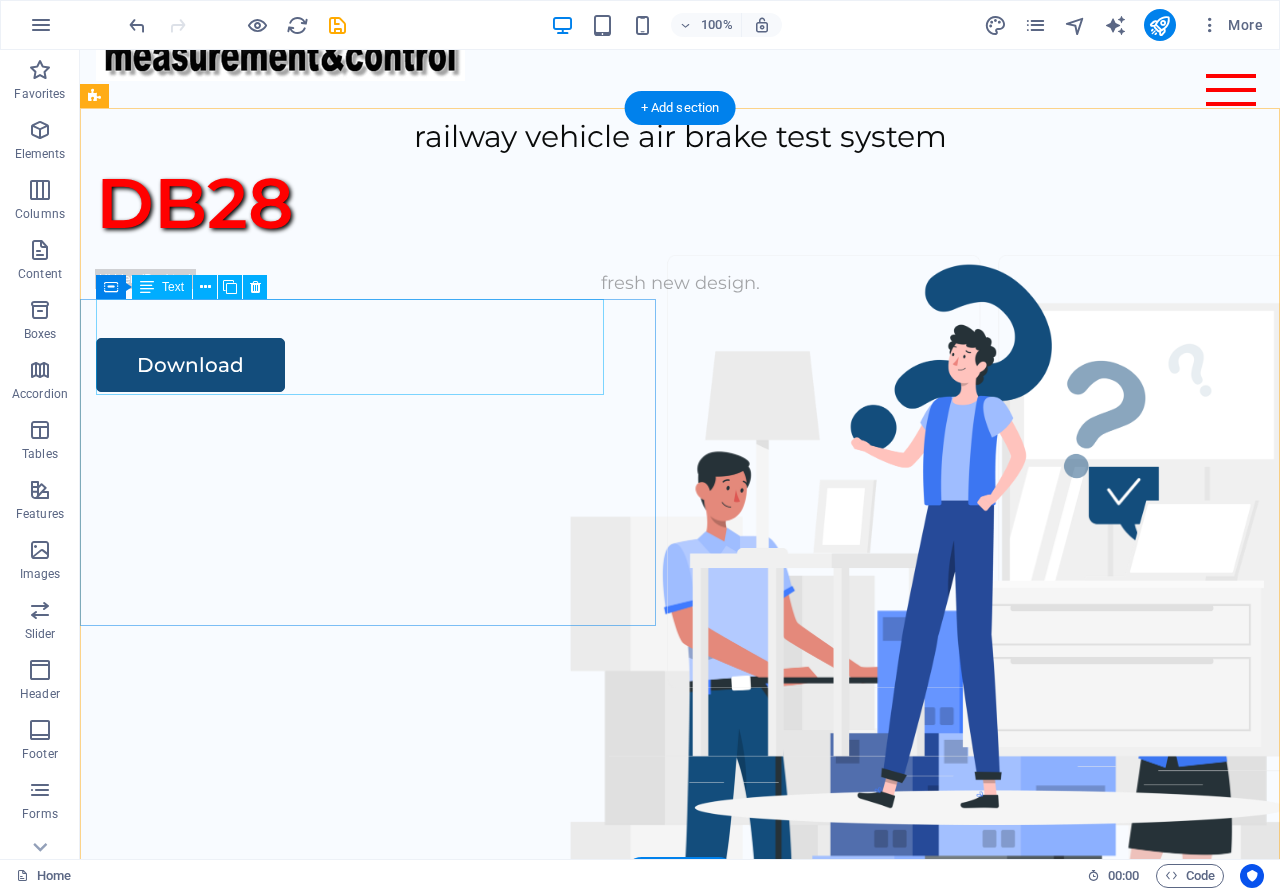 scroll, scrollTop: 0, scrollLeft: 0, axis: both 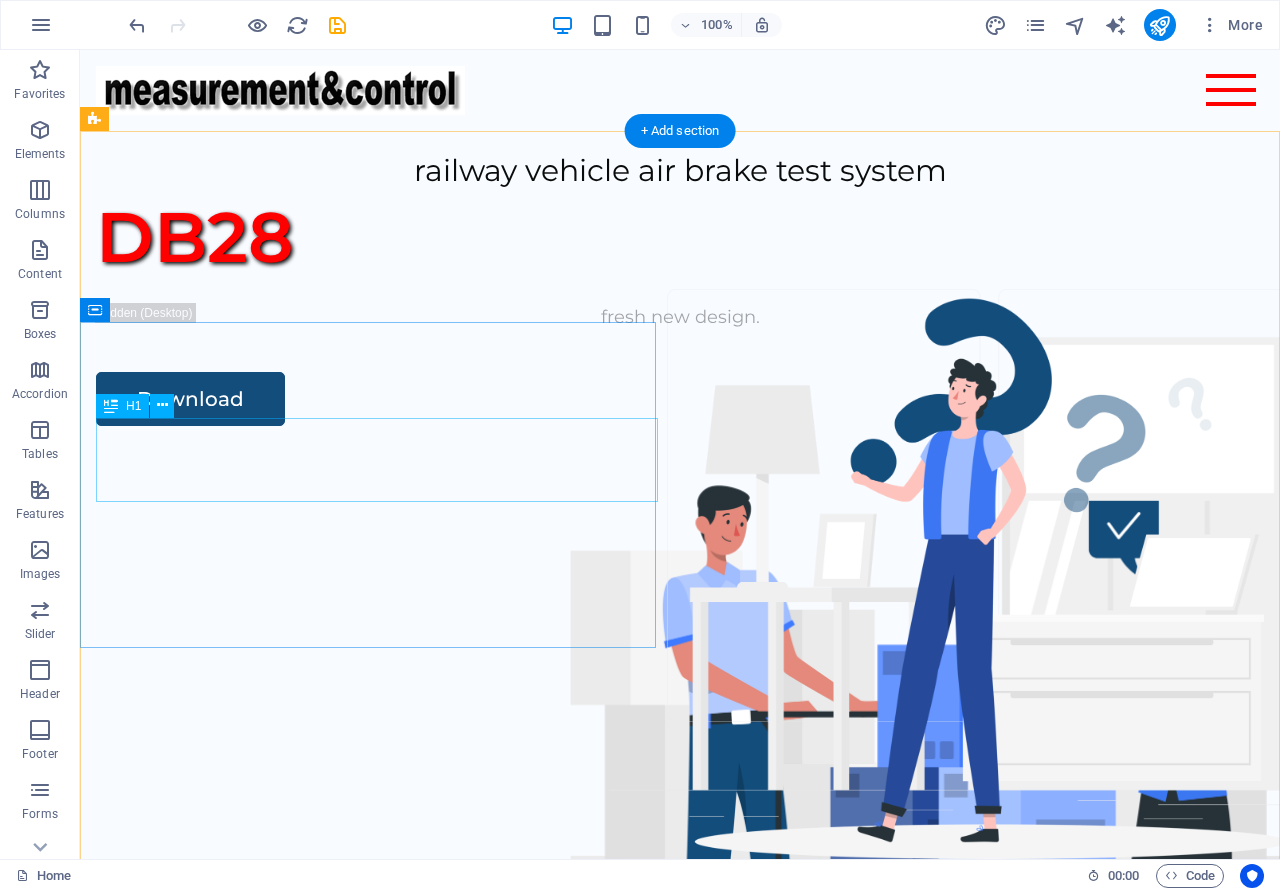 click on "DB28" at bounding box center [680, 237] 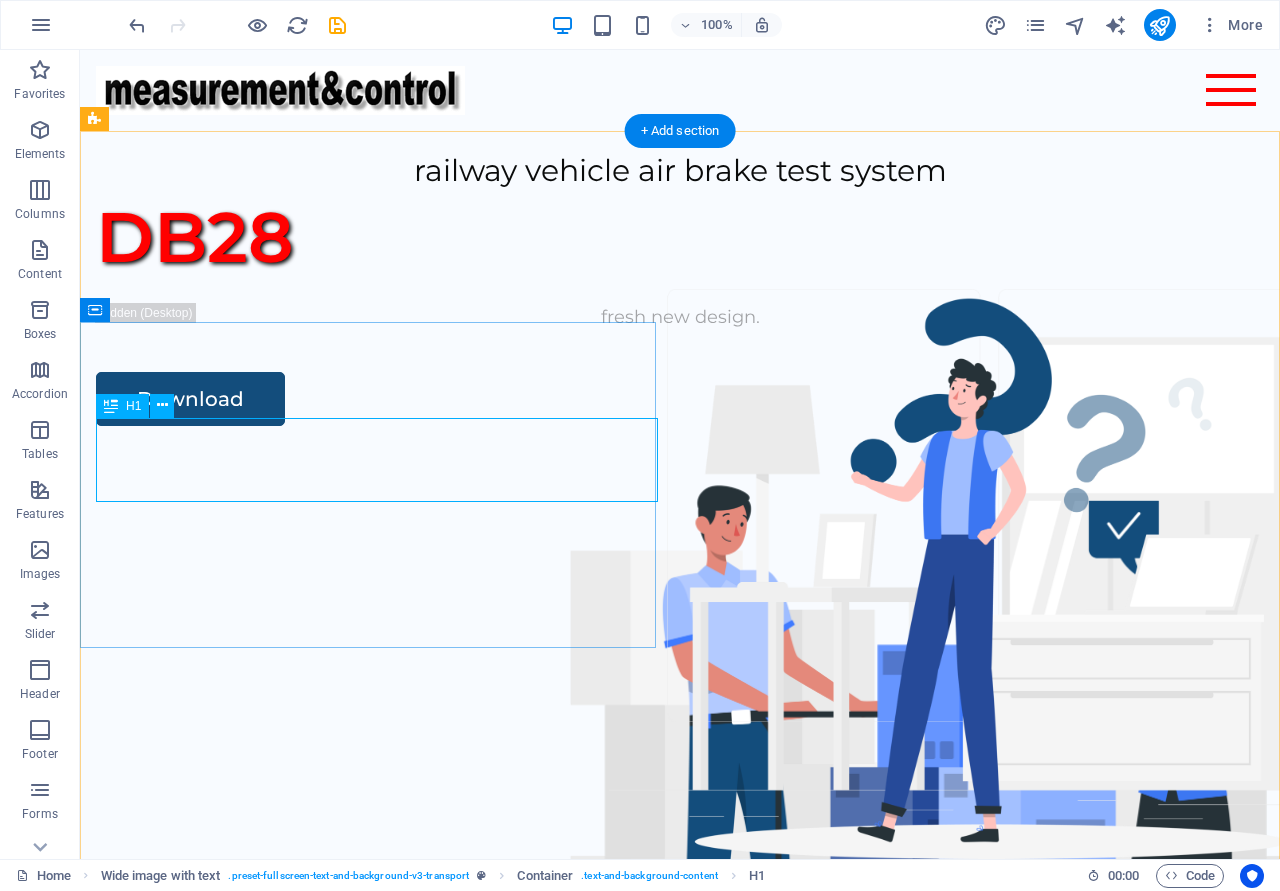click on "DB28" at bounding box center [680, 237] 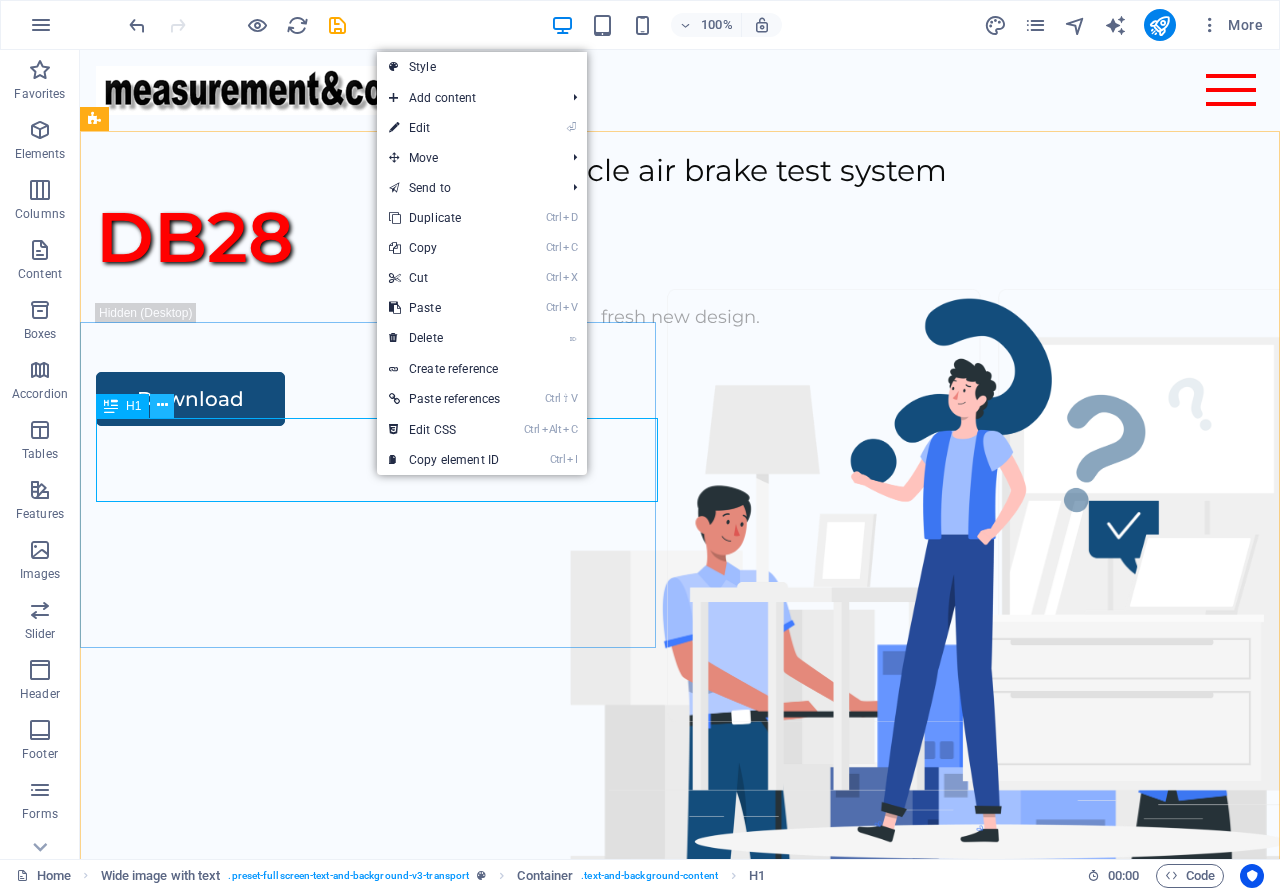 click at bounding box center [162, 405] 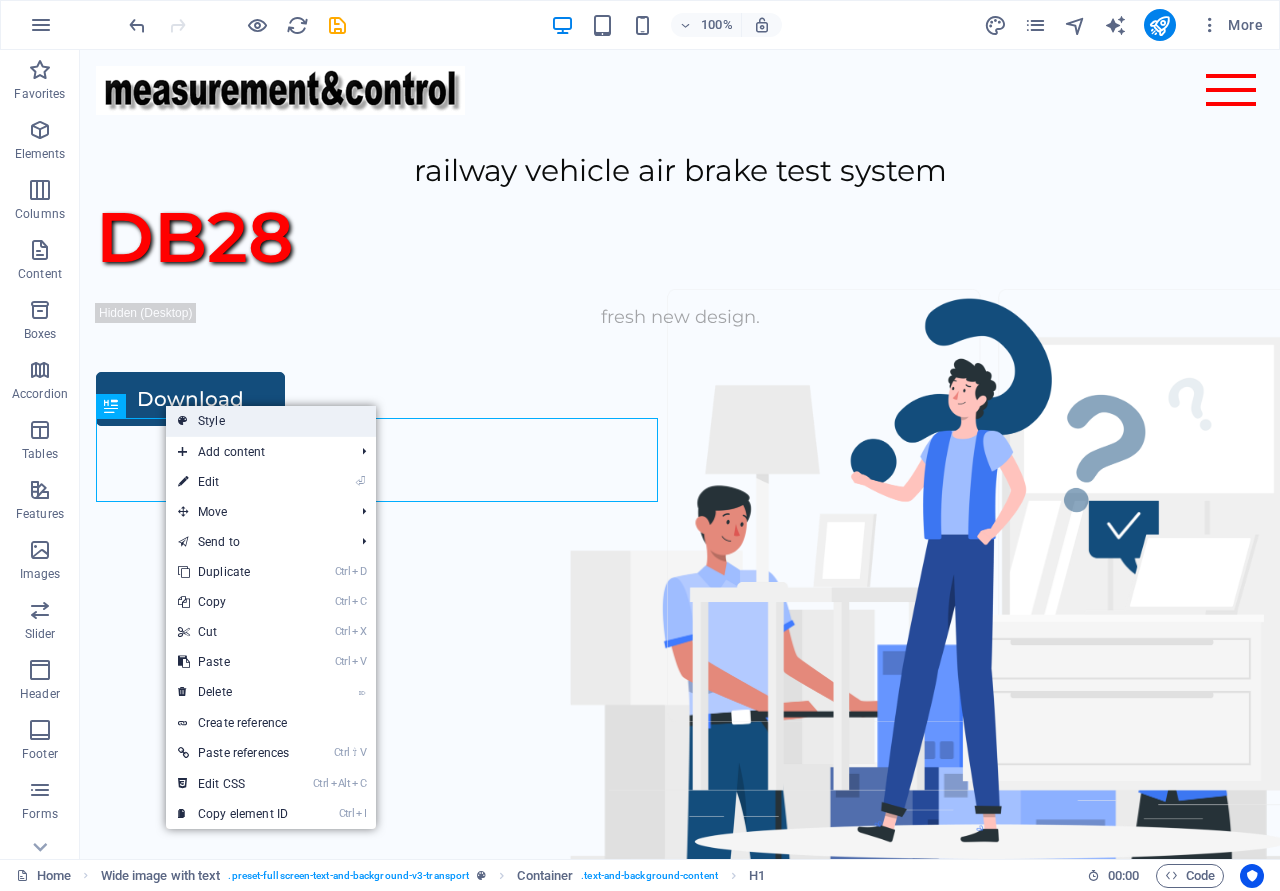 click on "Style" at bounding box center (271, 421) 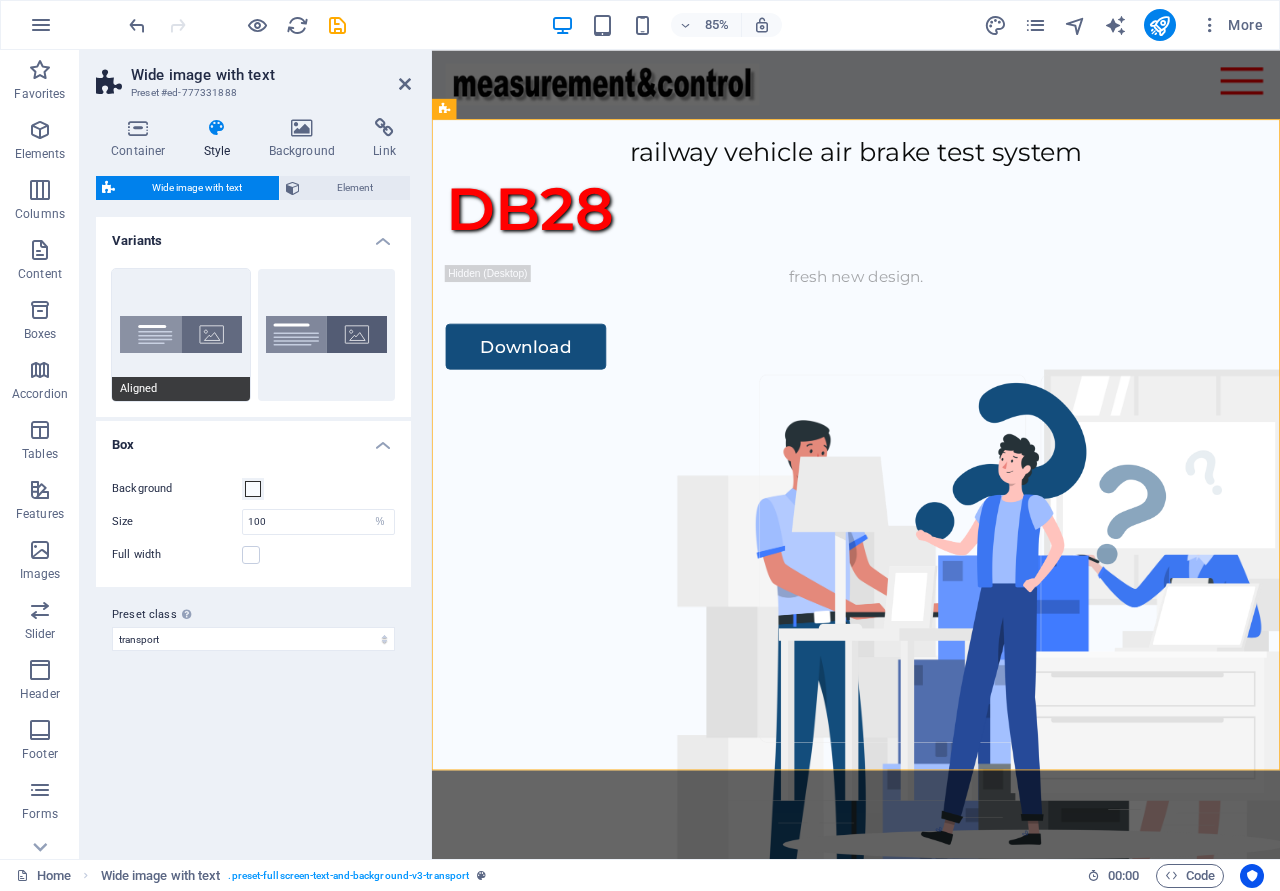 click on "Aligned" at bounding box center [181, 335] 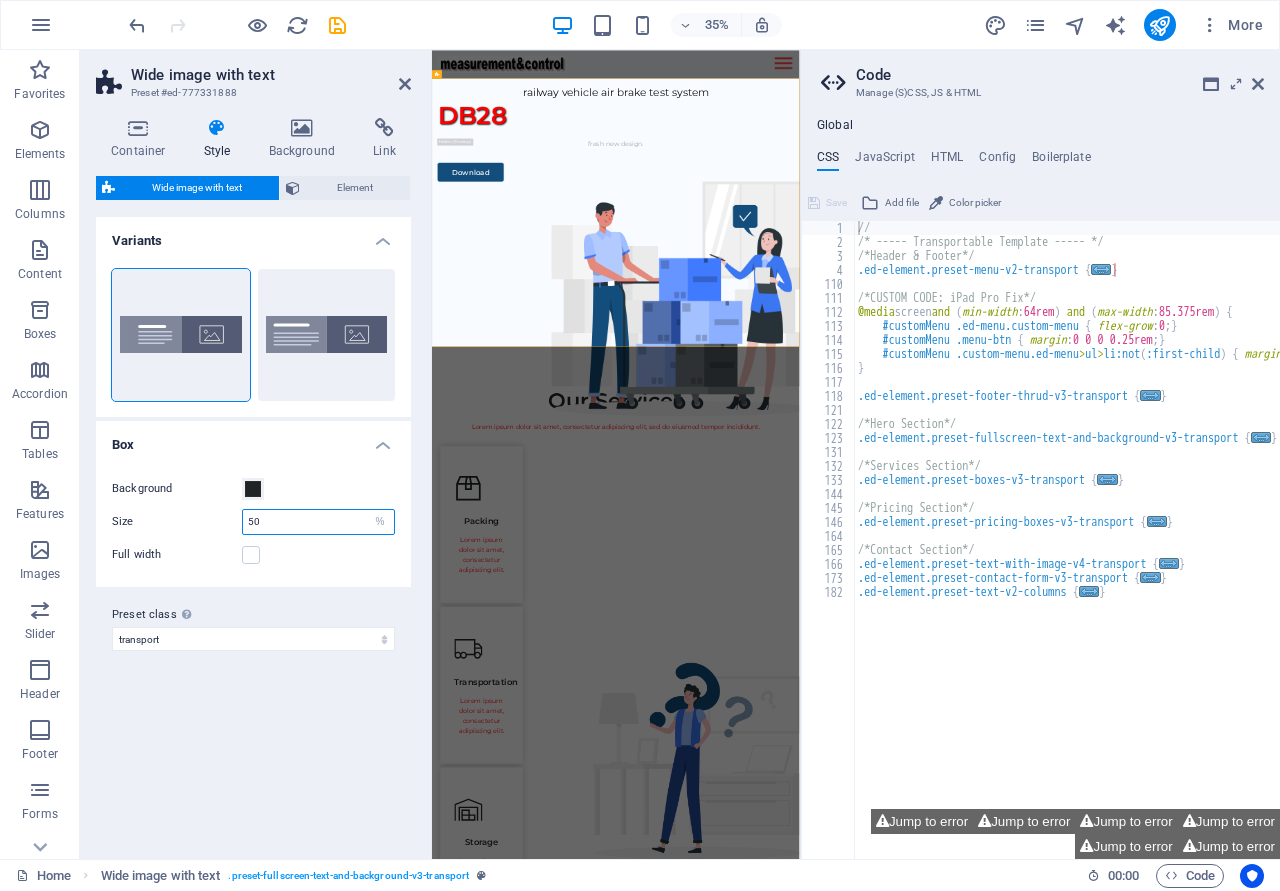 drag, startPoint x: 267, startPoint y: 529, endPoint x: 228, endPoint y: 522, distance: 39.623226 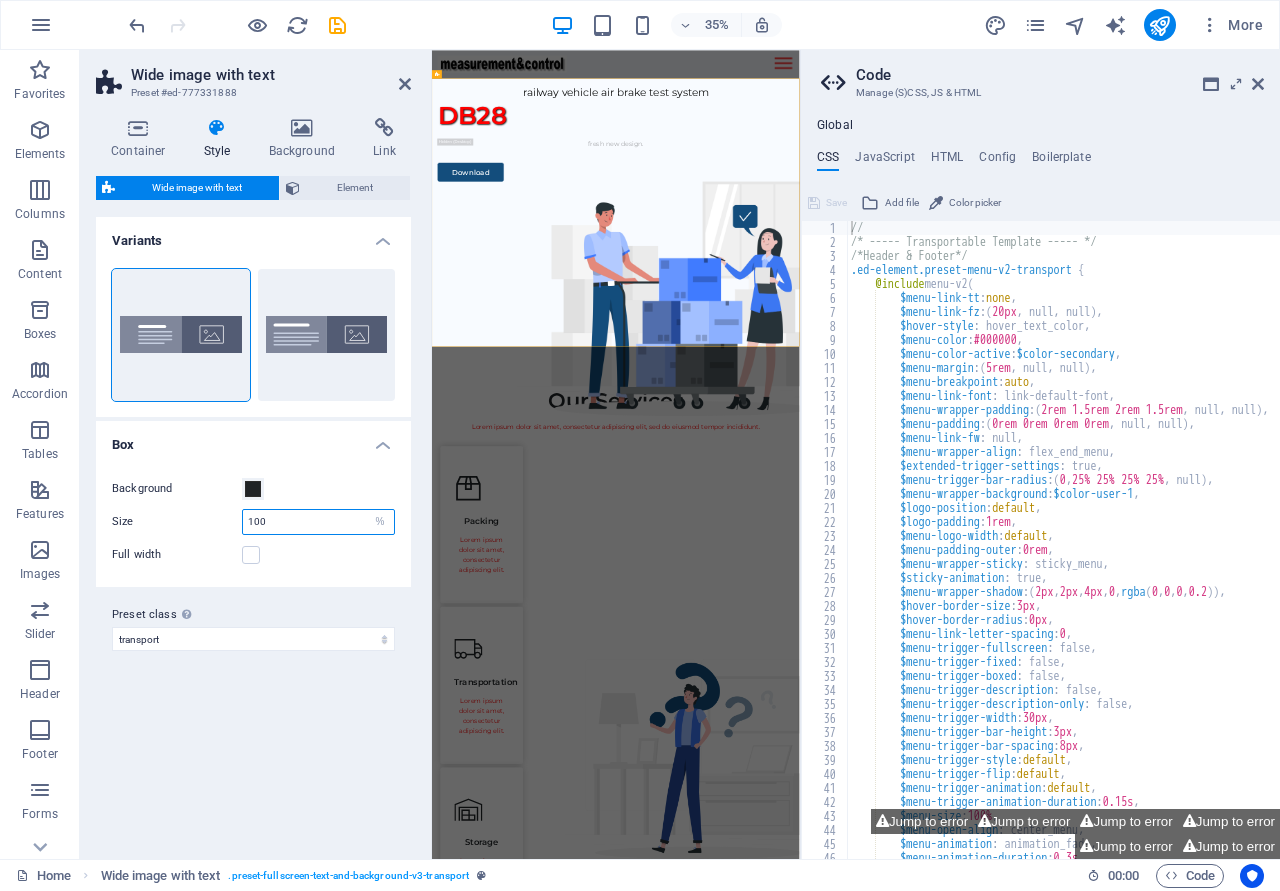 type on "100" 